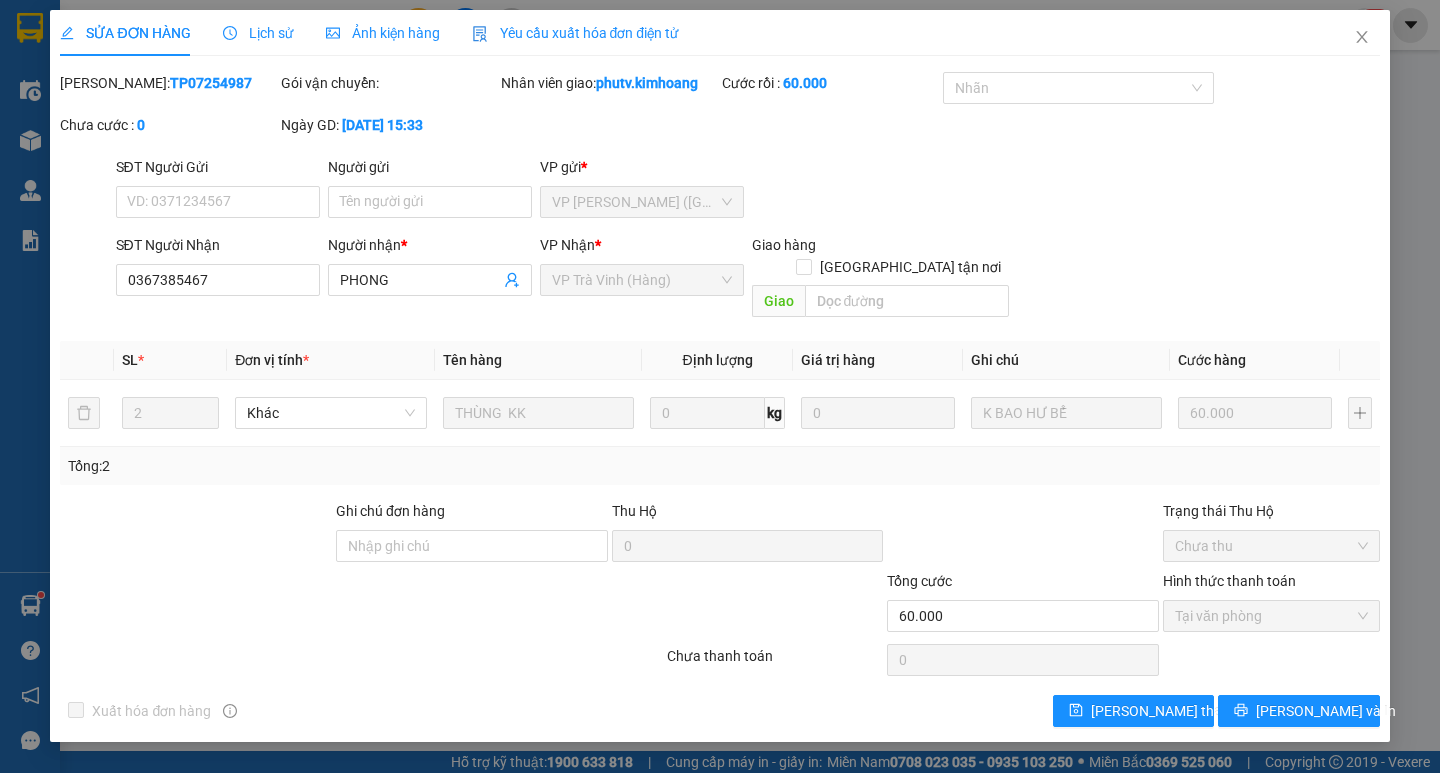 scroll, scrollTop: 0, scrollLeft: 0, axis: both 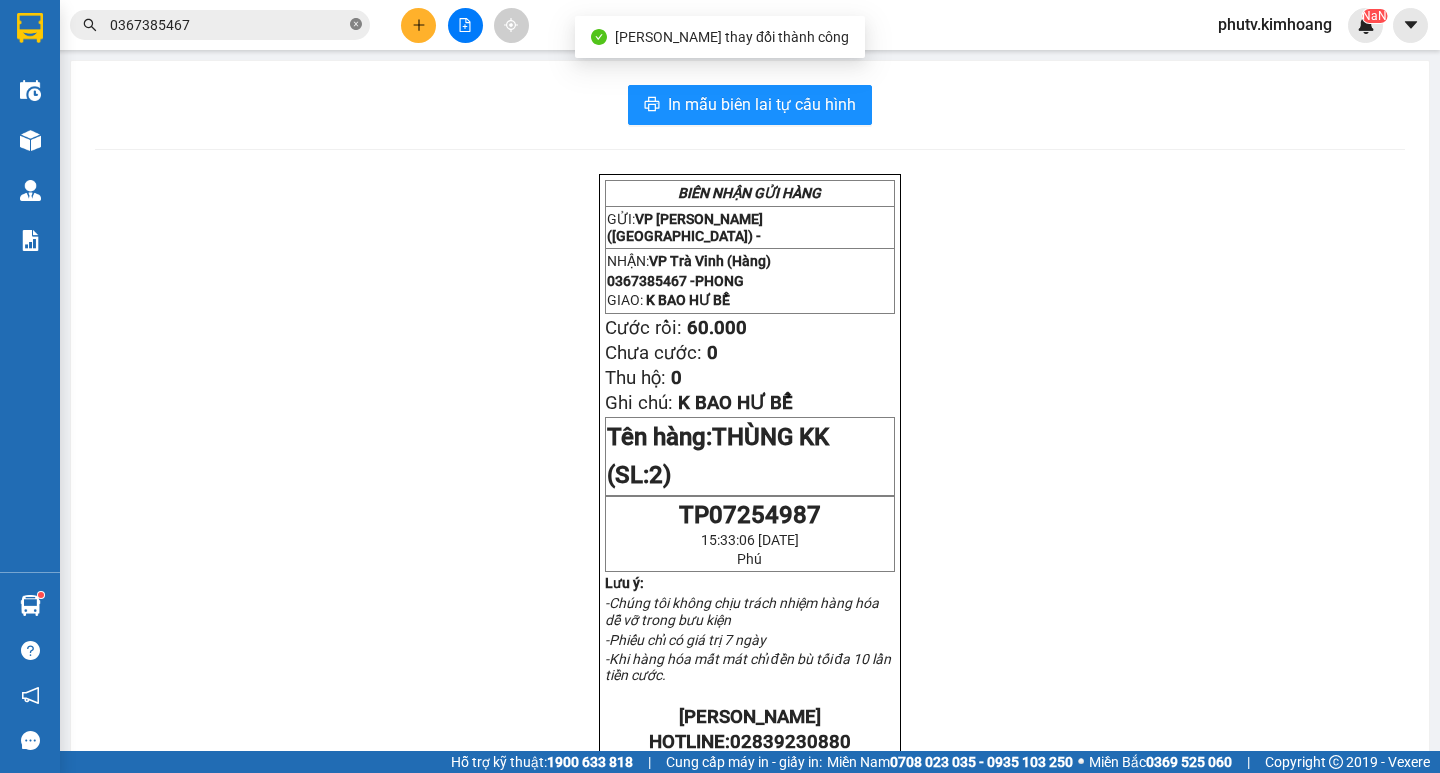 click 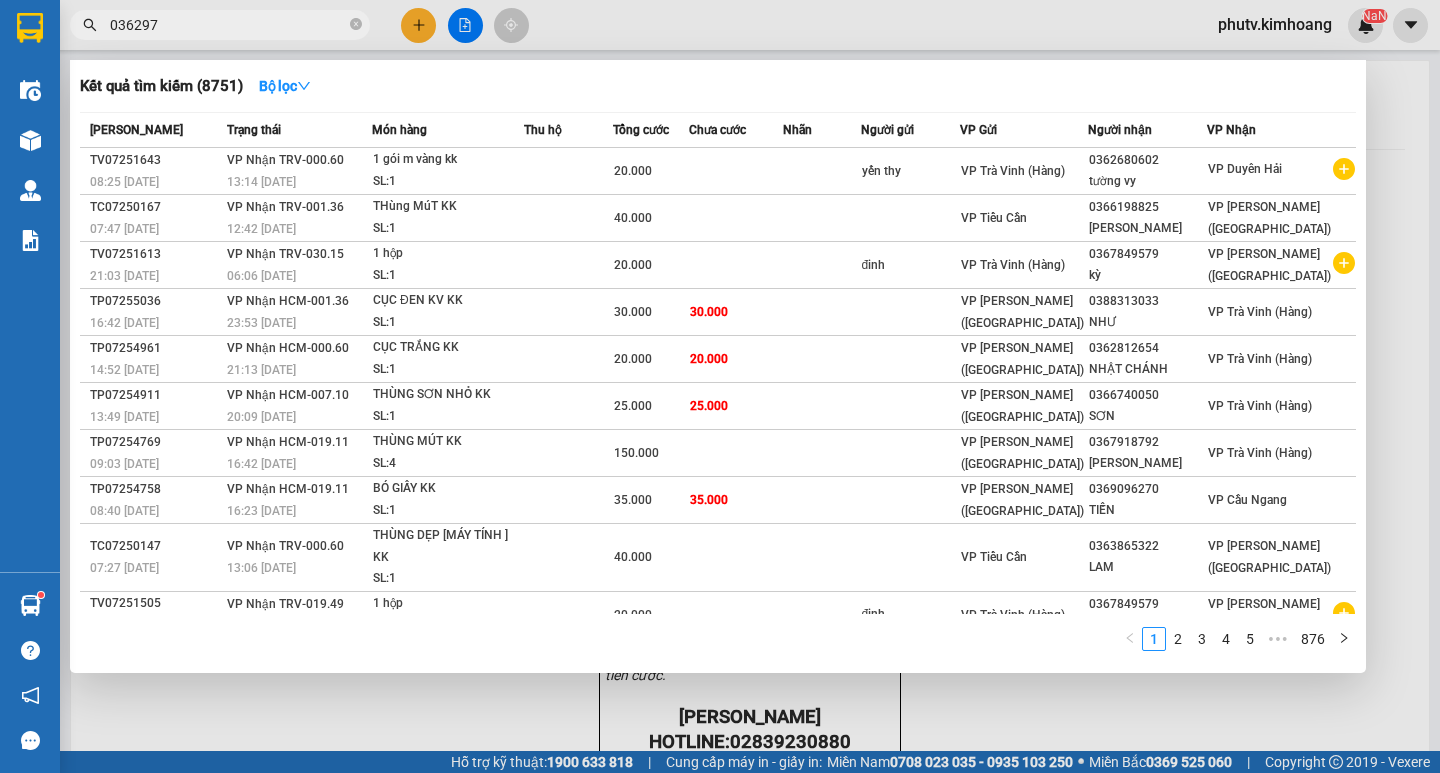 type on "0362975" 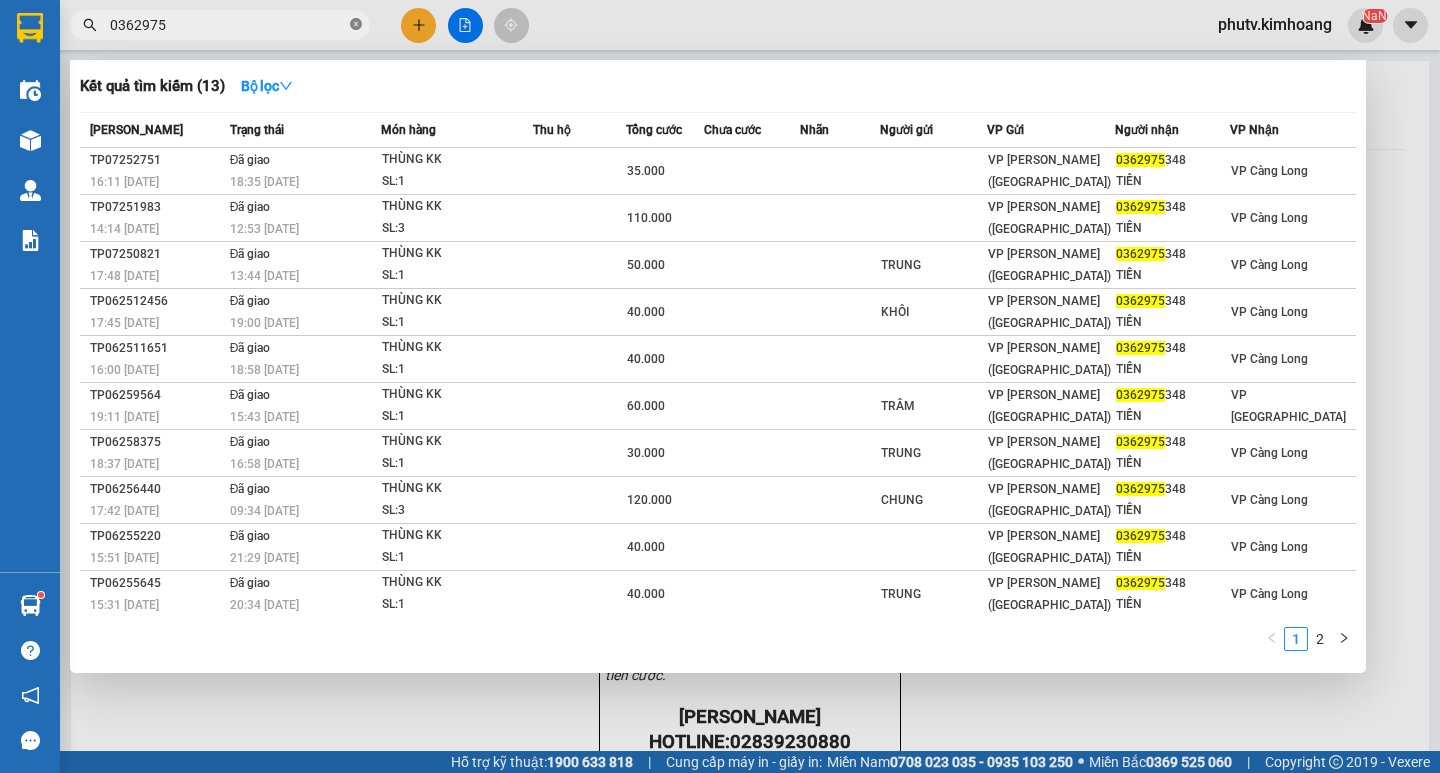 click 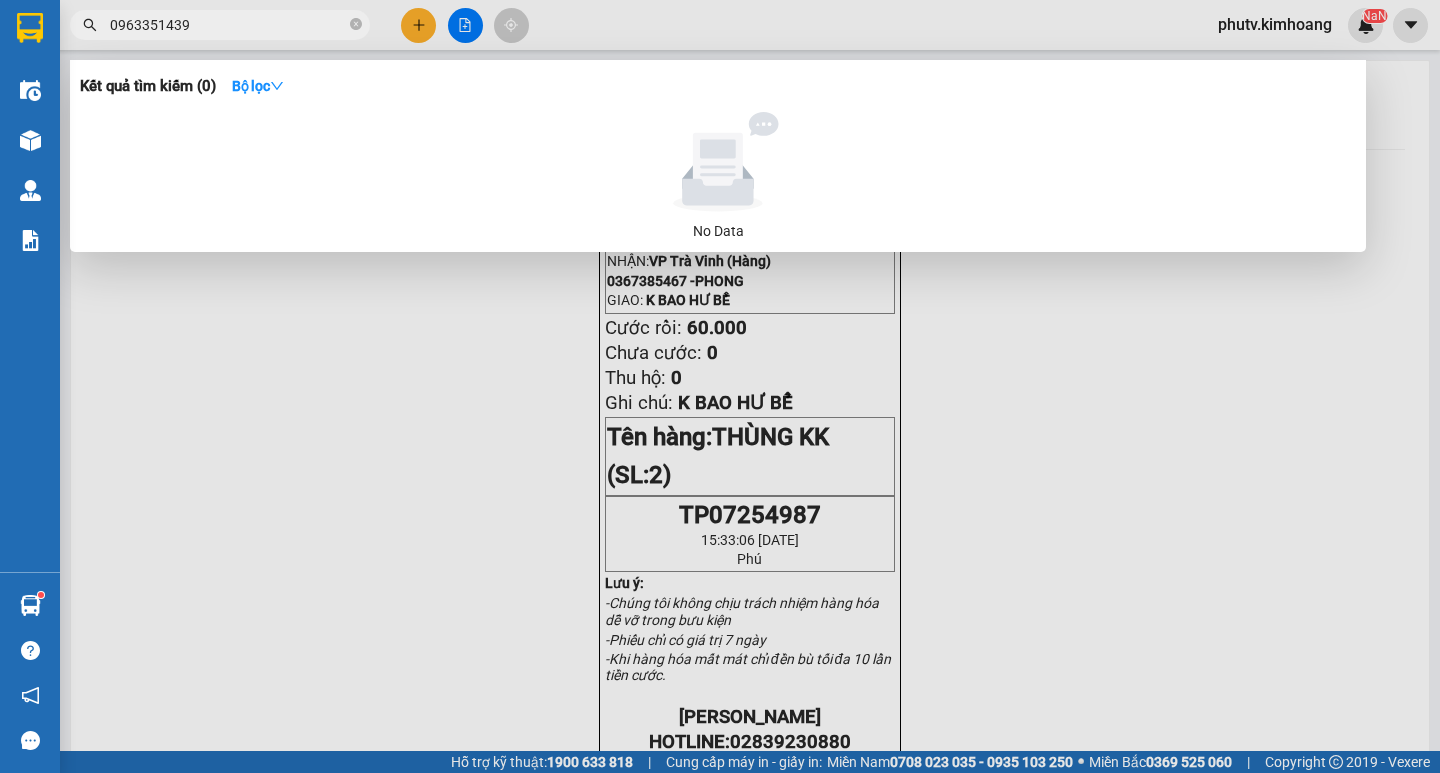 click on "0963351439" at bounding box center [228, 25] 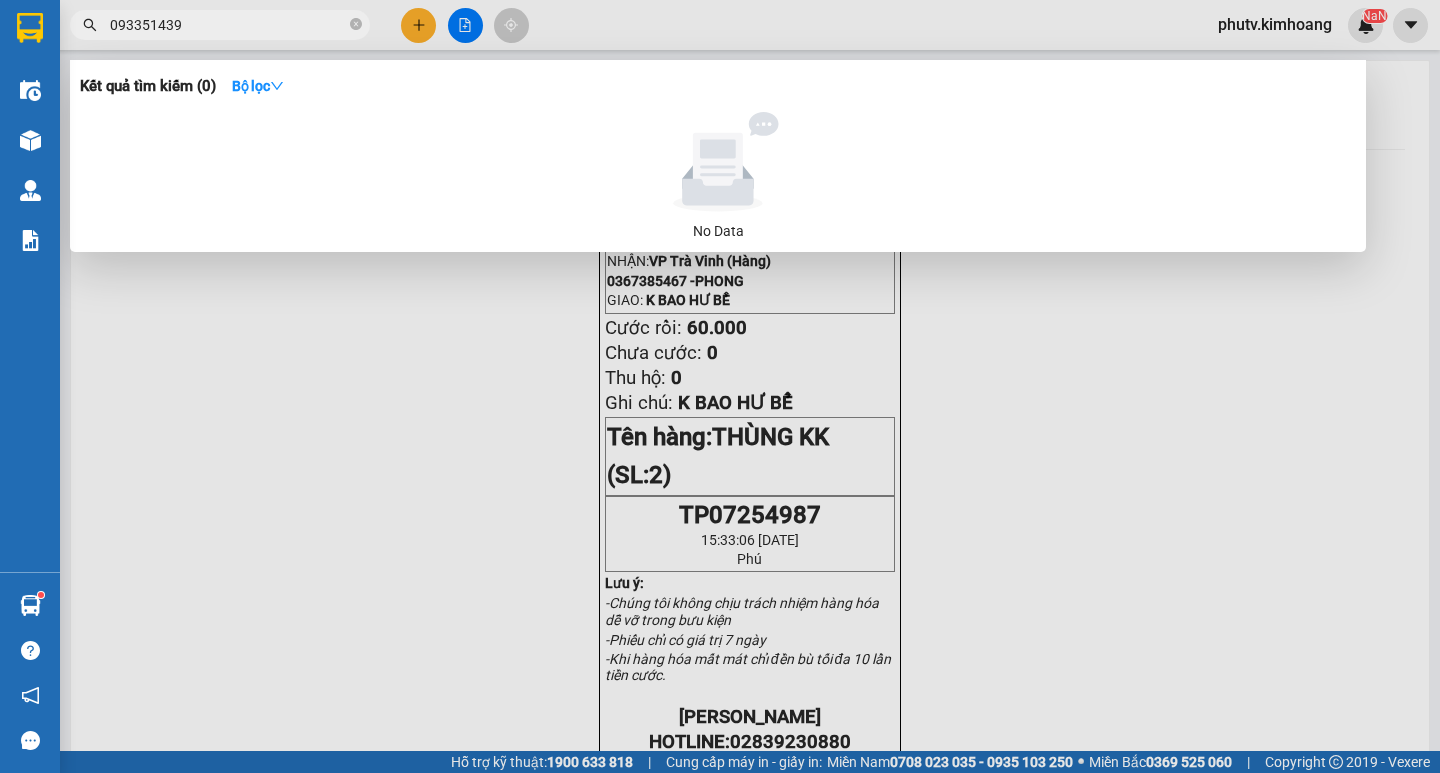 click on "093351439" at bounding box center [228, 25] 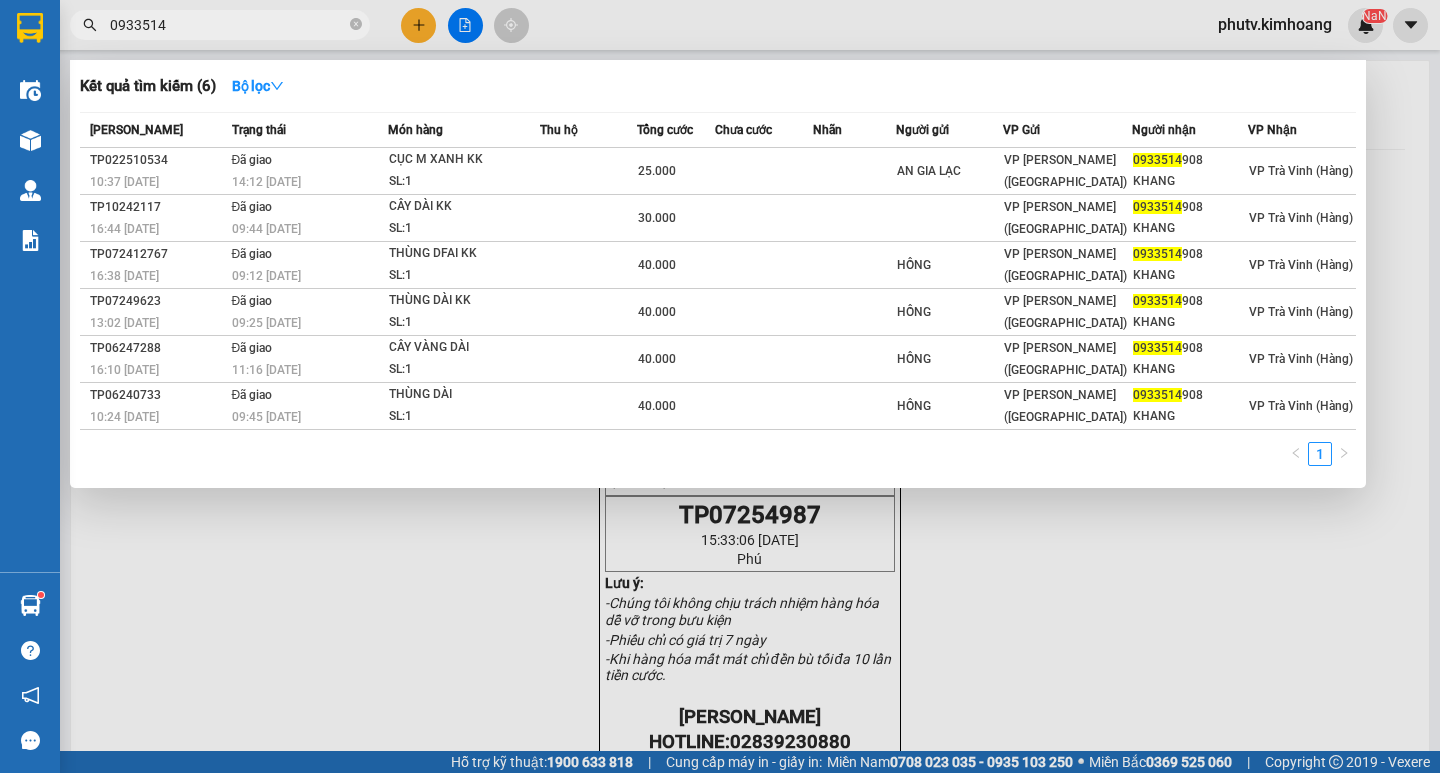 click on "0933514" at bounding box center [228, 25] 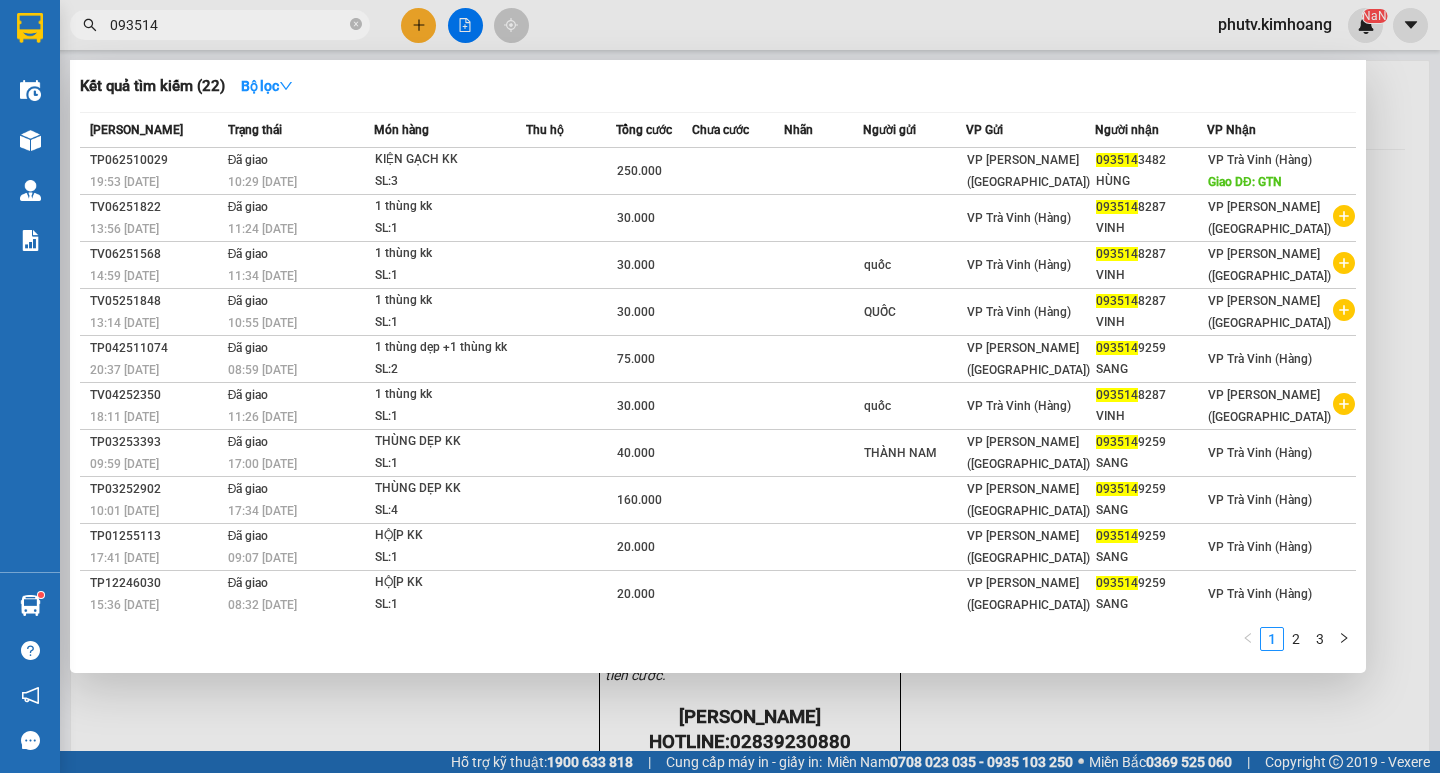 click on "093514" at bounding box center (228, 25) 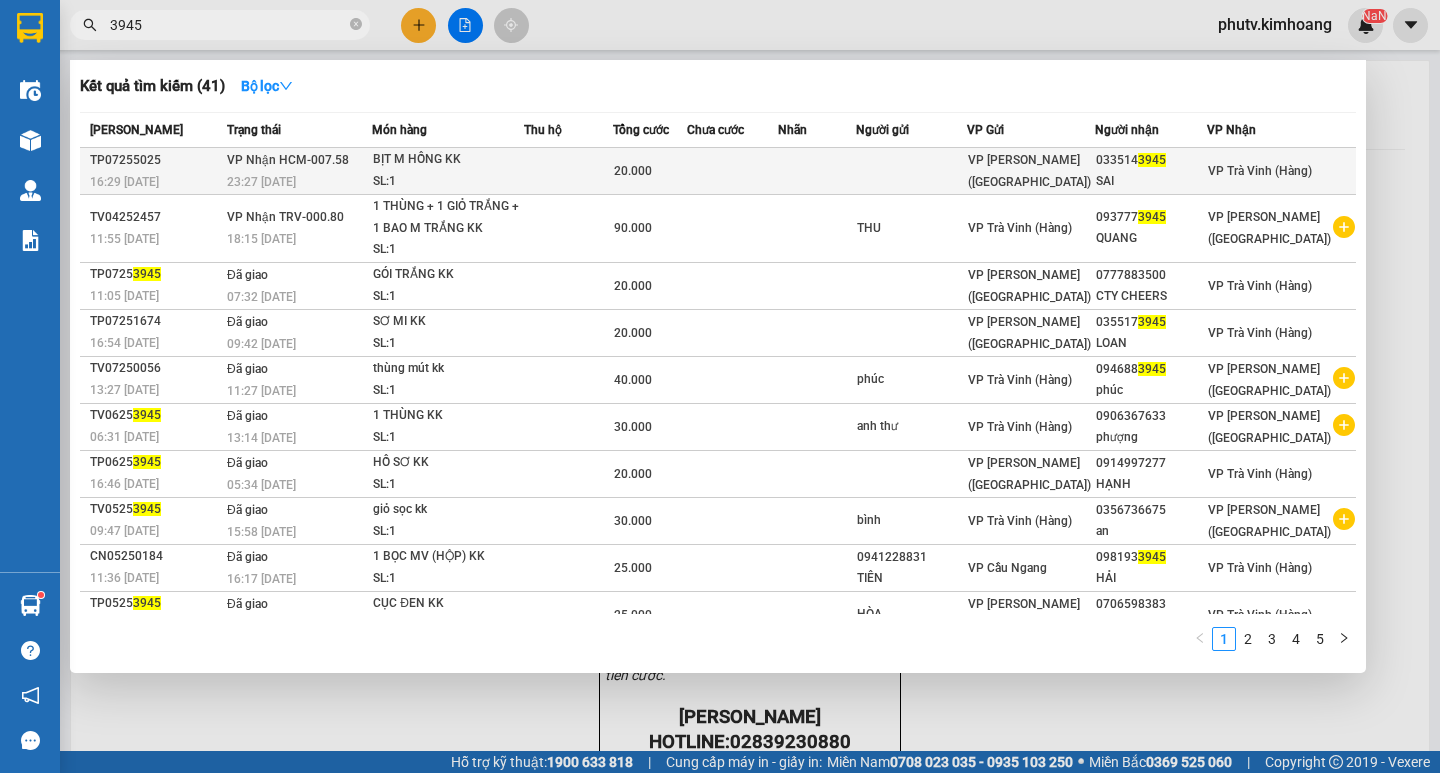 type on "3945" 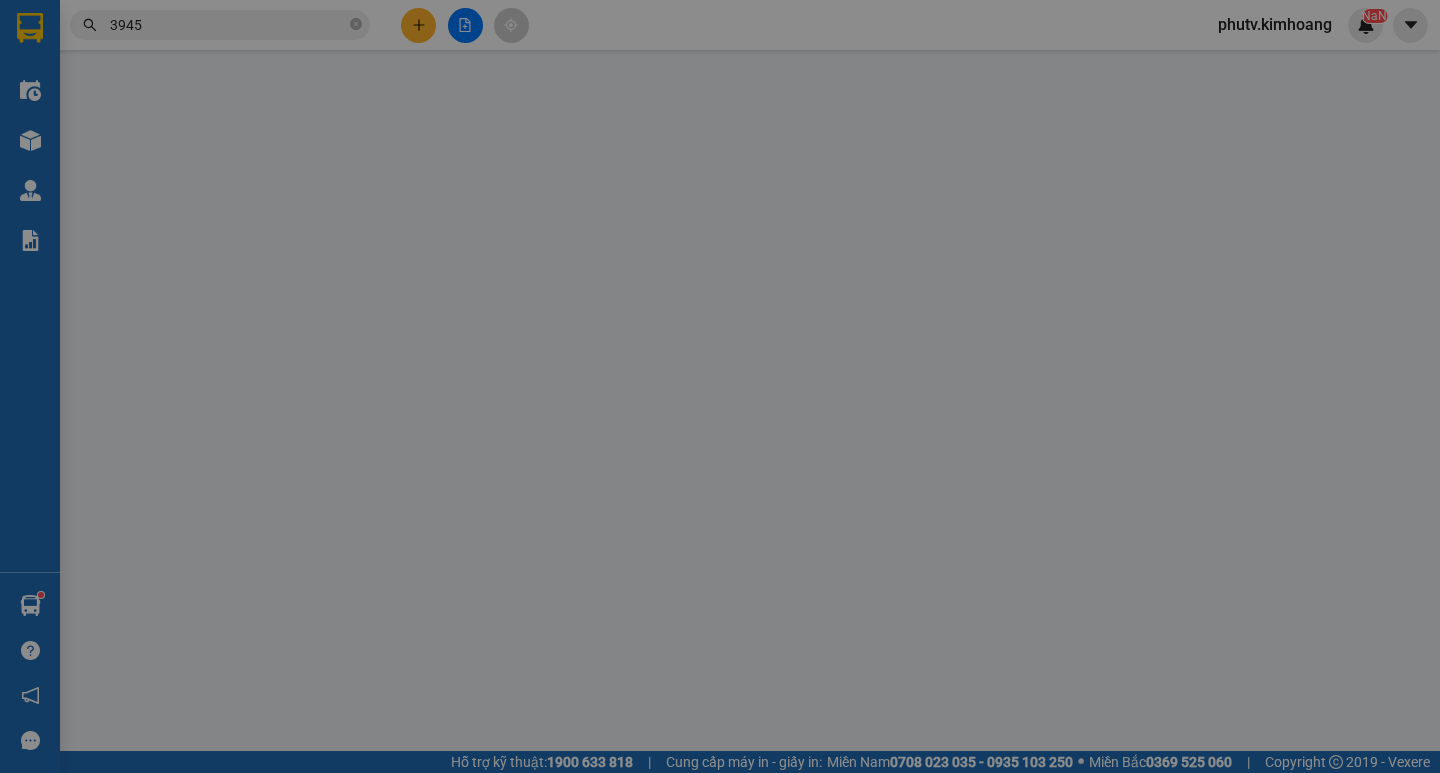 type on "0335143945" 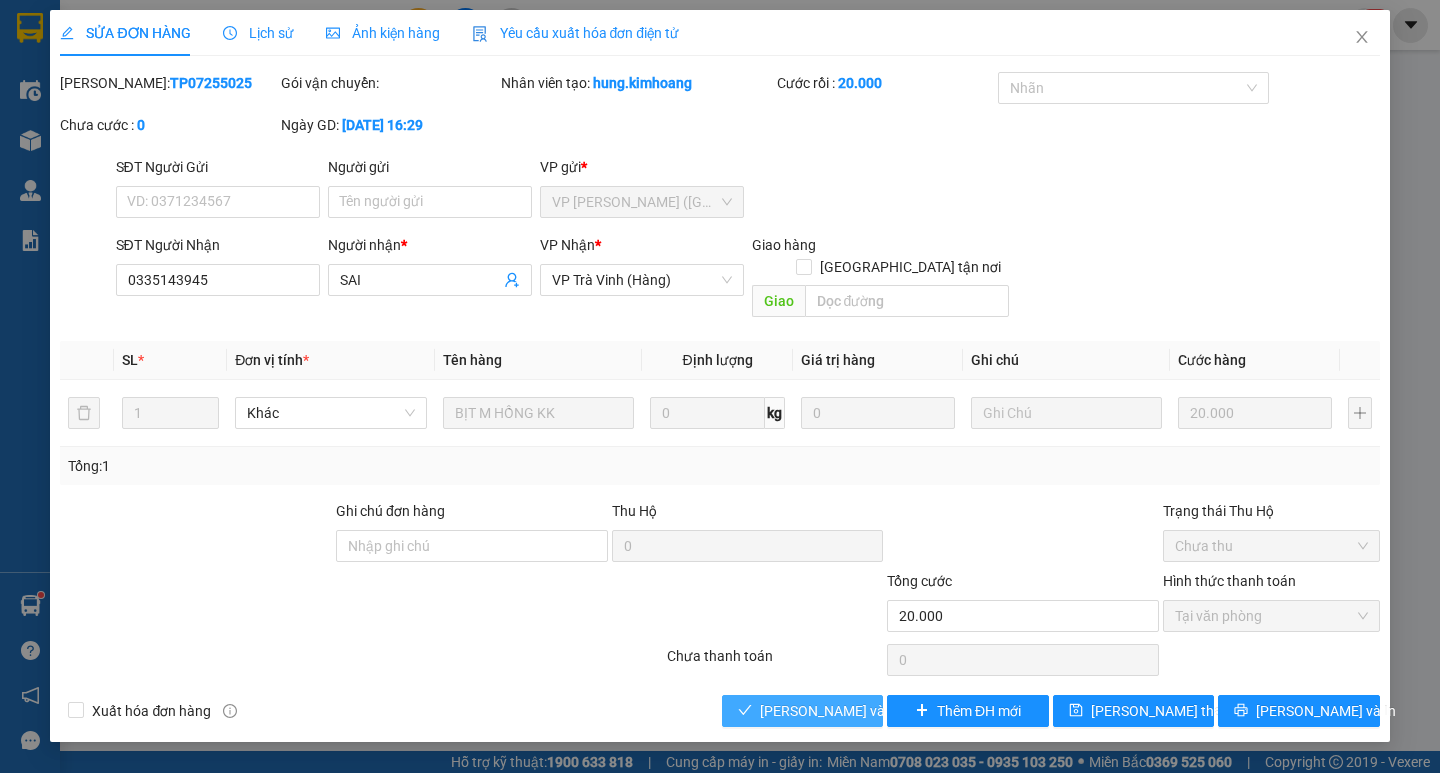click on "[PERSON_NAME] và Giao hàng" at bounding box center [856, 711] 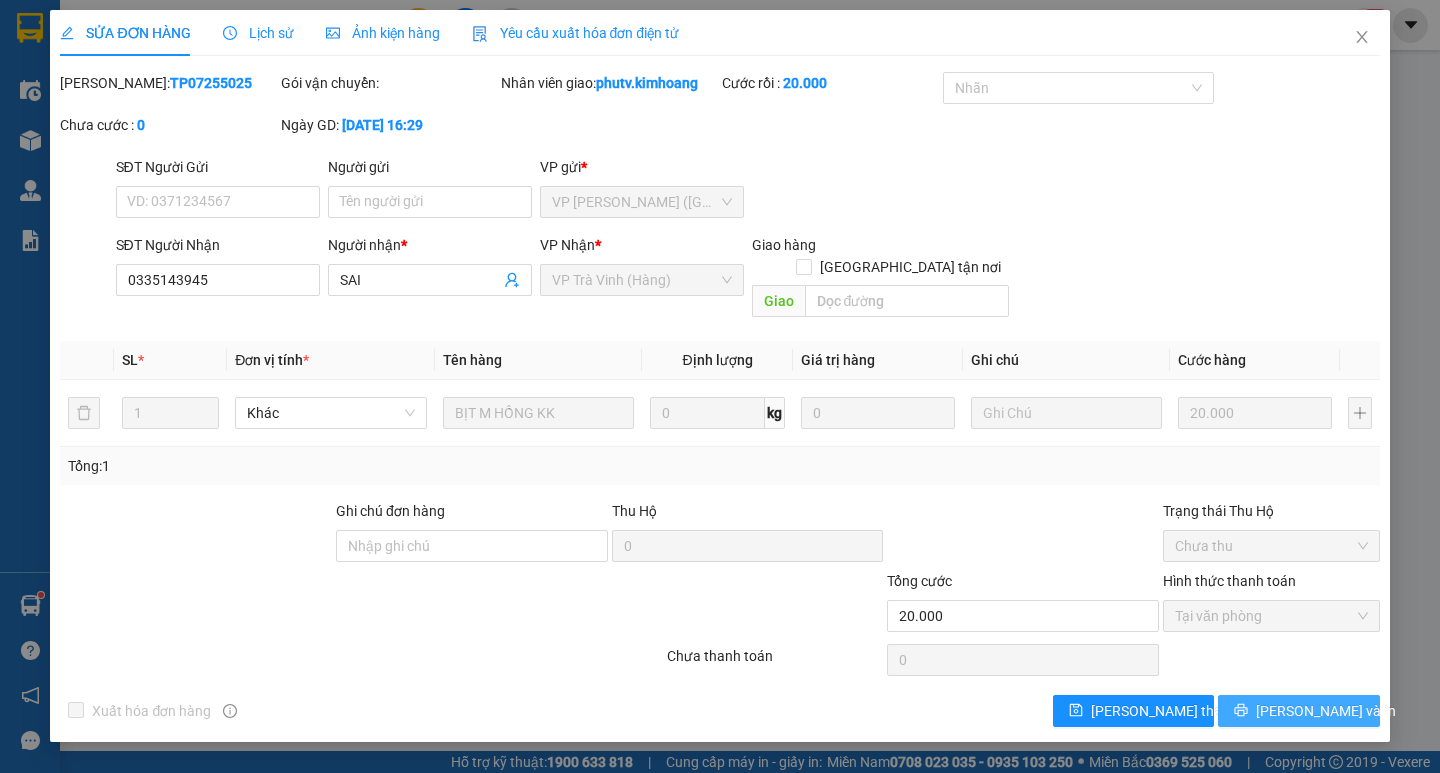 click on "[PERSON_NAME] và In" at bounding box center (1326, 711) 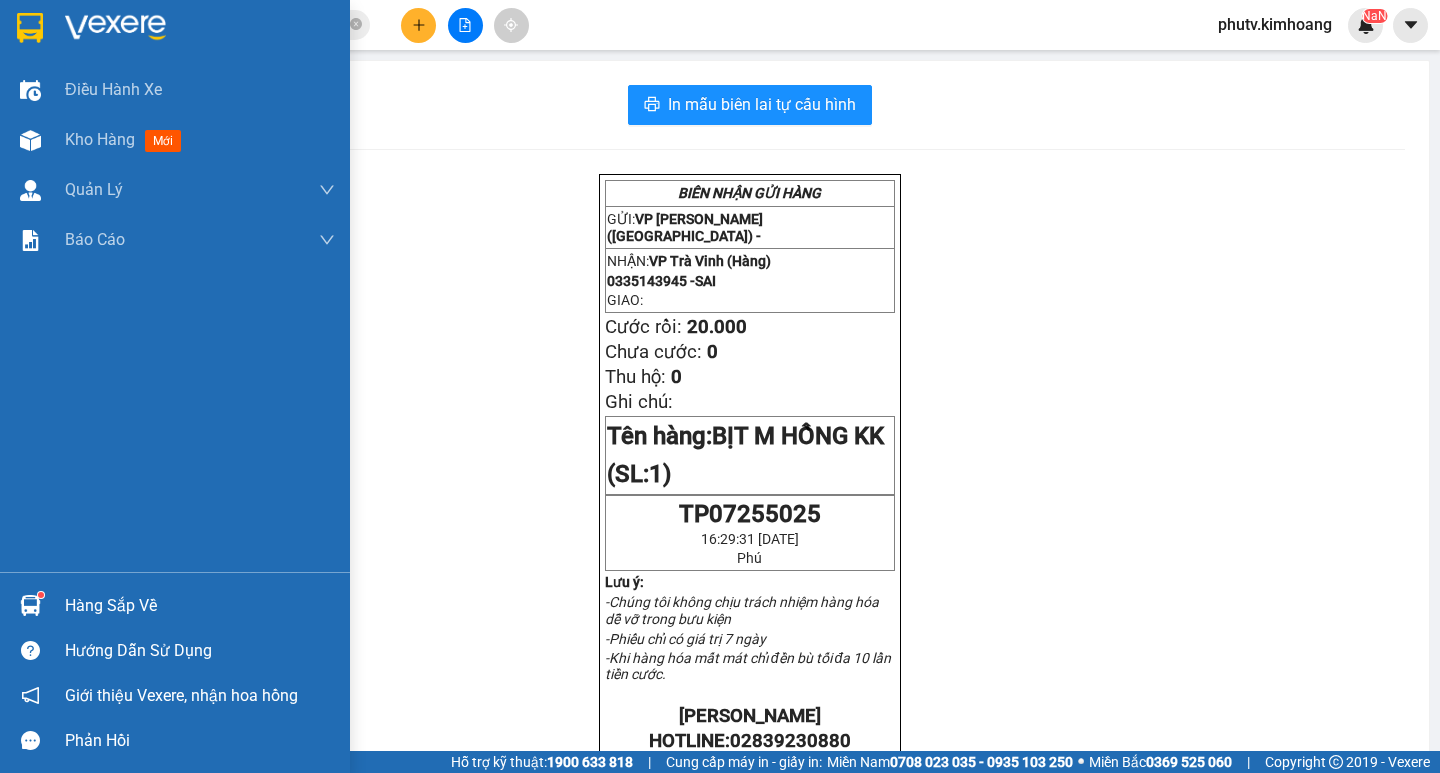 click on "Hàng sắp về" at bounding box center (200, 606) 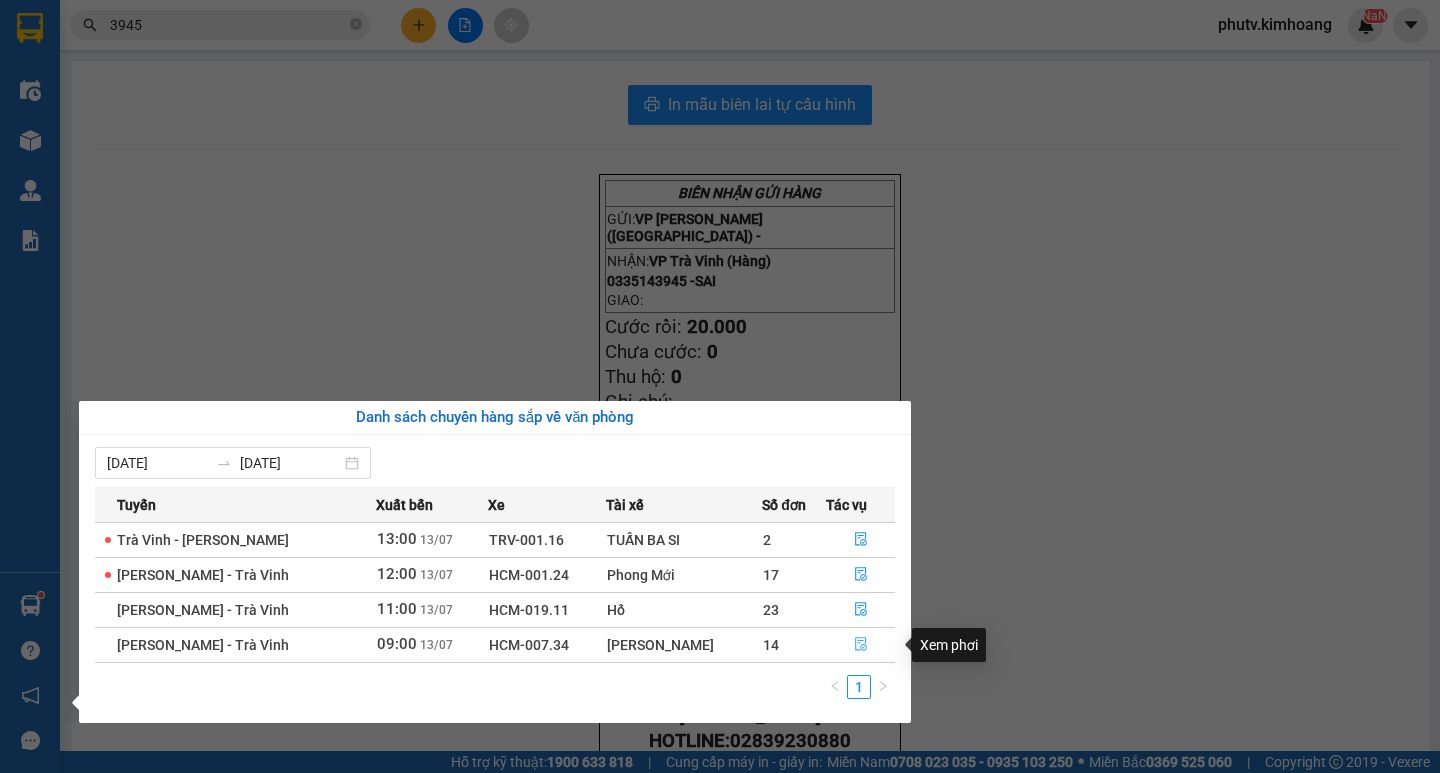 click 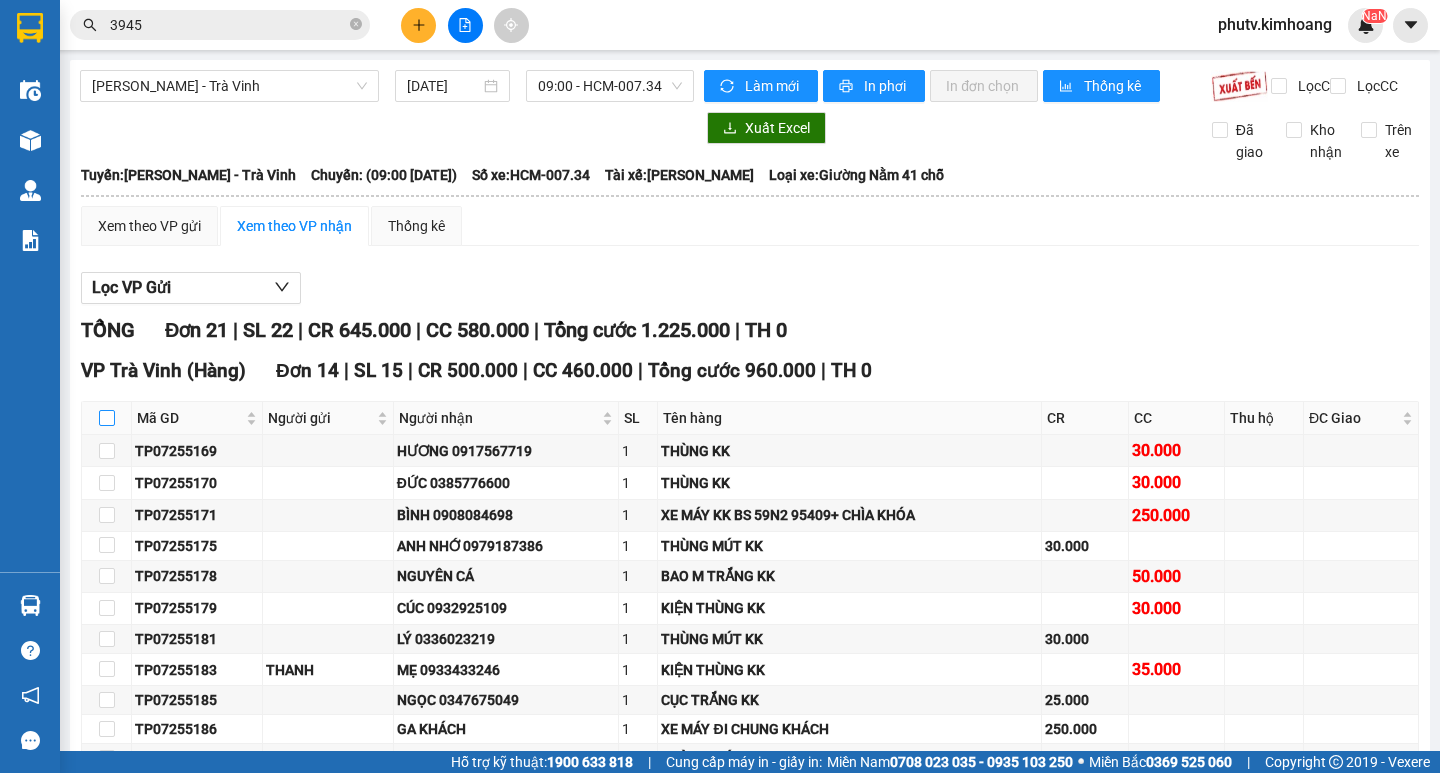 click at bounding box center [107, 418] 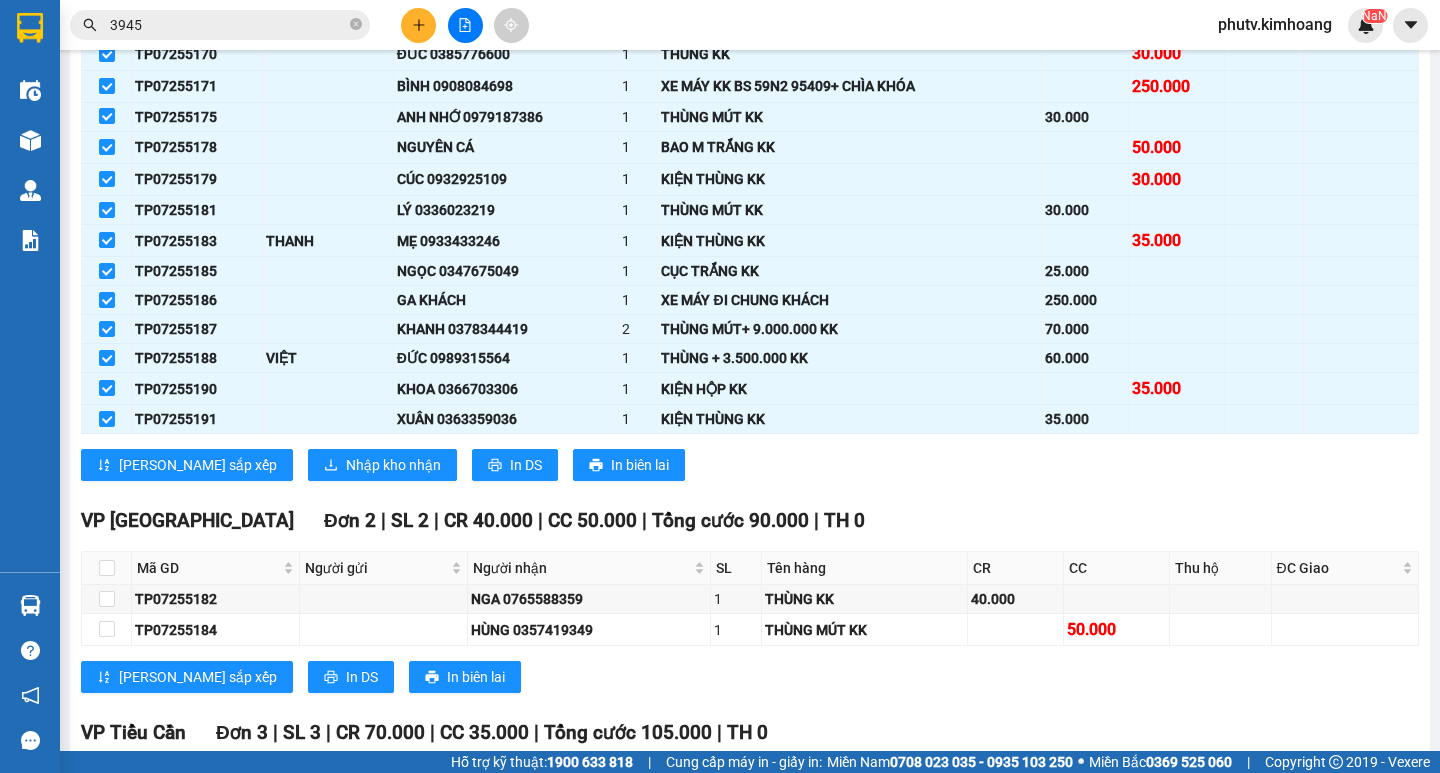 scroll, scrollTop: 500, scrollLeft: 0, axis: vertical 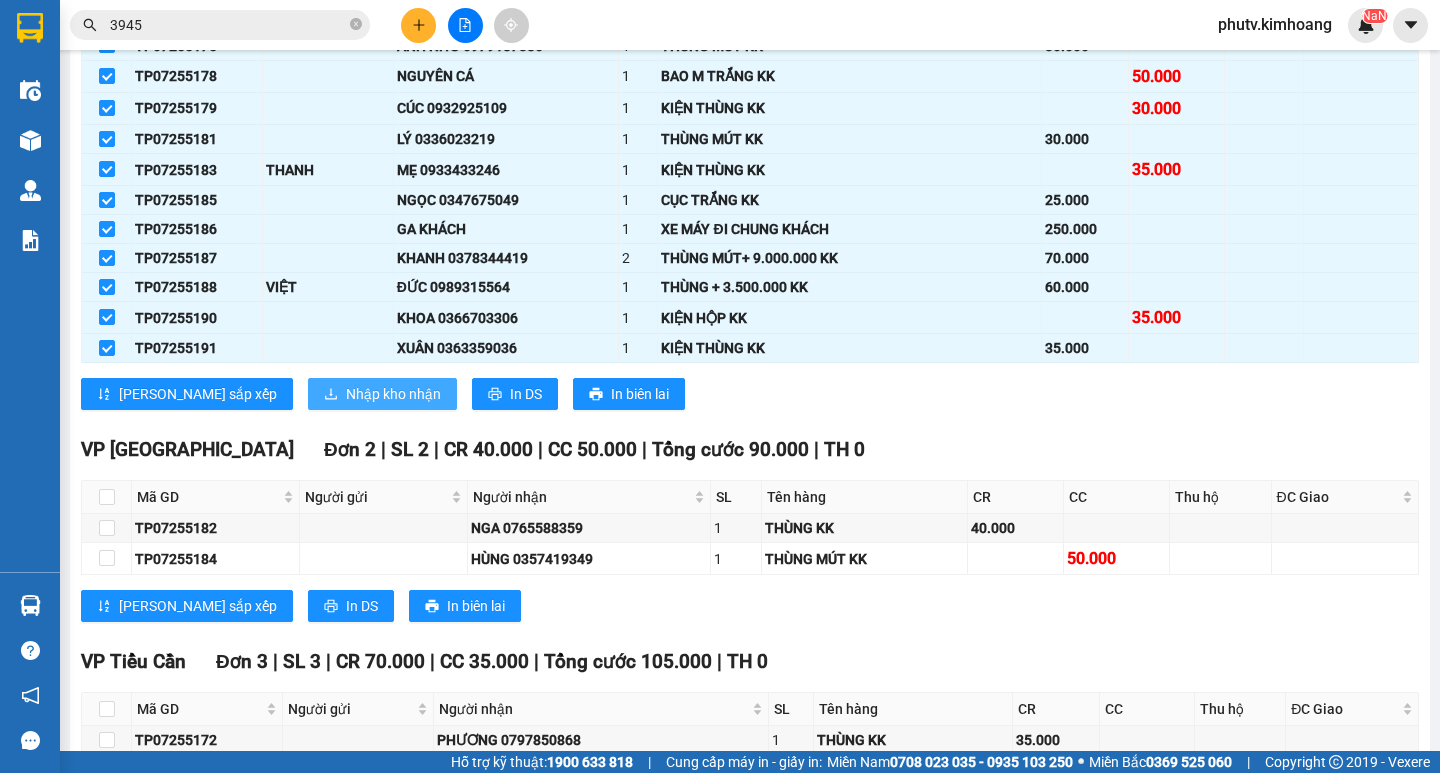click on "Nhập kho nhận" at bounding box center (393, 394) 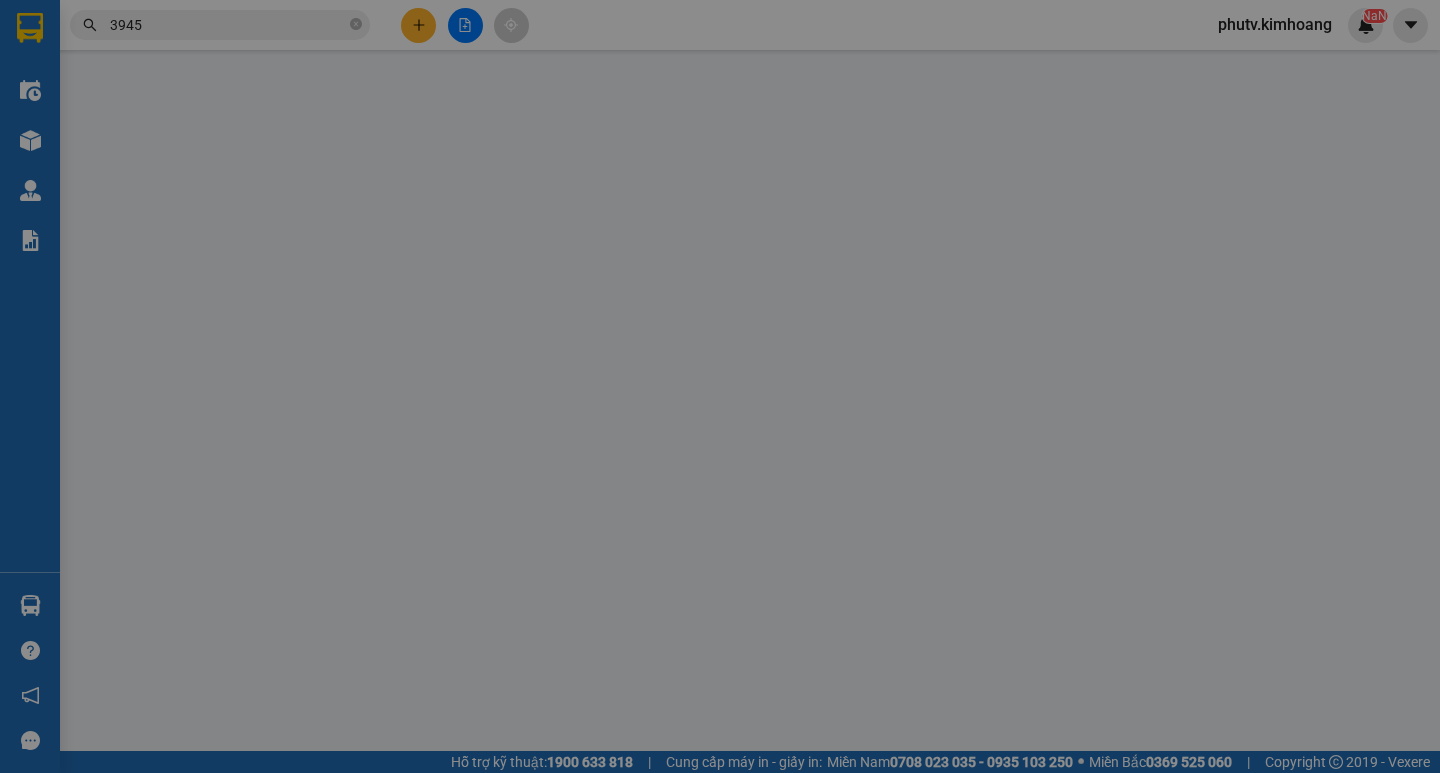 scroll, scrollTop: 0, scrollLeft: 0, axis: both 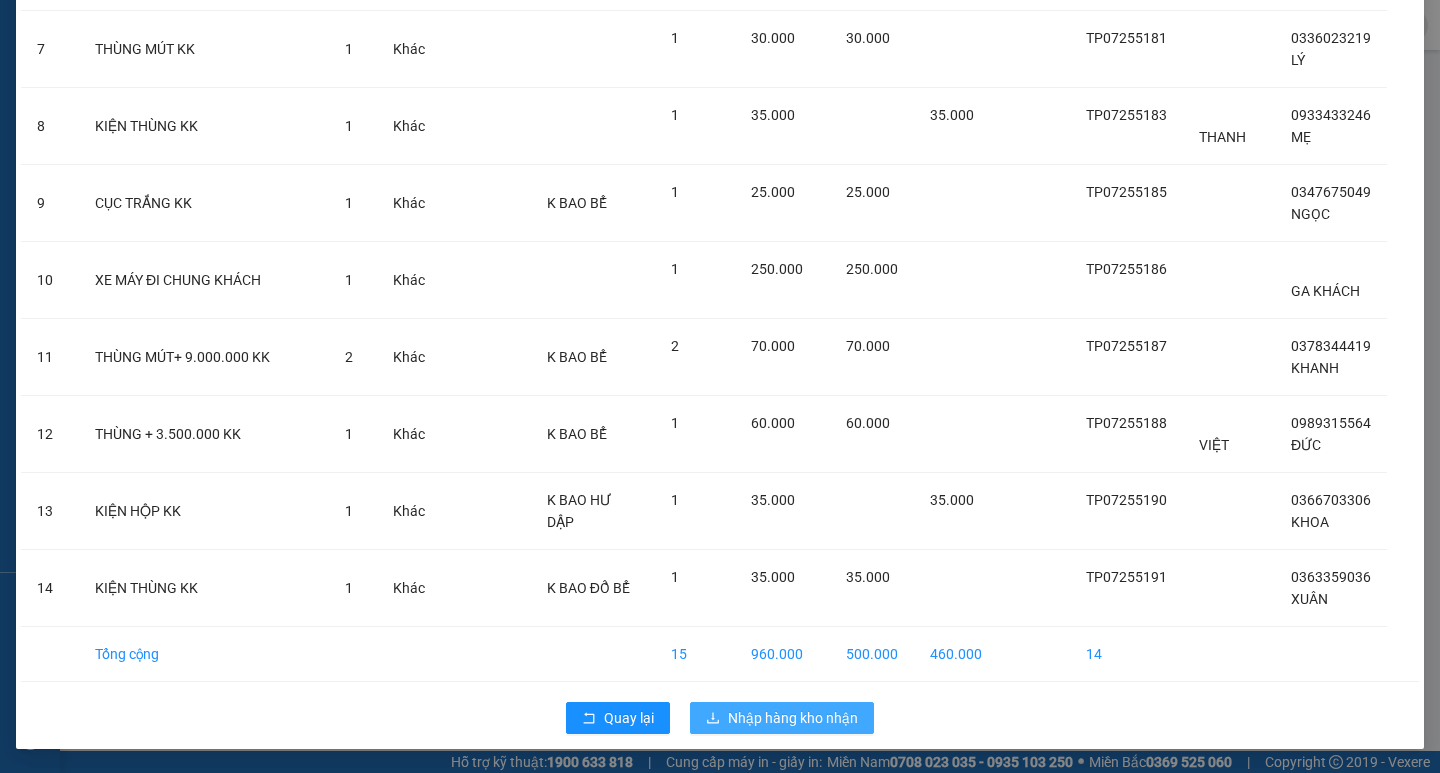 click on "Nhập hàng kho nhận" at bounding box center (793, 718) 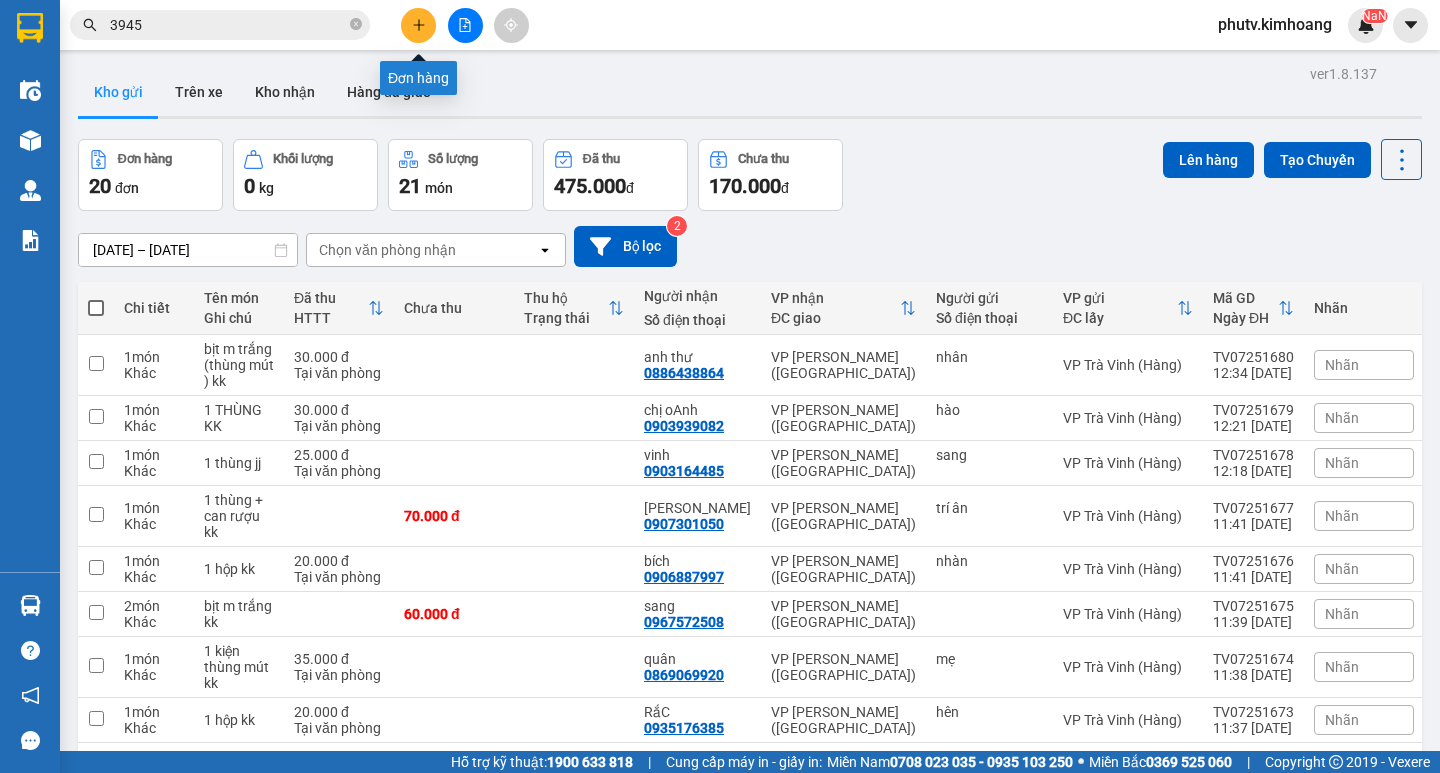 click 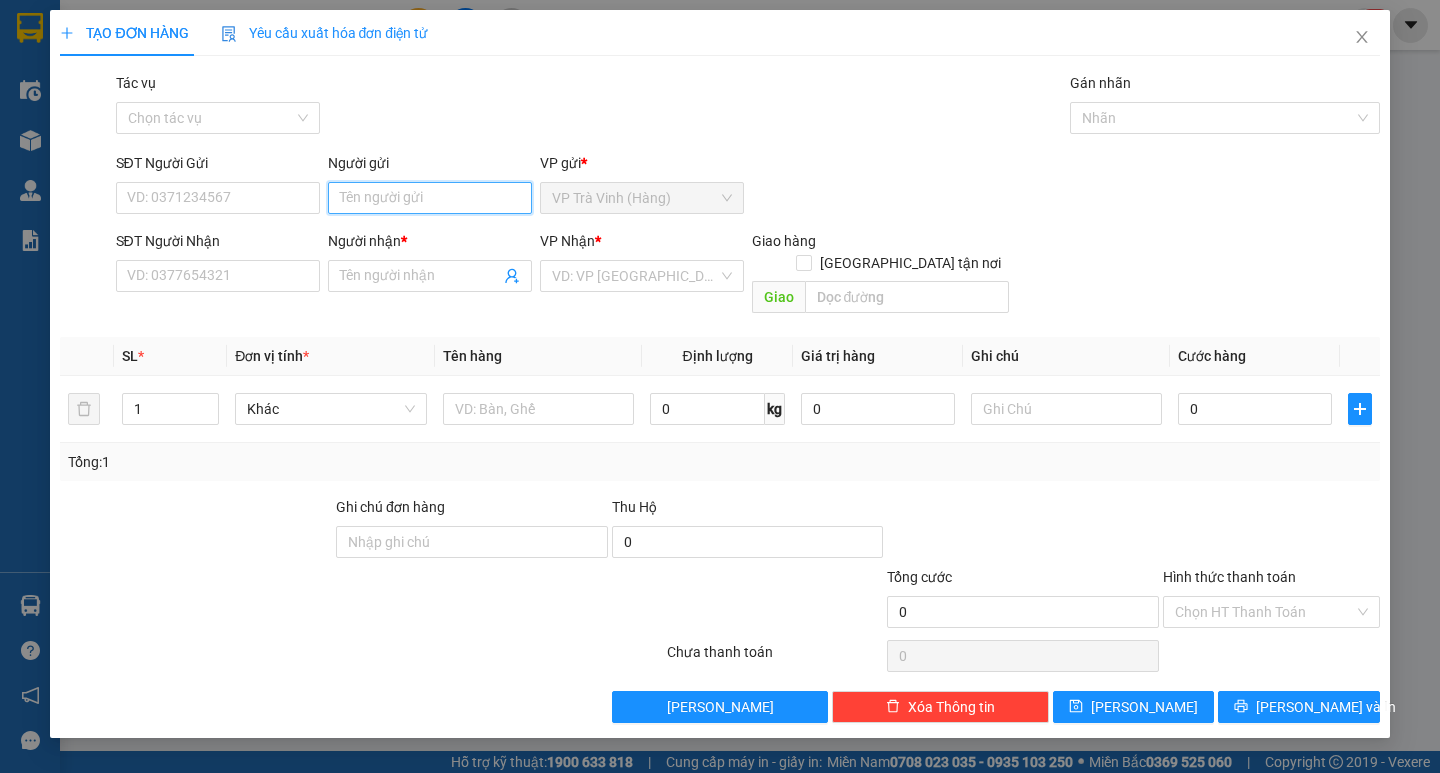 click on "Người gửi" at bounding box center (430, 198) 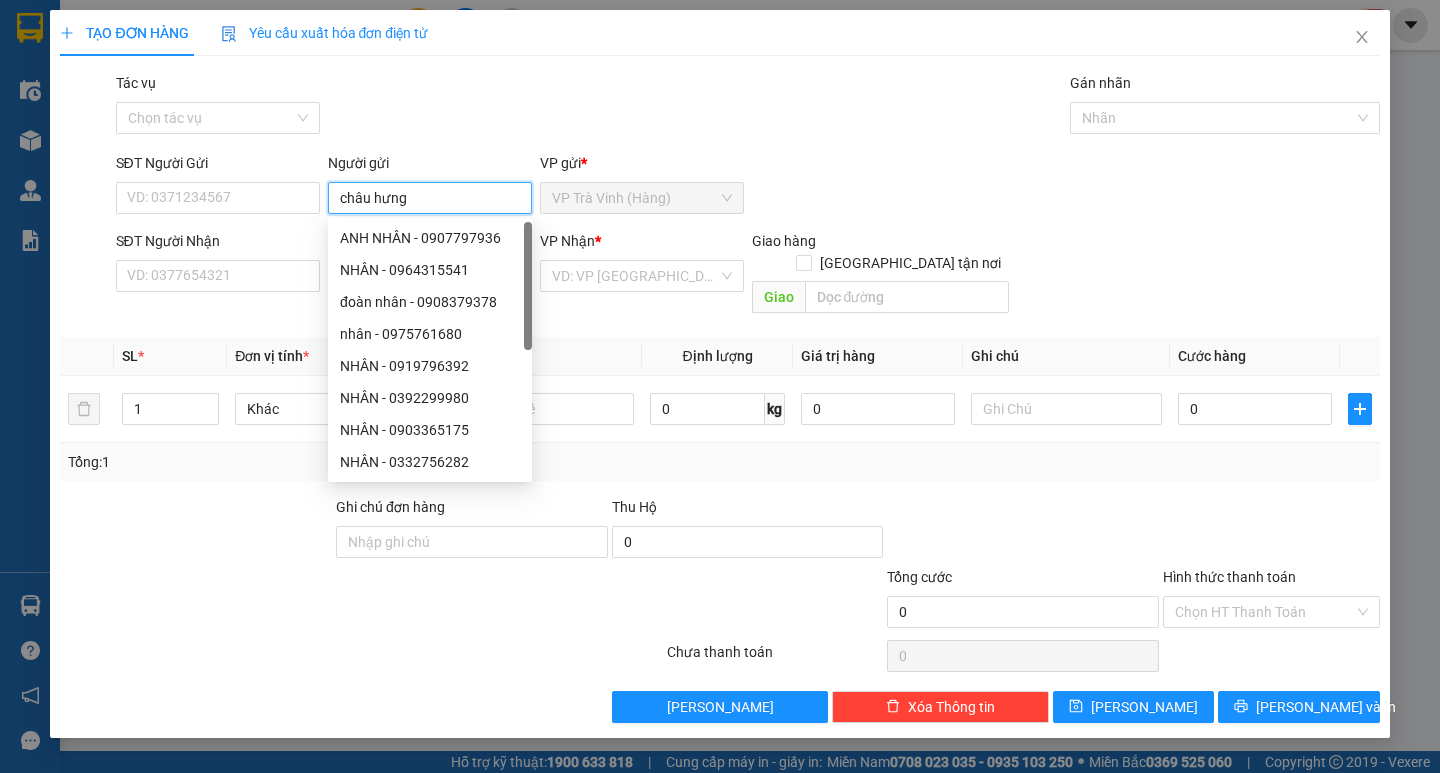 type on "châu hưng" 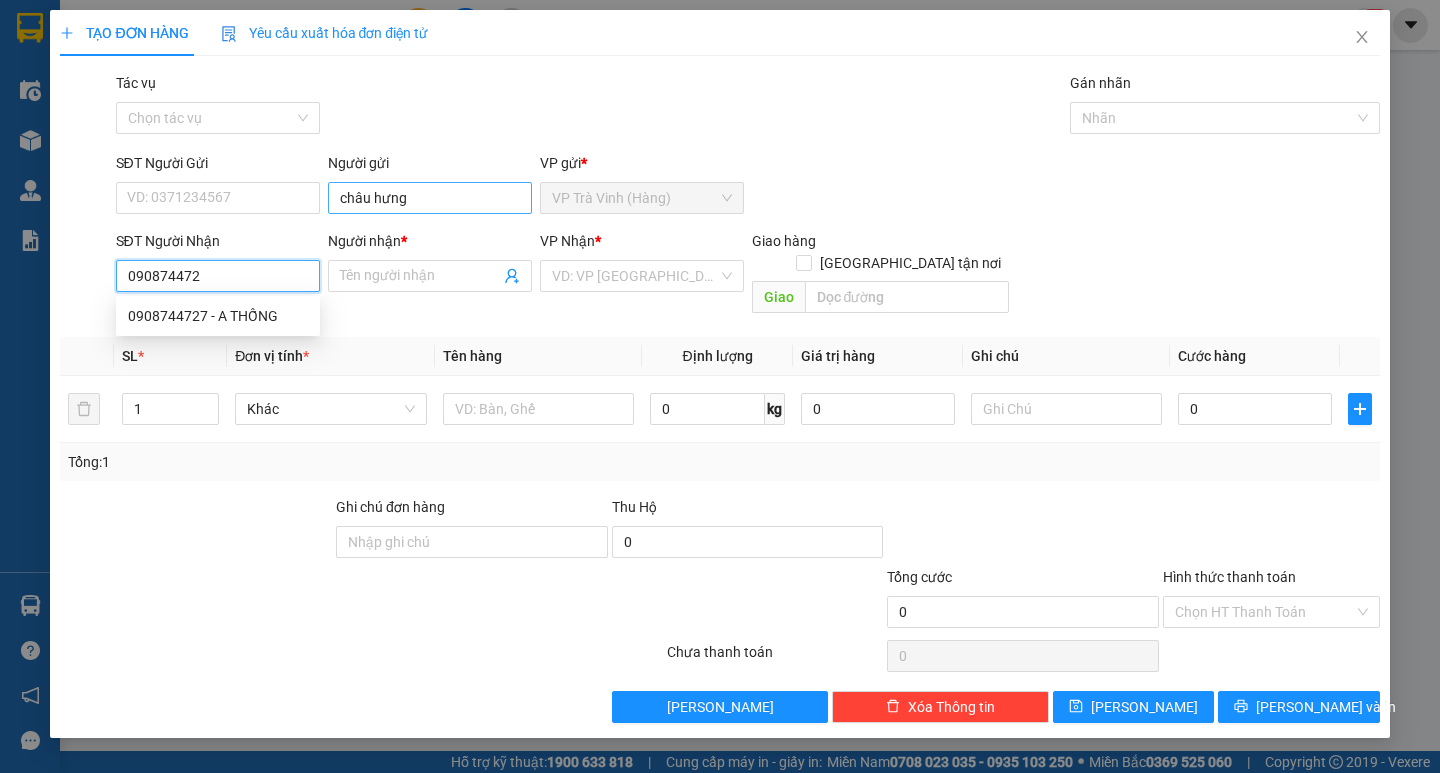 type on "0908744727" 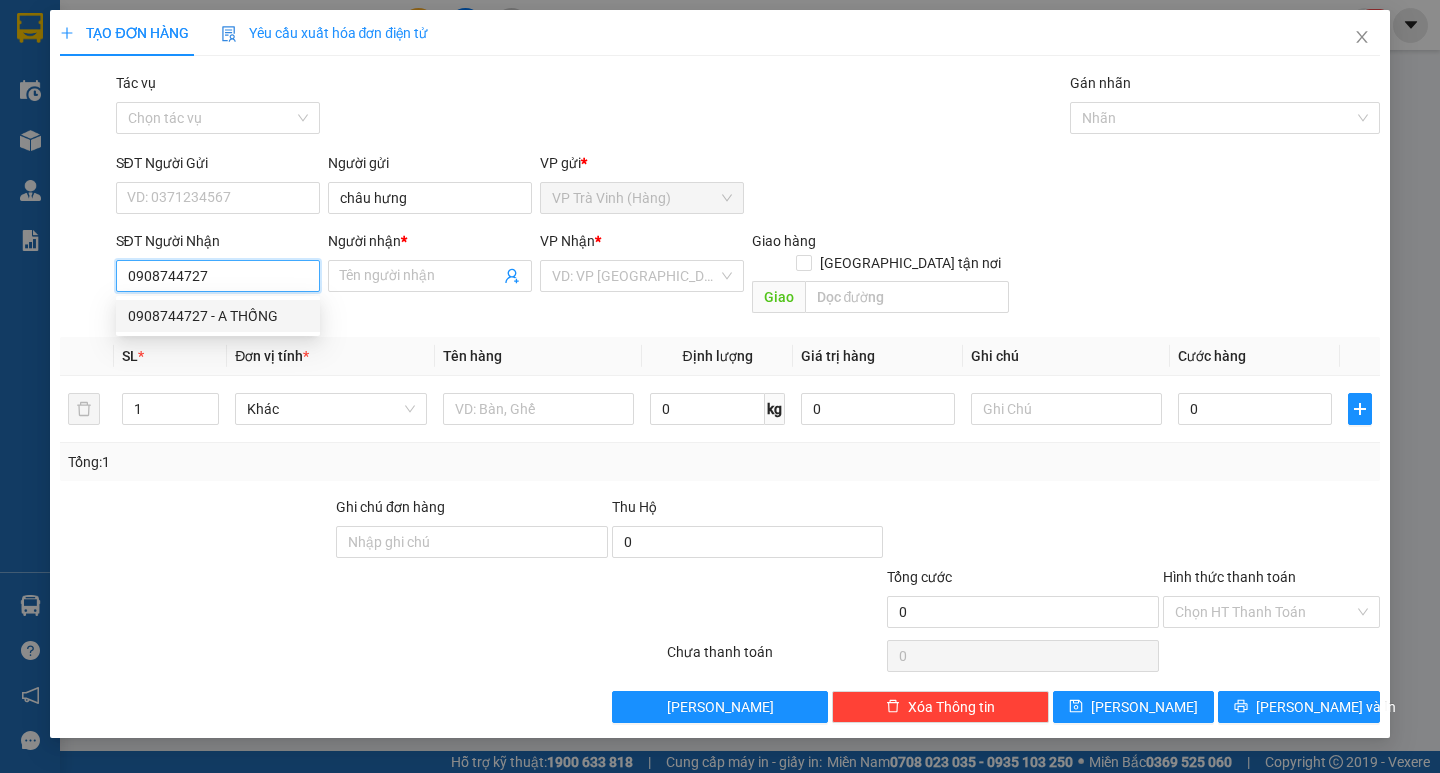 click on "0908744727 - A THỐNG" at bounding box center (218, 316) 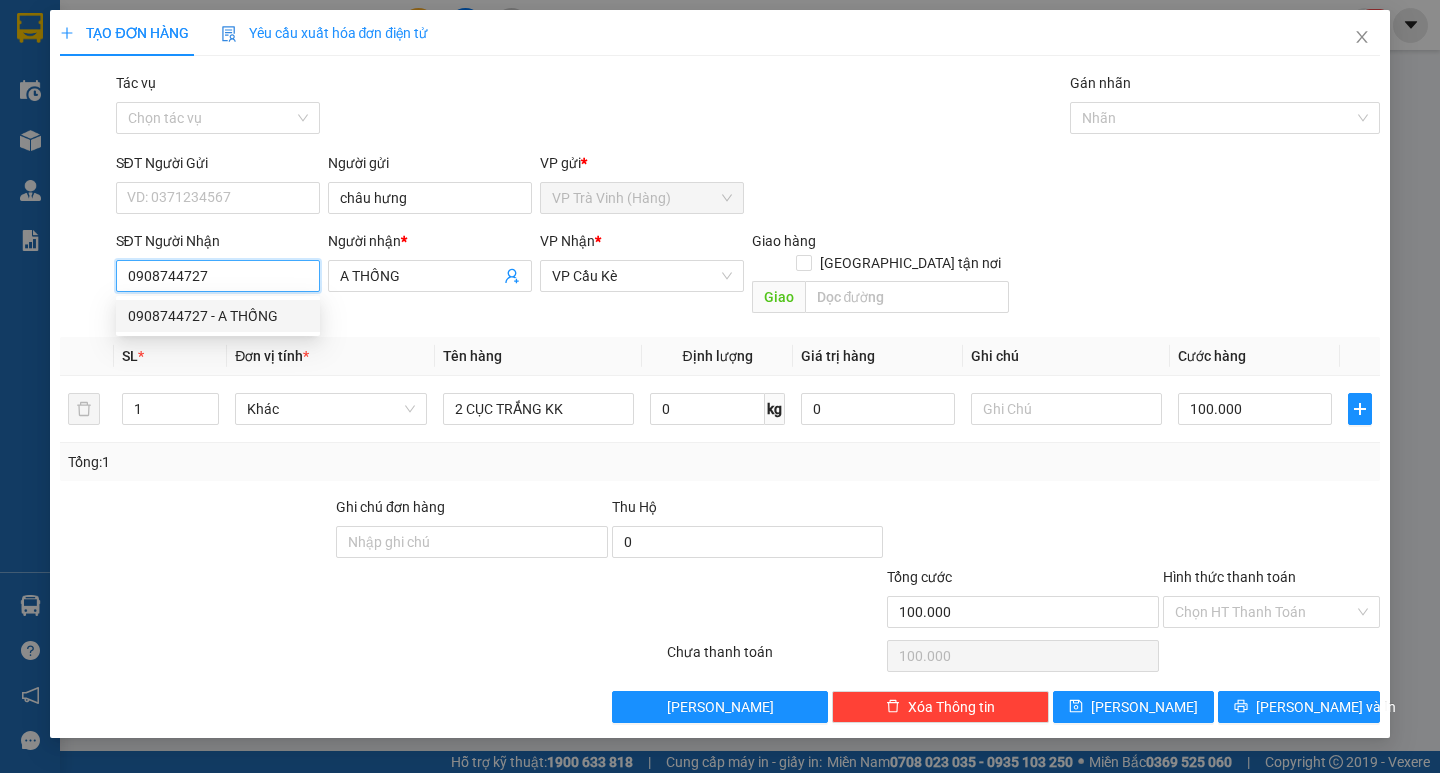 type on "100.000" 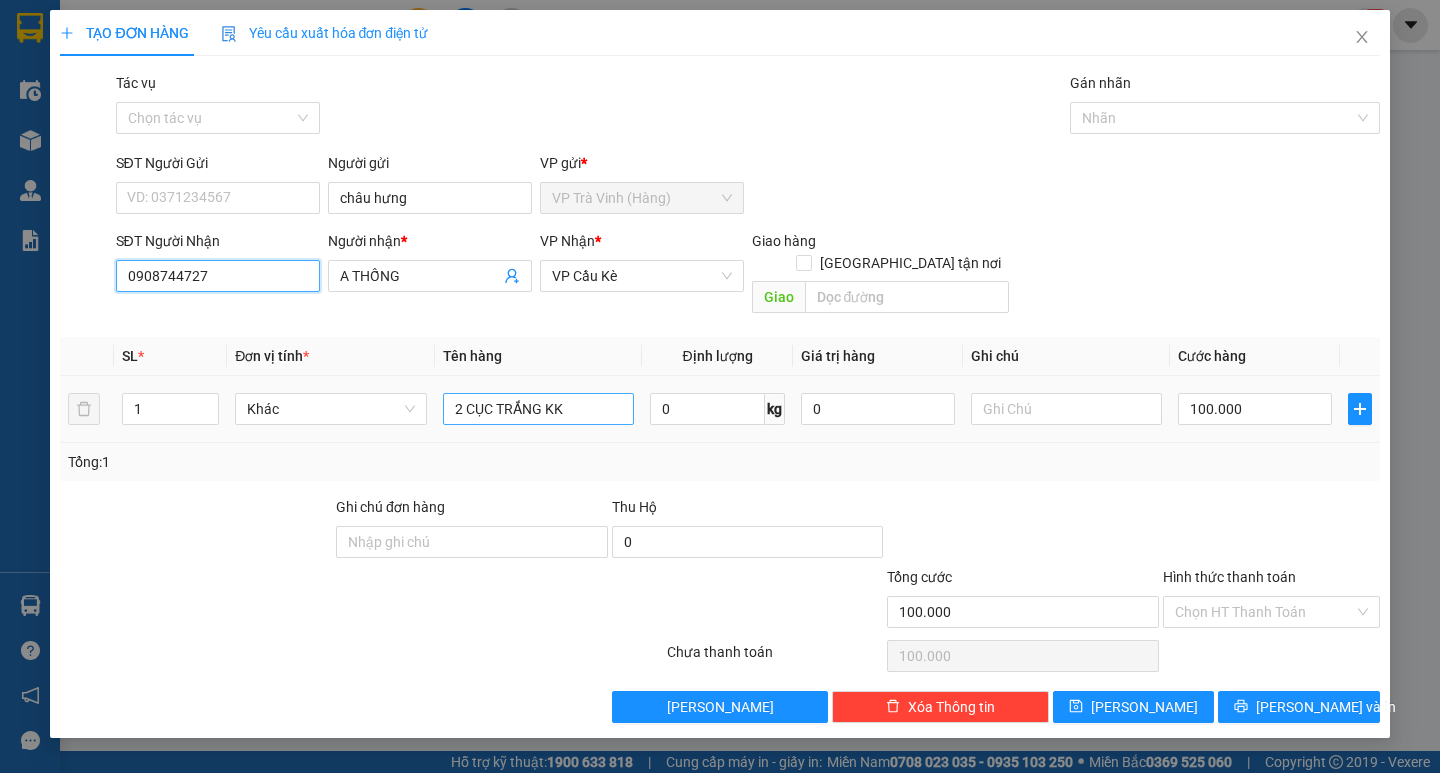 type on "0908744727" 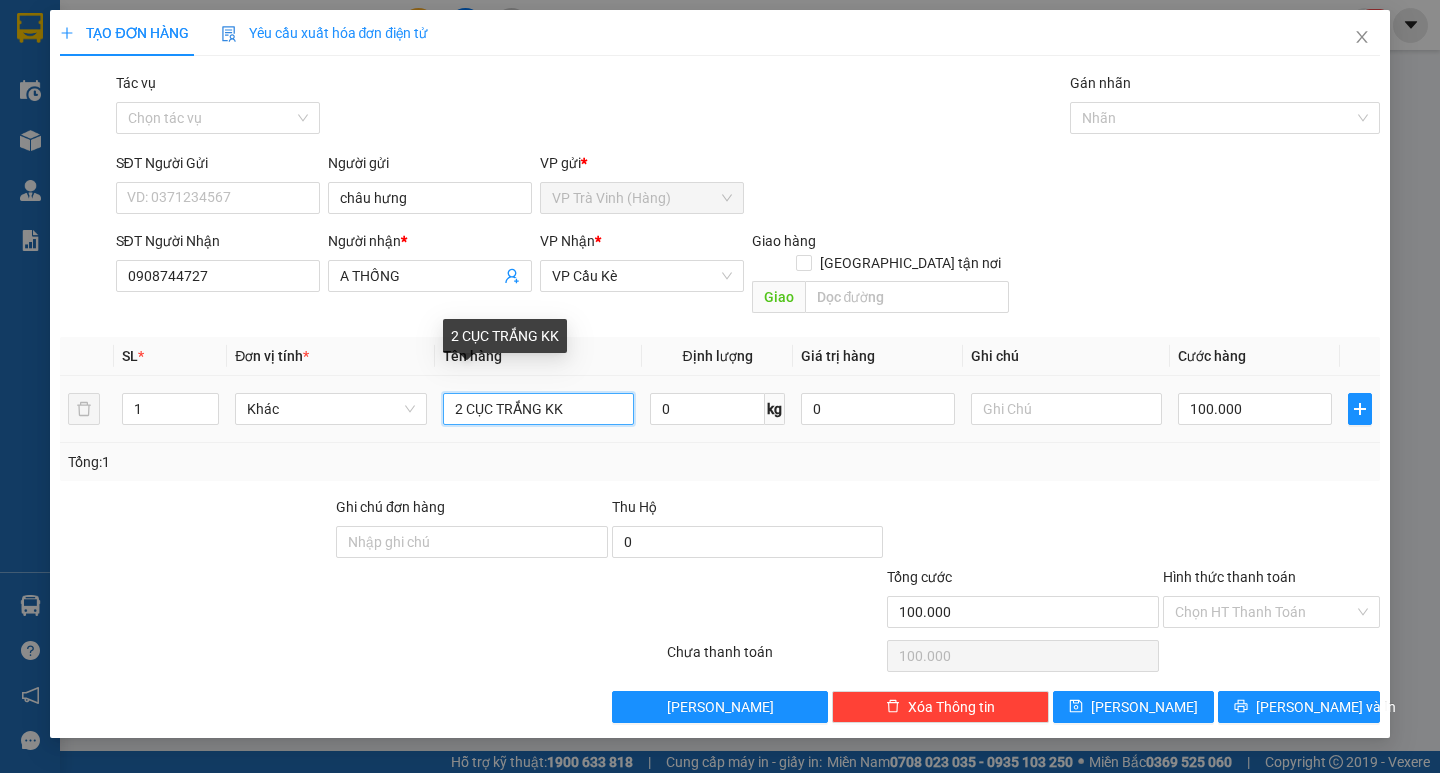 drag, startPoint x: 569, startPoint y: 378, endPoint x: 0, endPoint y: 578, distance: 603.12604 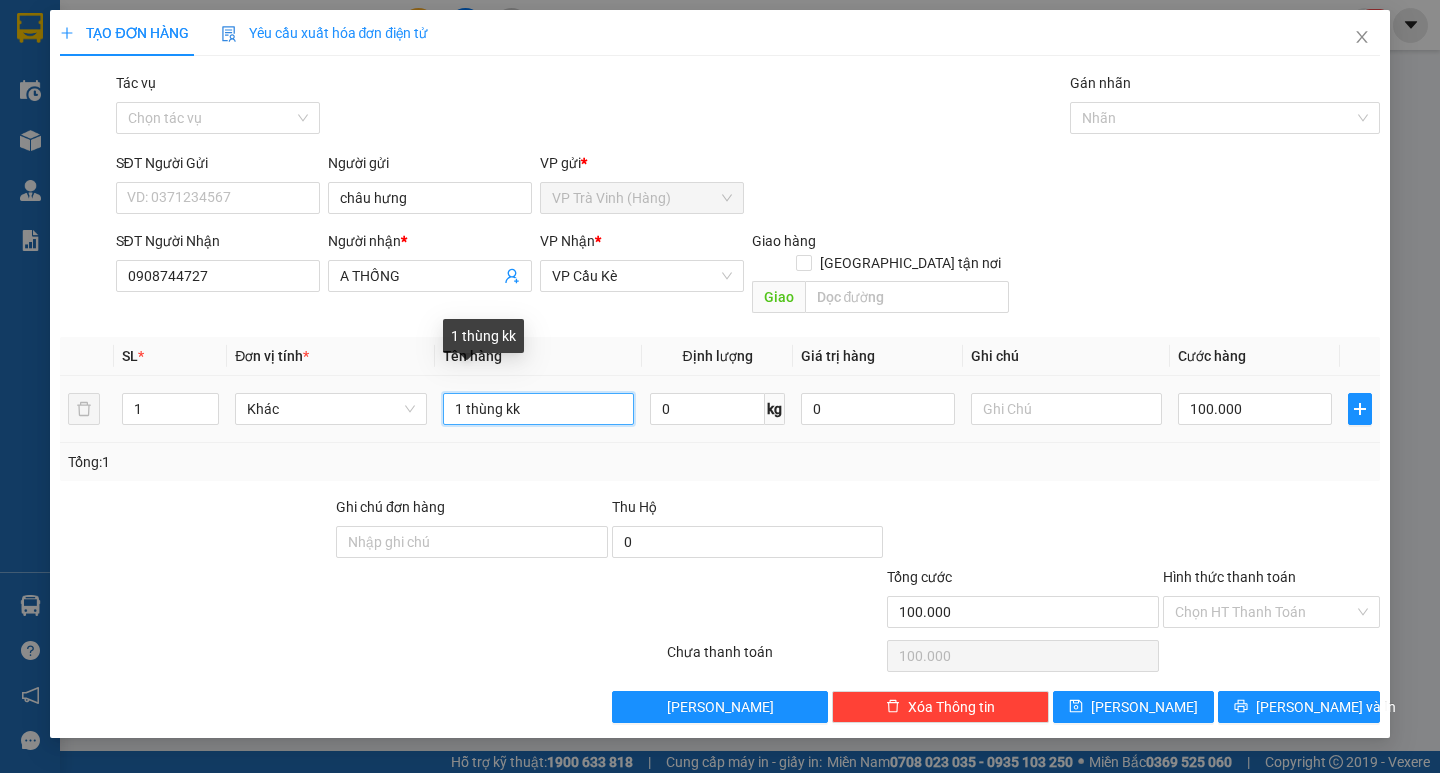 click on "1 thùng kk" at bounding box center (538, 409) 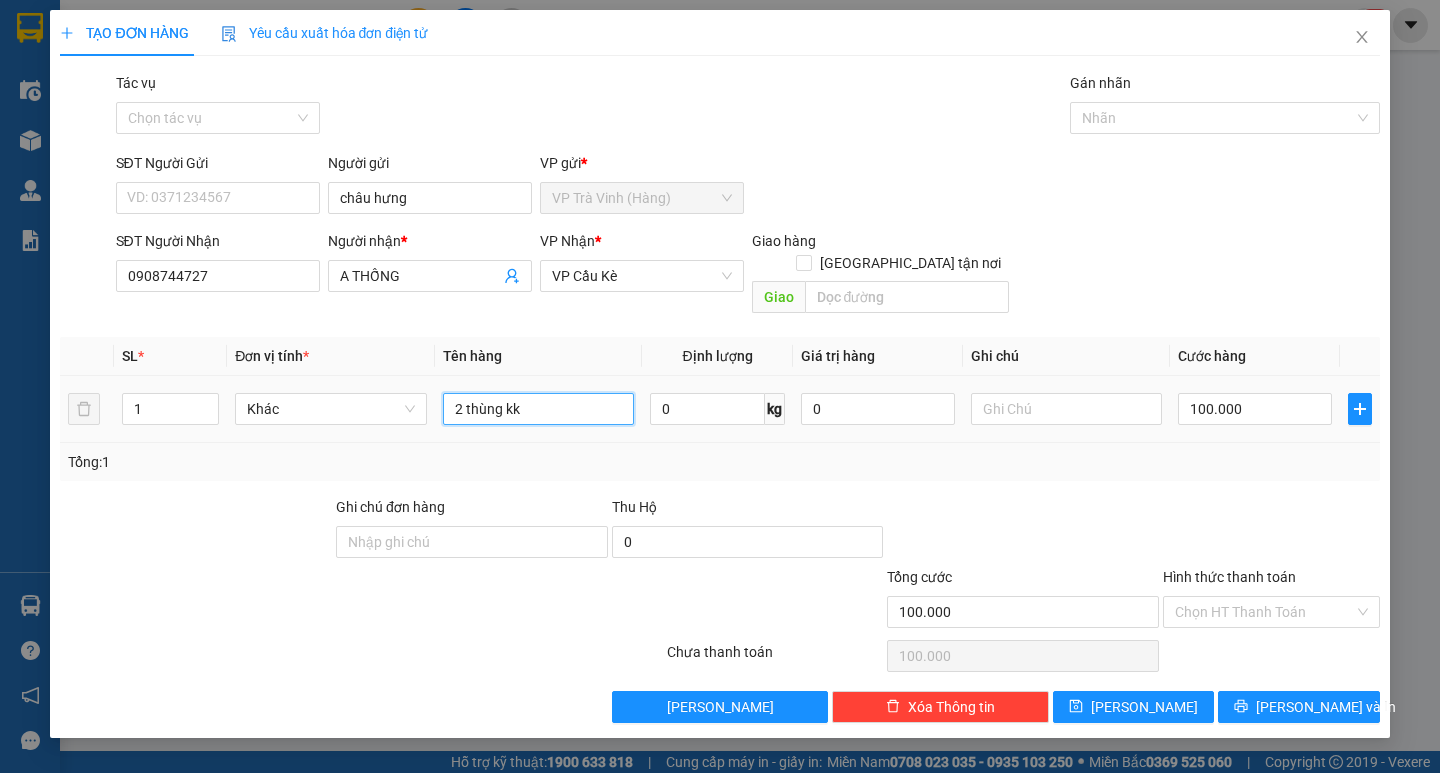 type on "2 thùng kk" 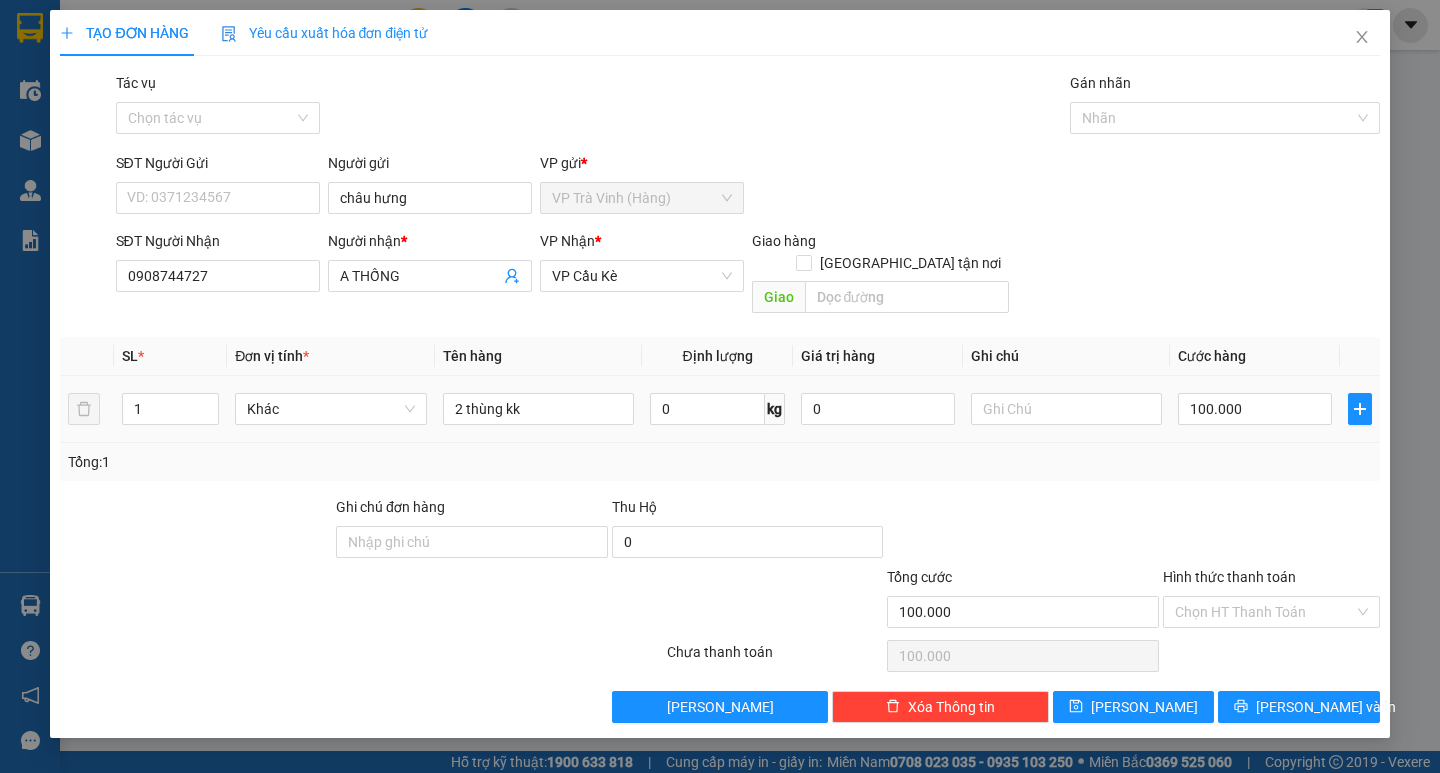 click on "100.000" at bounding box center [1255, 409] 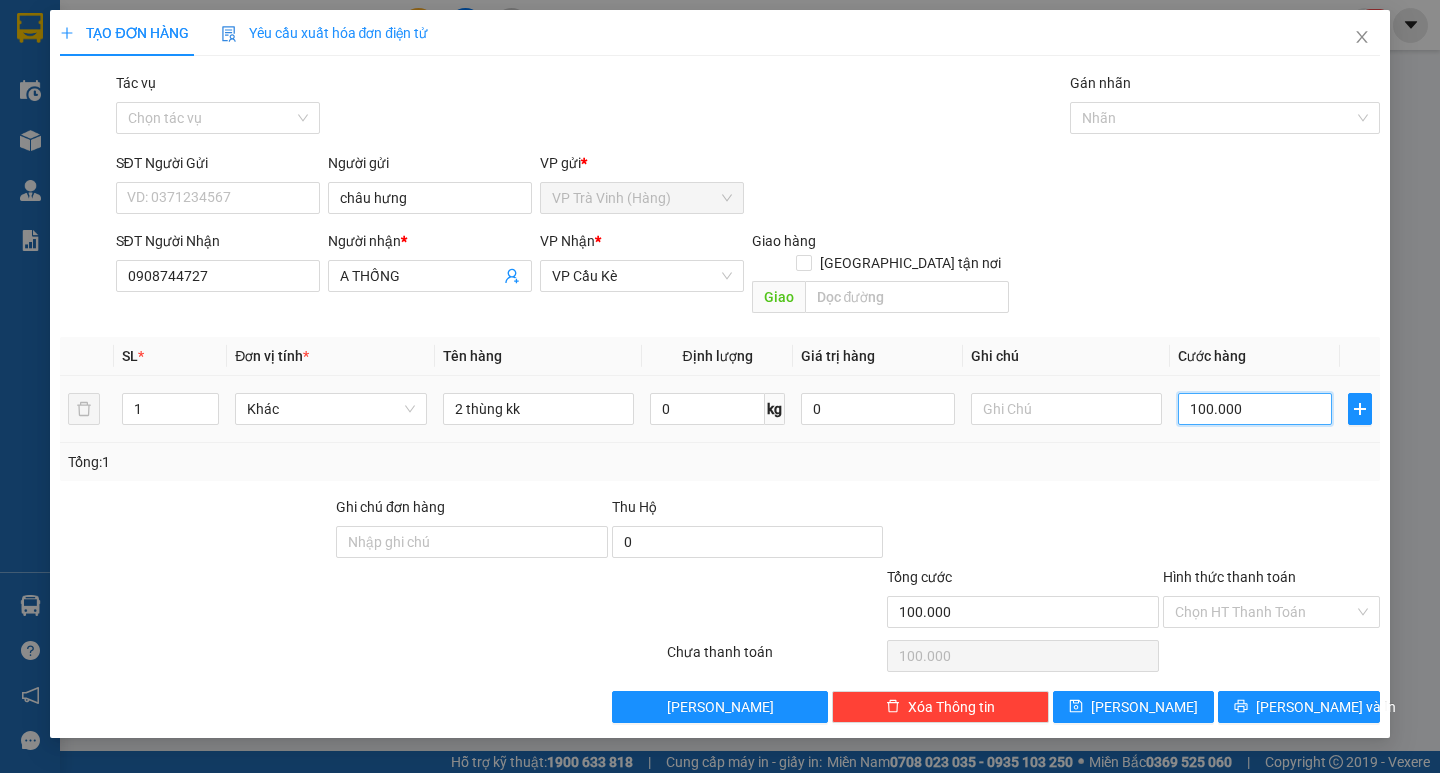 click on "100.000" at bounding box center [1255, 409] 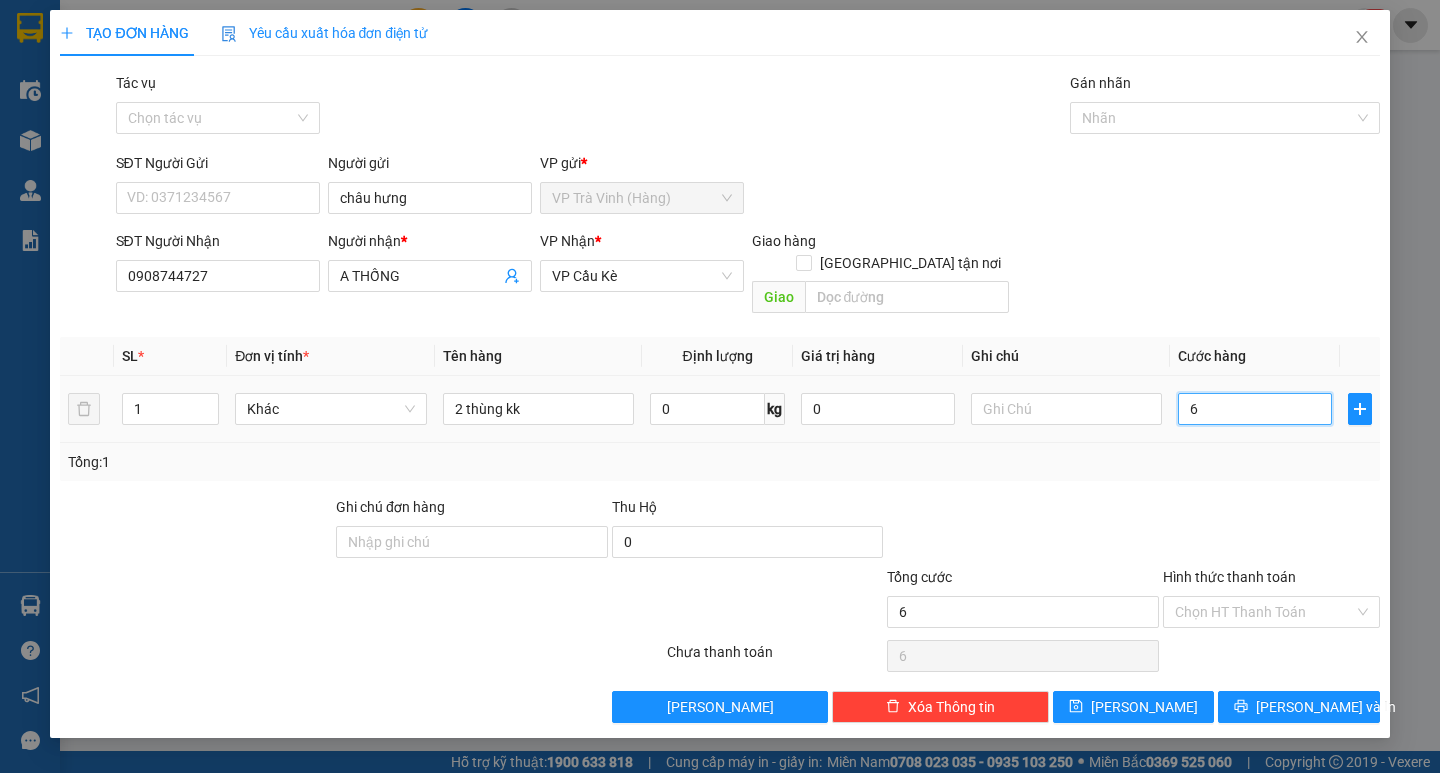 type on "60" 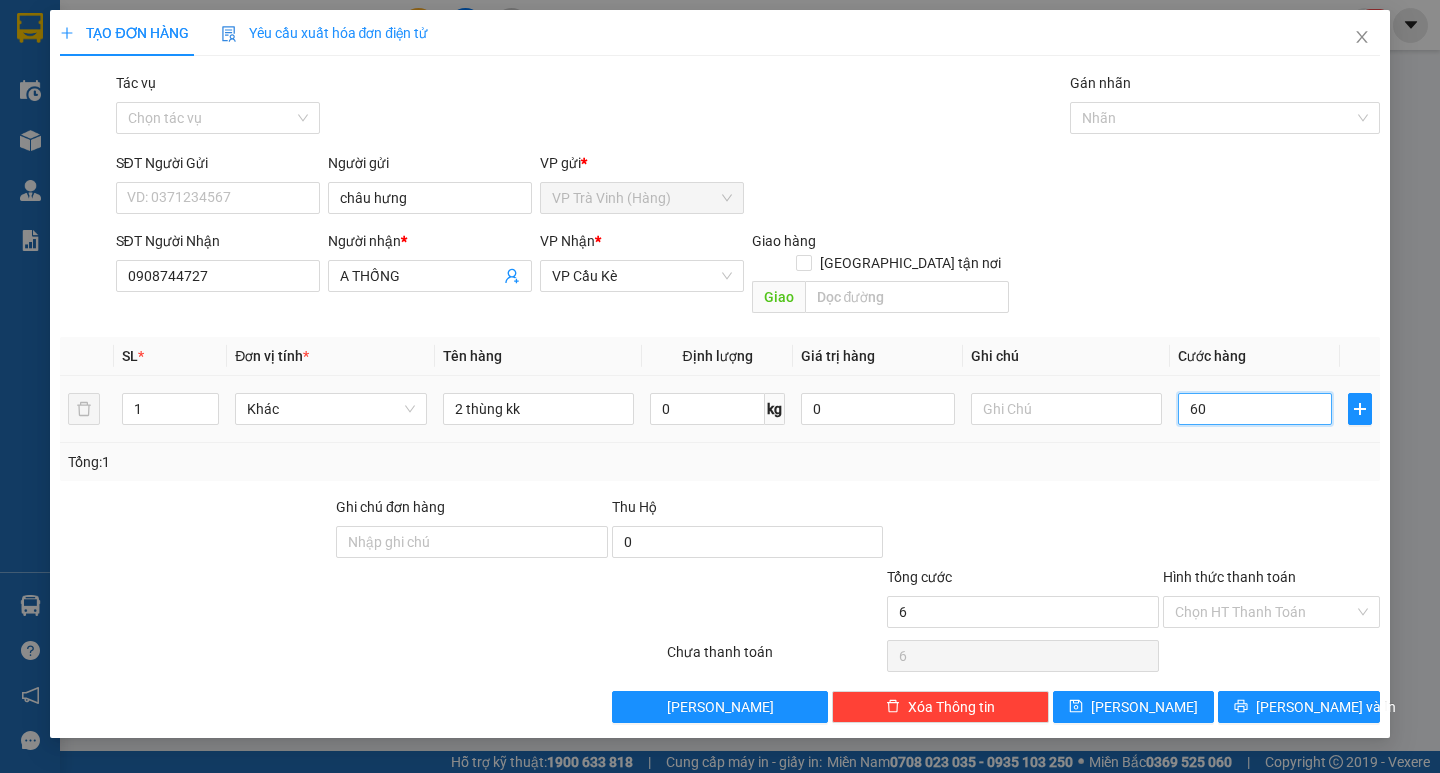 type on "60" 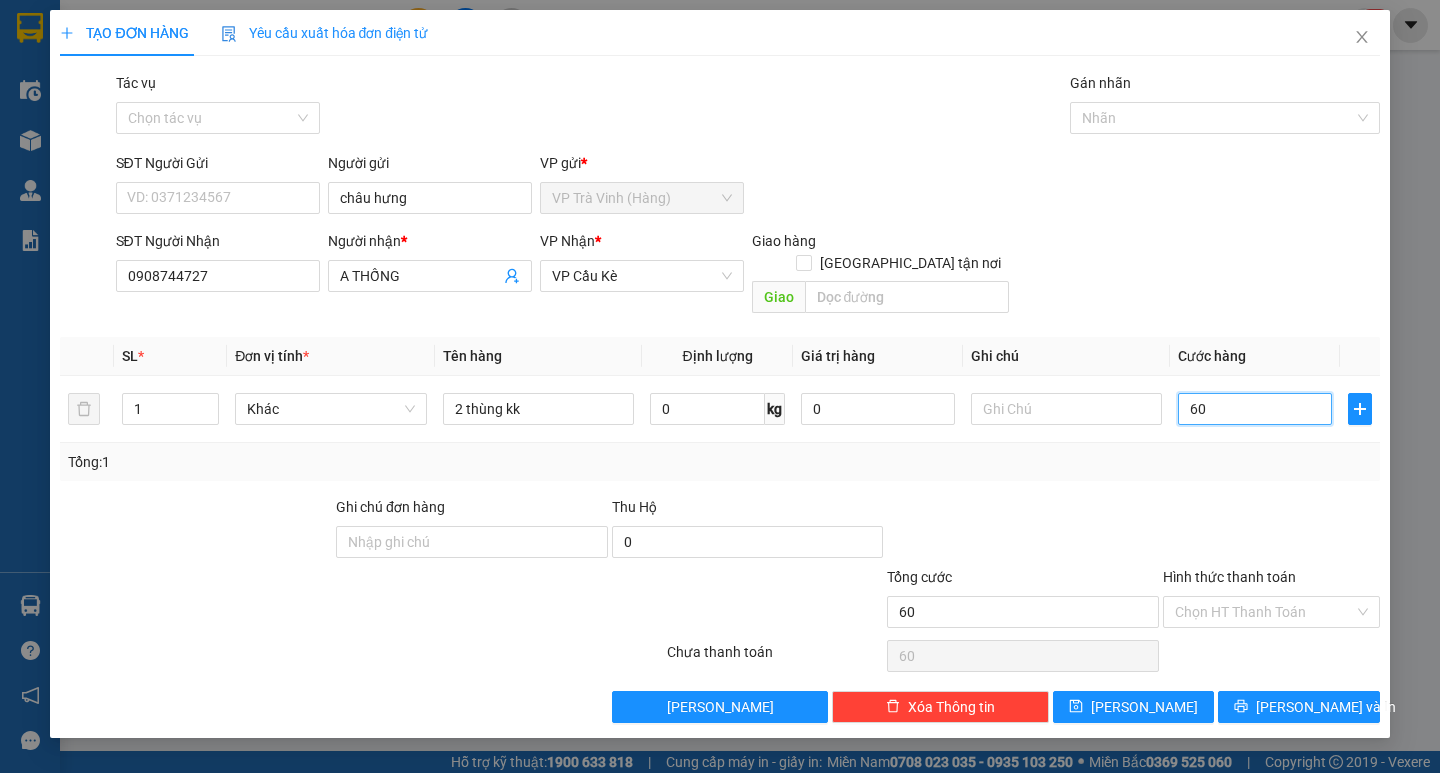 type on "60" 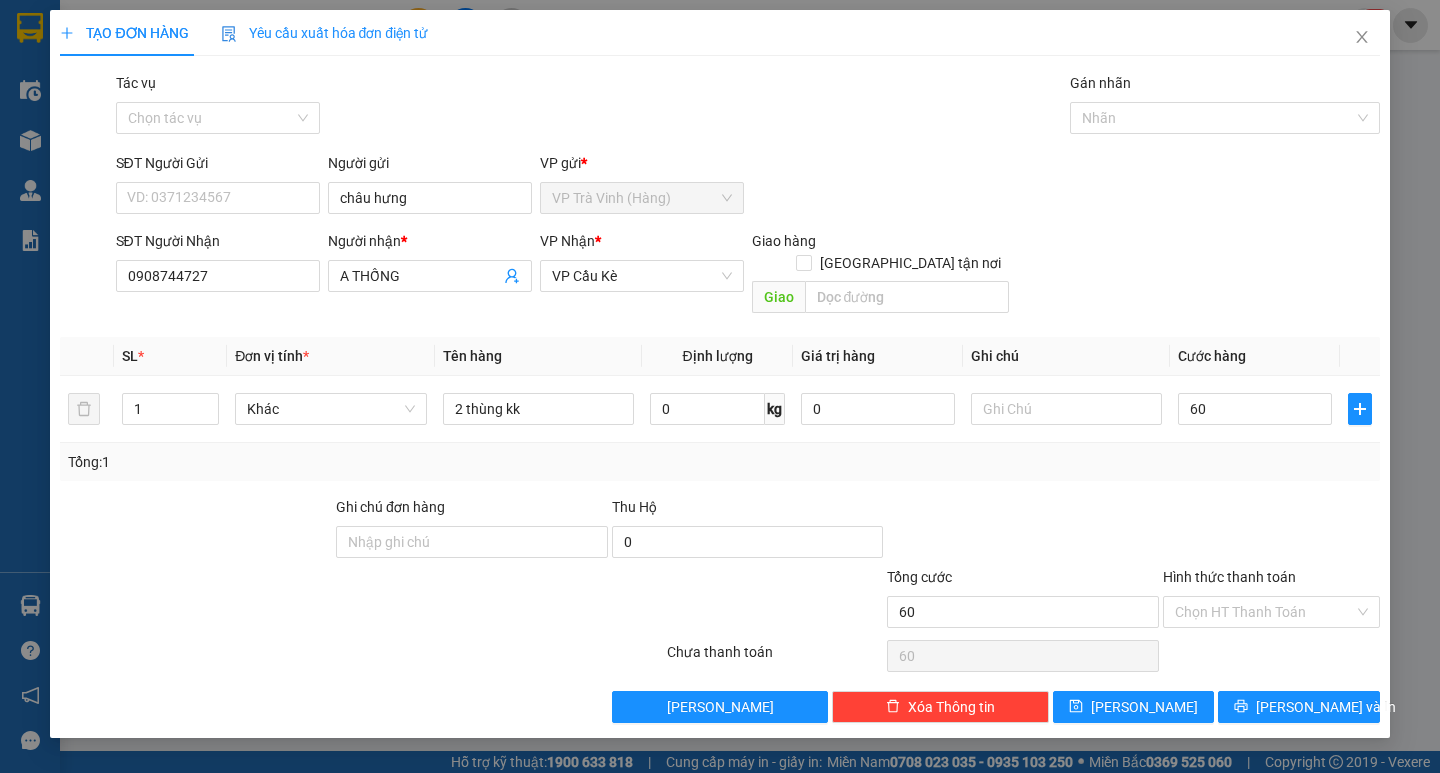 type on "60.000" 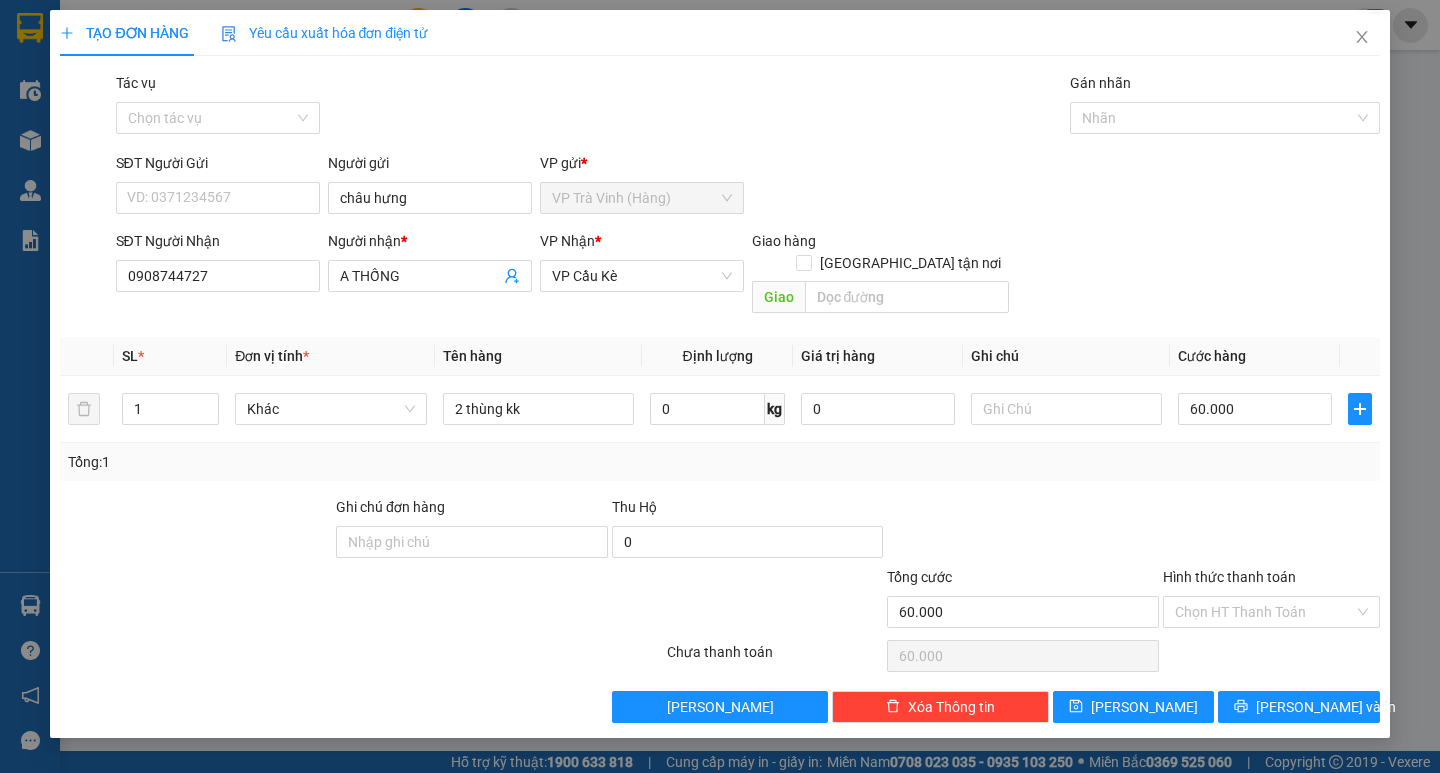 drag, startPoint x: 1254, startPoint y: 465, endPoint x: 1253, endPoint y: 481, distance: 16.03122 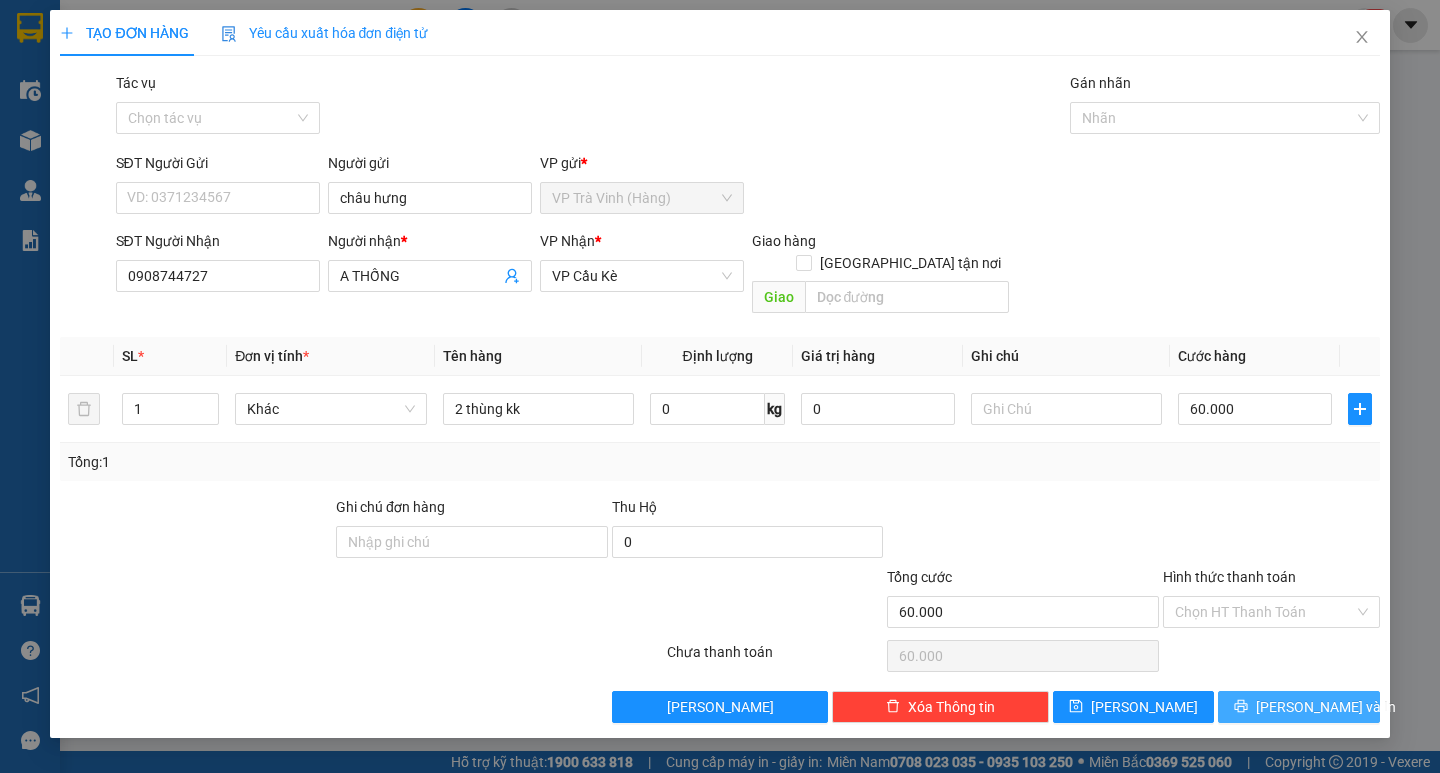click on "[PERSON_NAME] và In" at bounding box center (1326, 707) 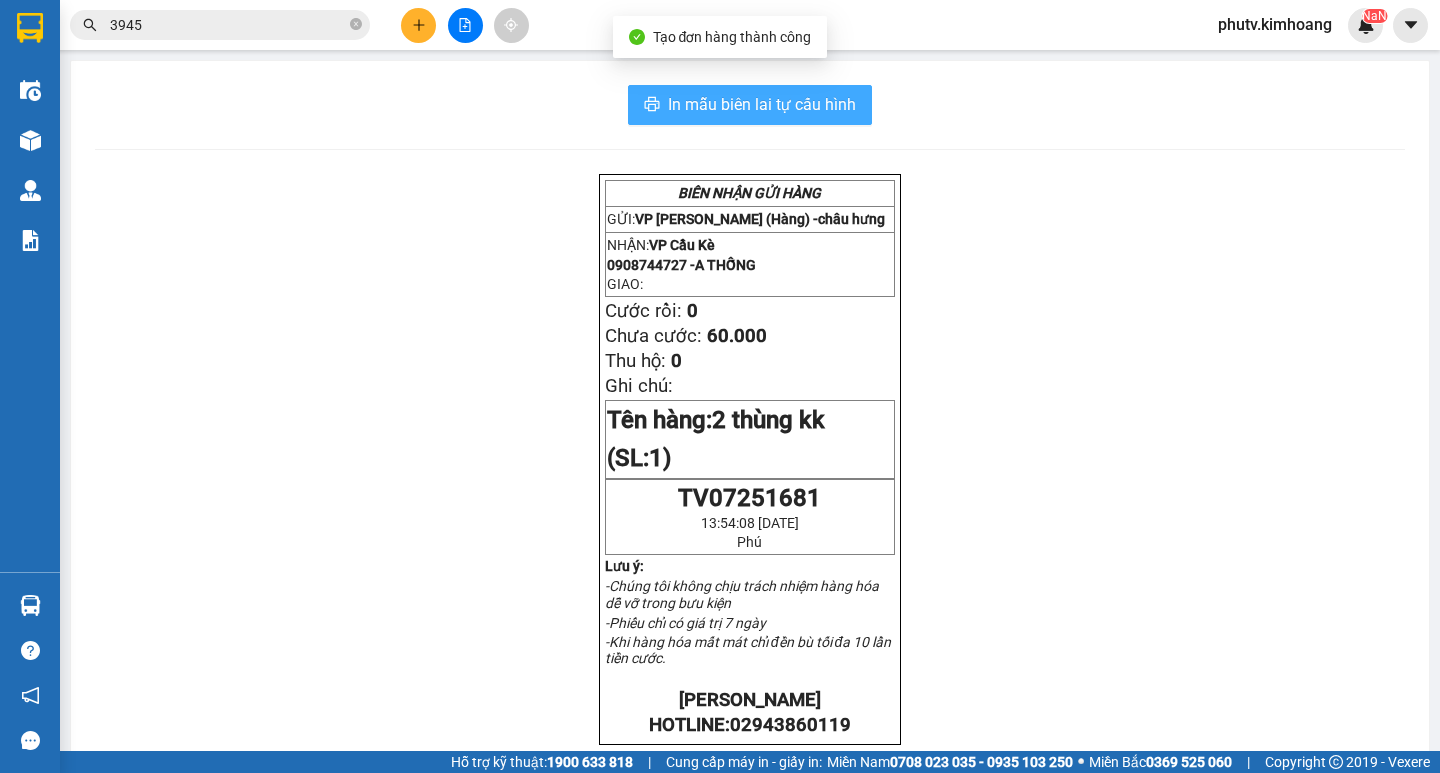 click on "In mẫu biên lai tự cấu hình" at bounding box center [750, 105] 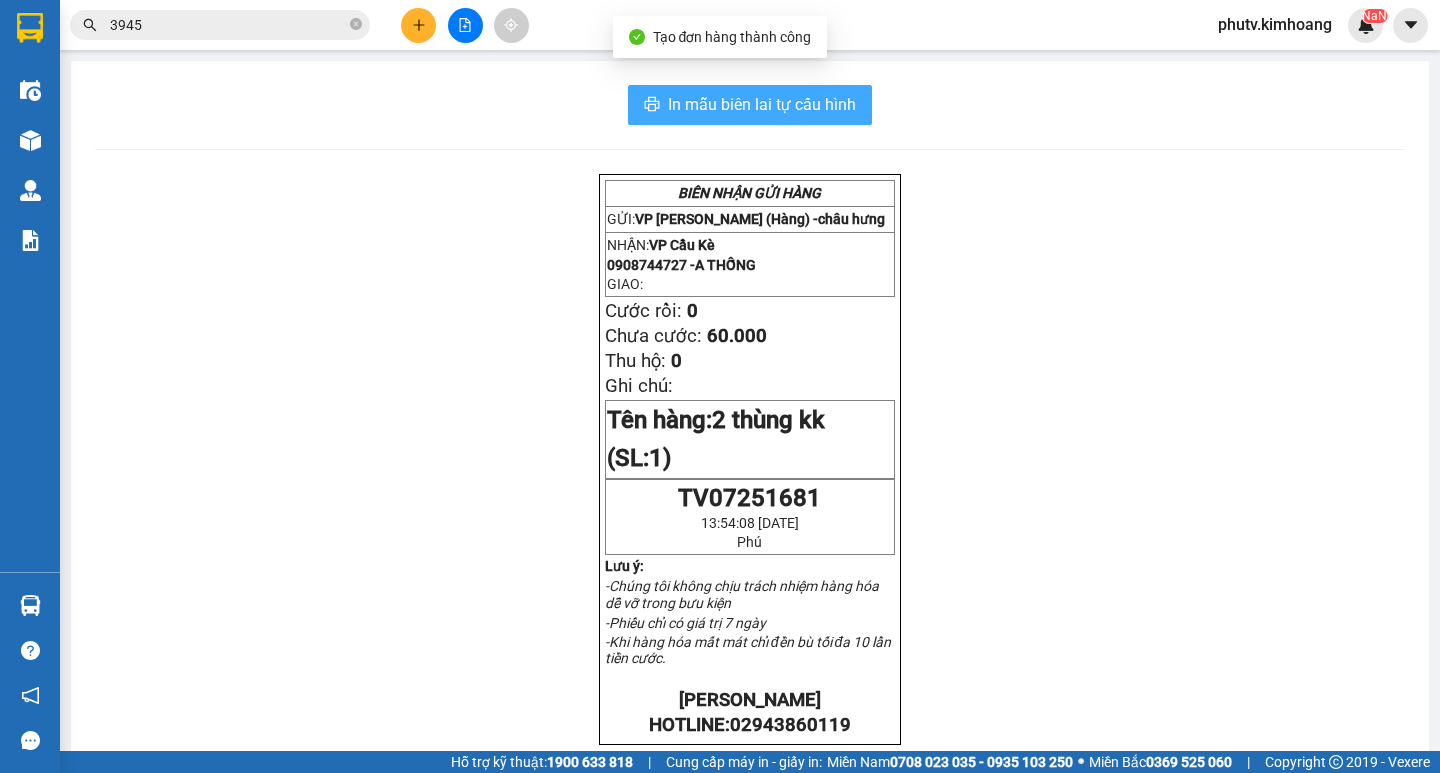 click on "In mẫu biên lai tự cấu hình" at bounding box center (750, 105) 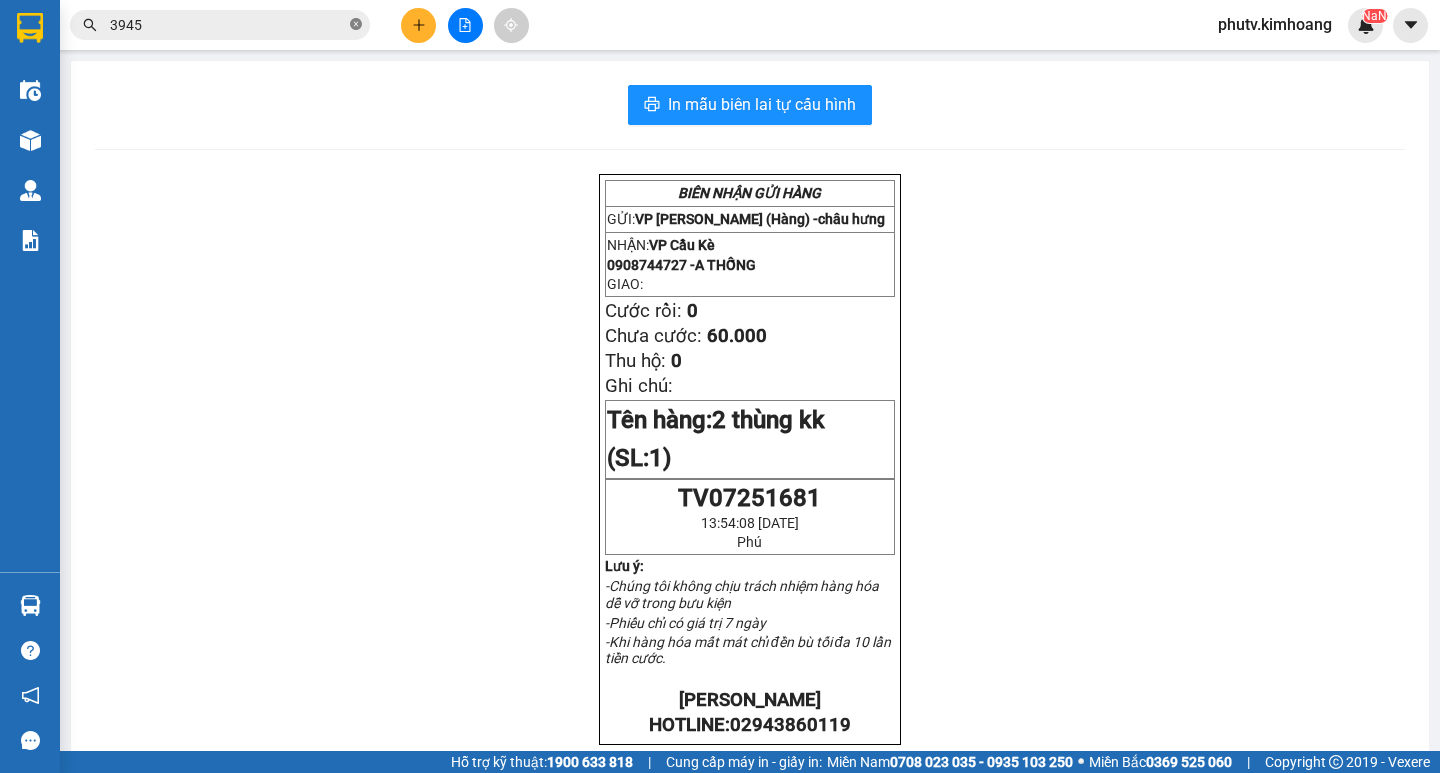 click 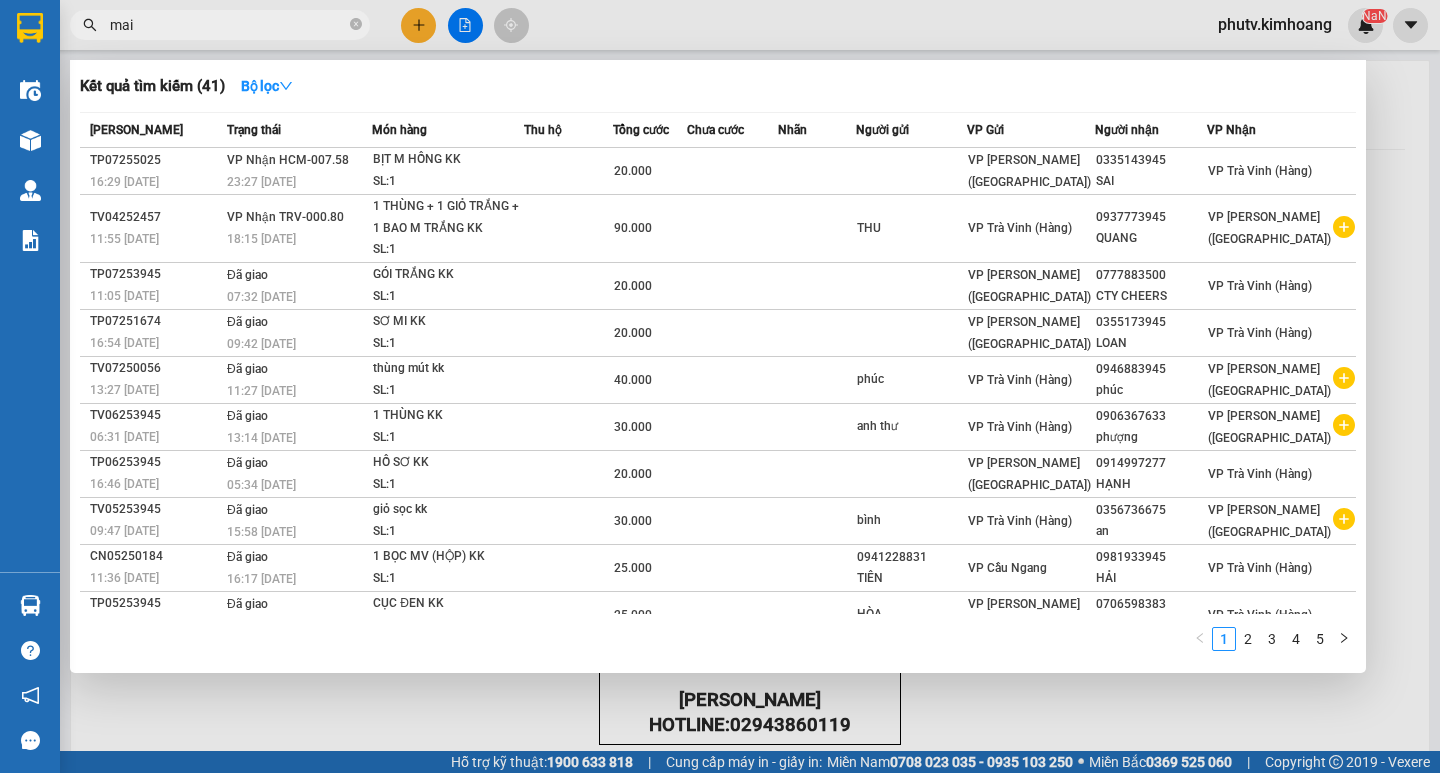 type on "mai" 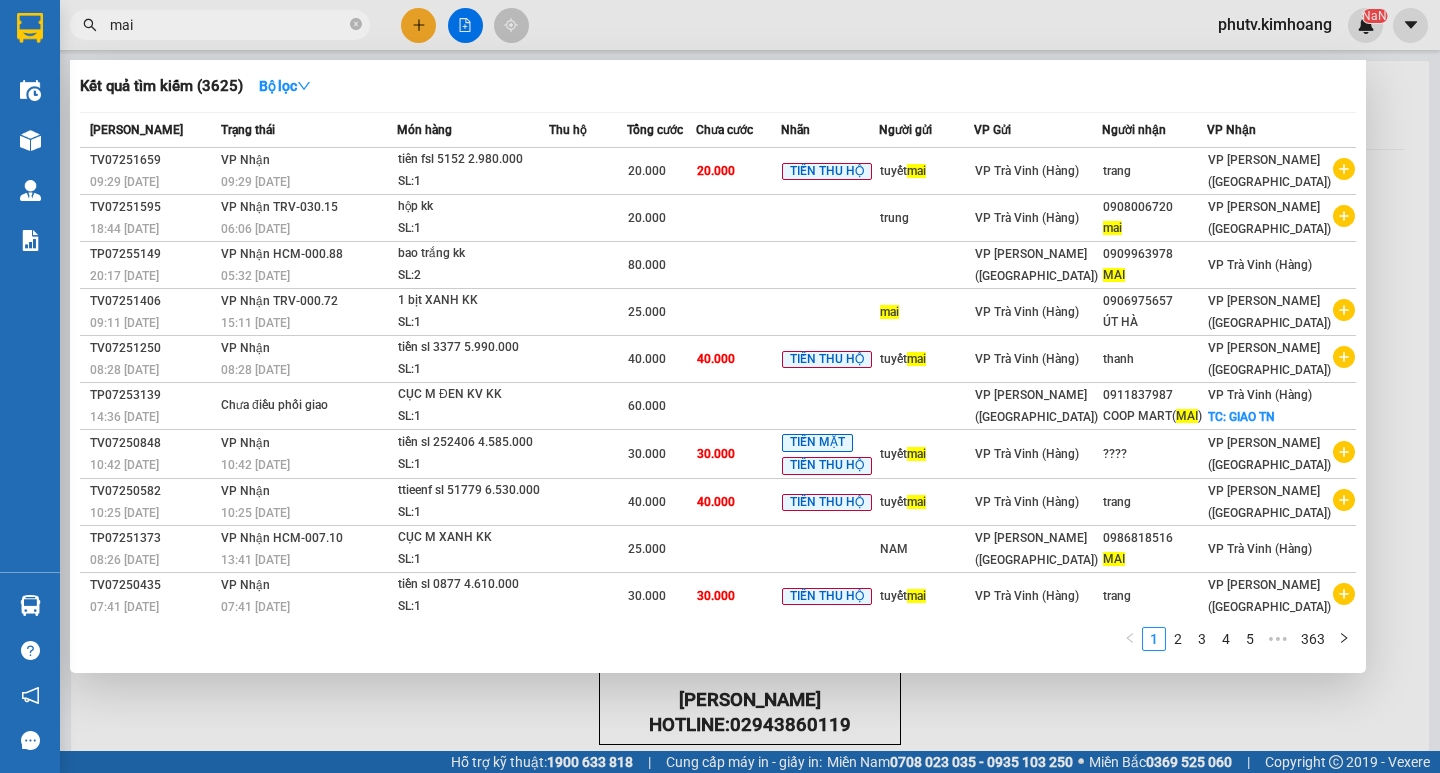 click at bounding box center [720, 386] 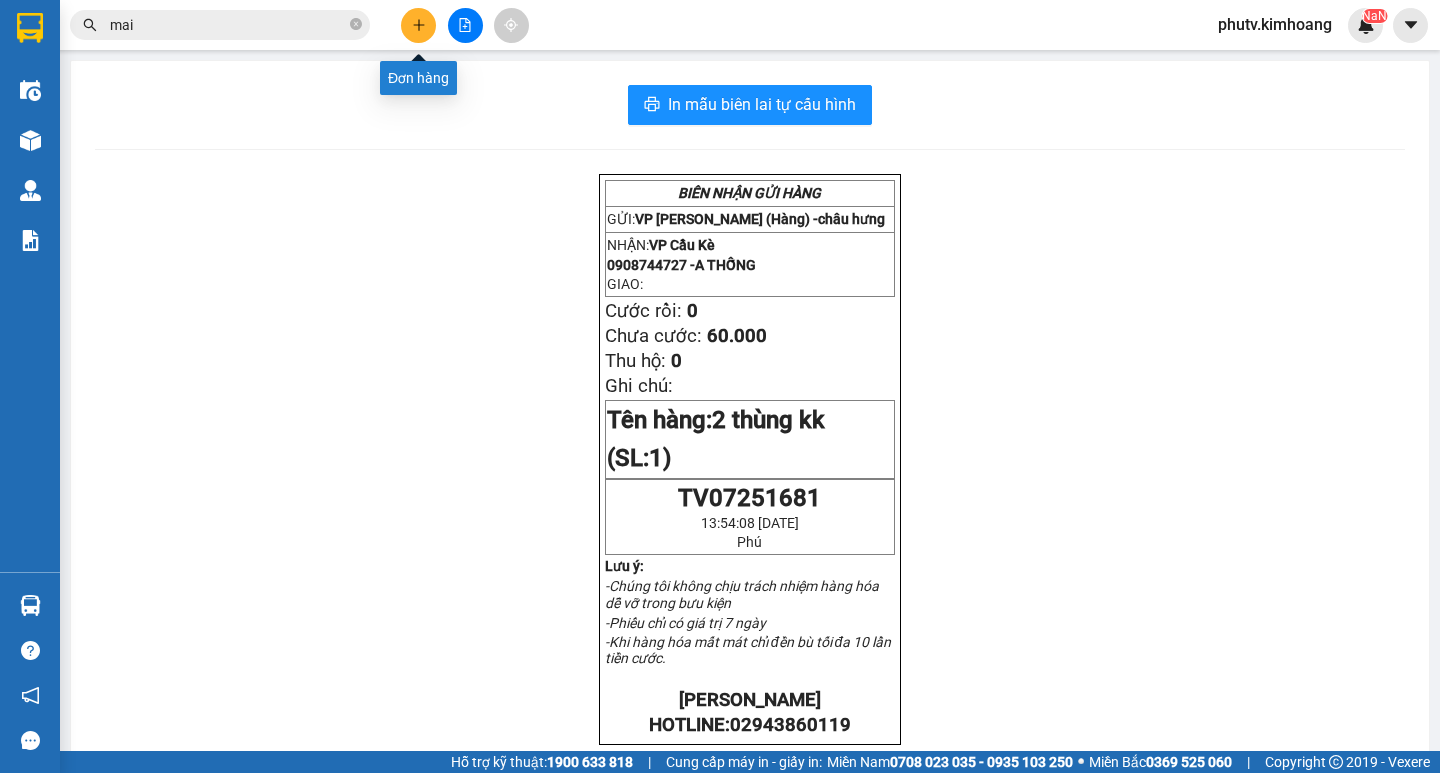 click at bounding box center (418, 25) 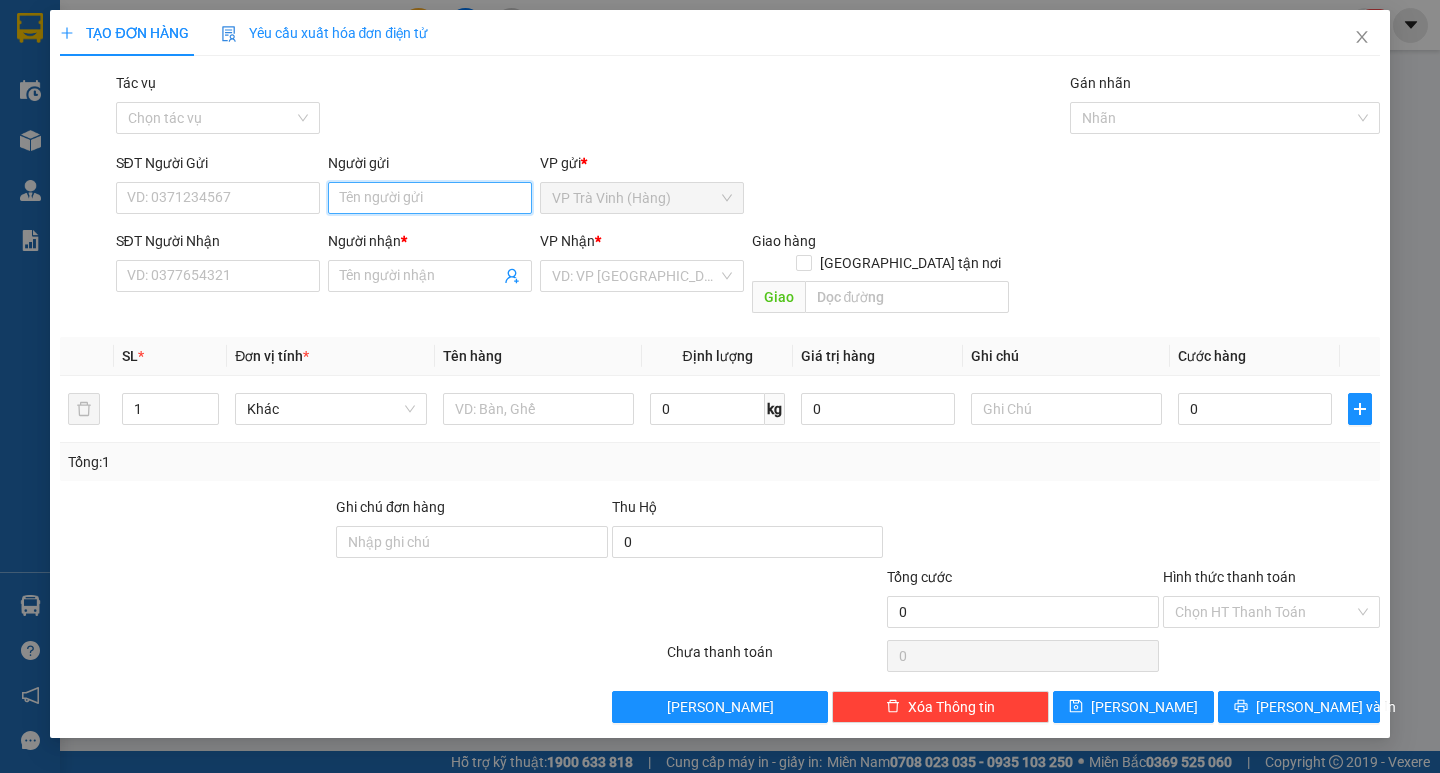 click on "Người gửi" at bounding box center [430, 198] 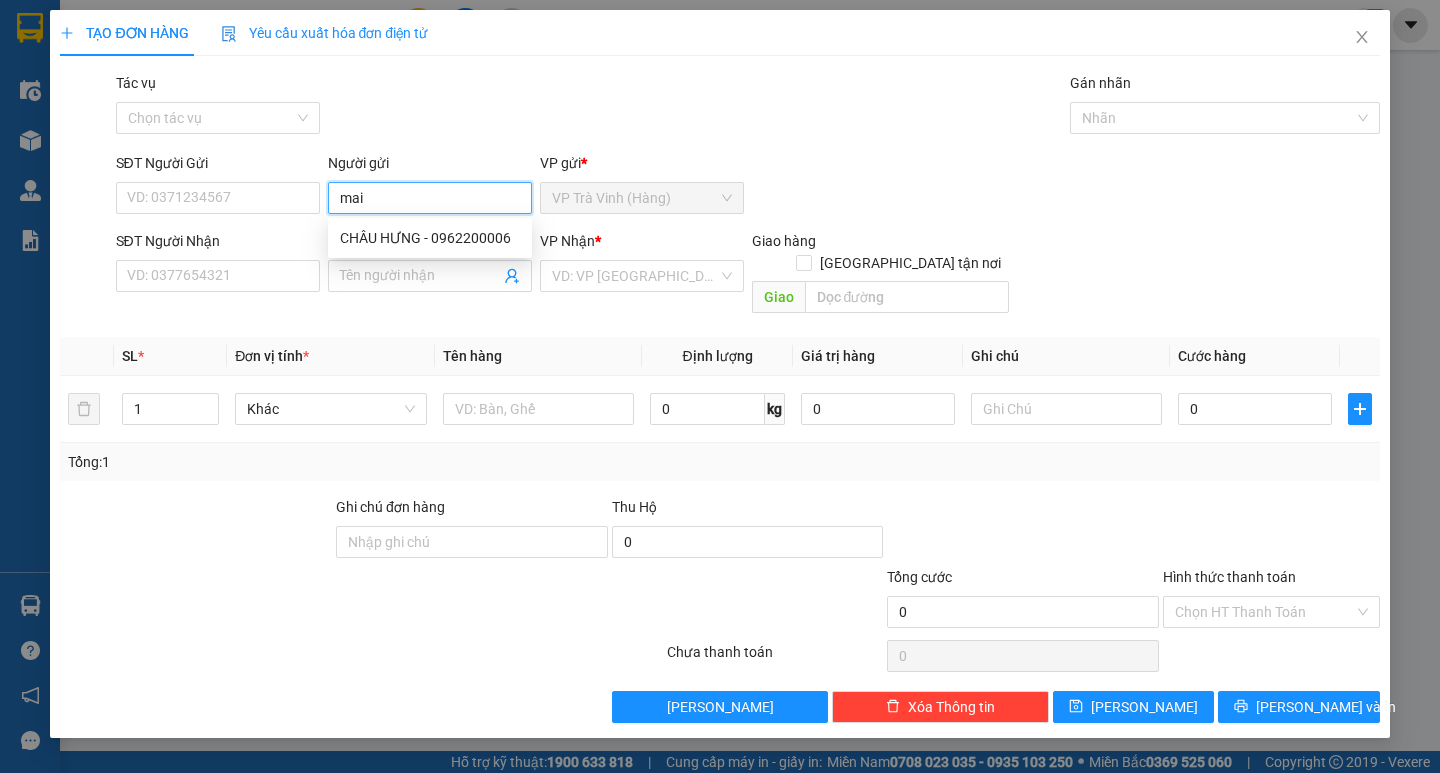 type on "mai" 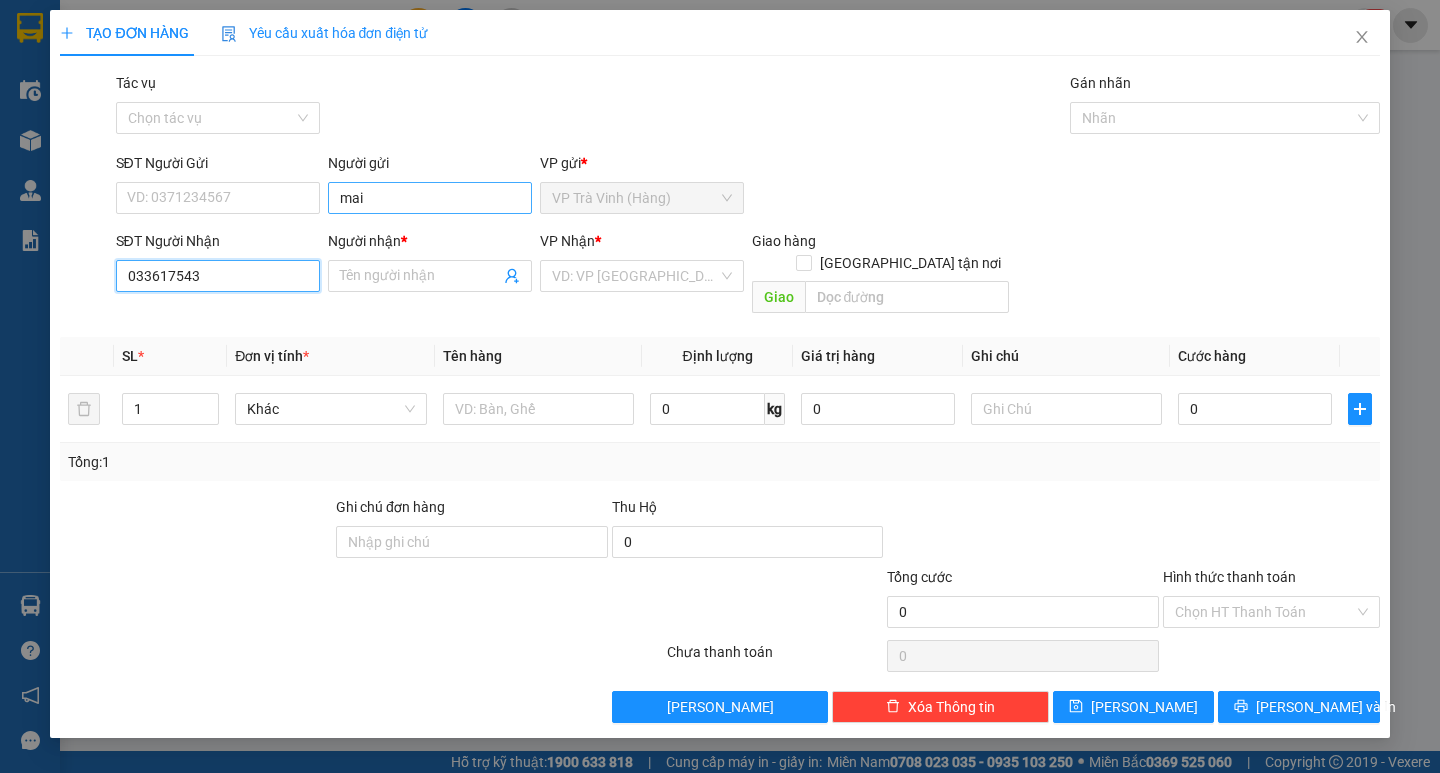 type on "0336175435" 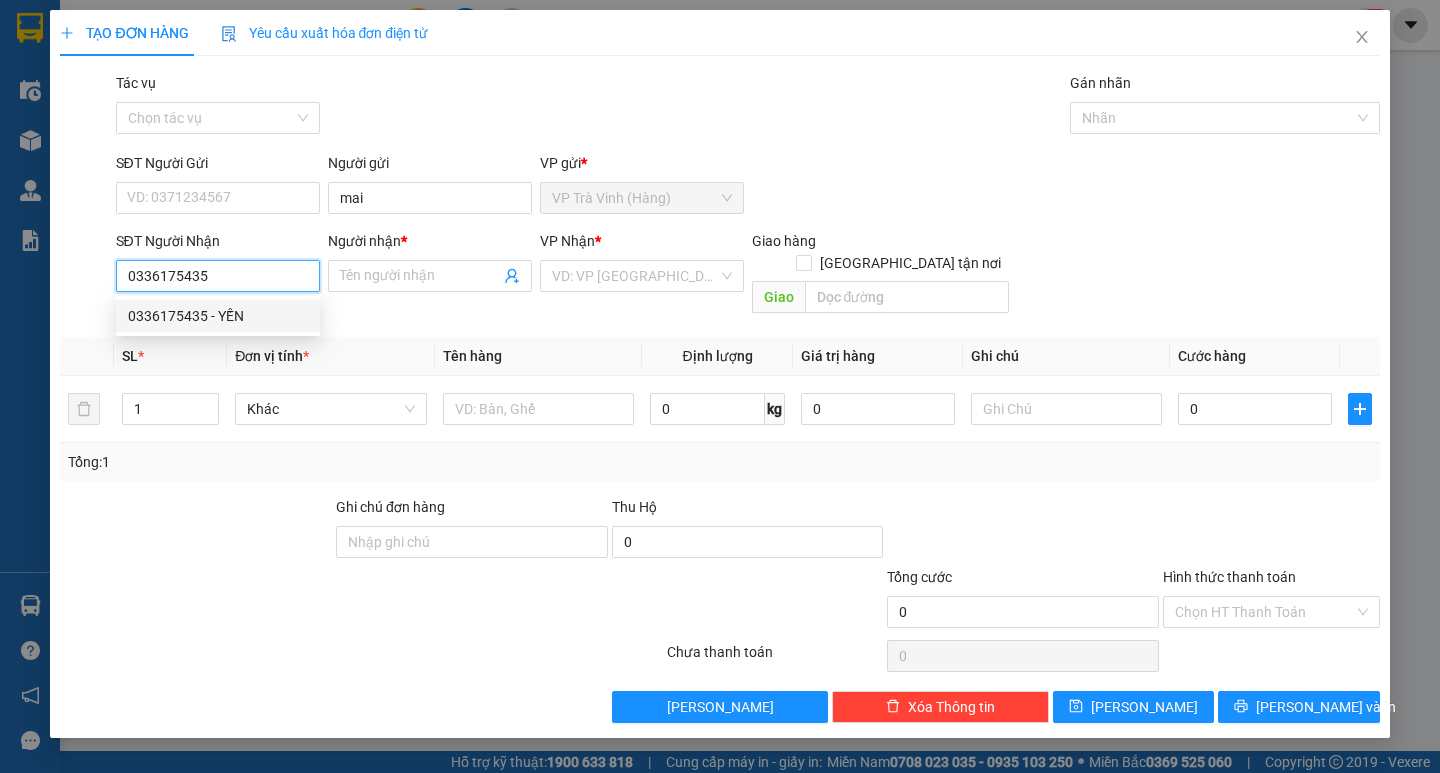 click on "0336175435 - YẾN" at bounding box center (218, 316) 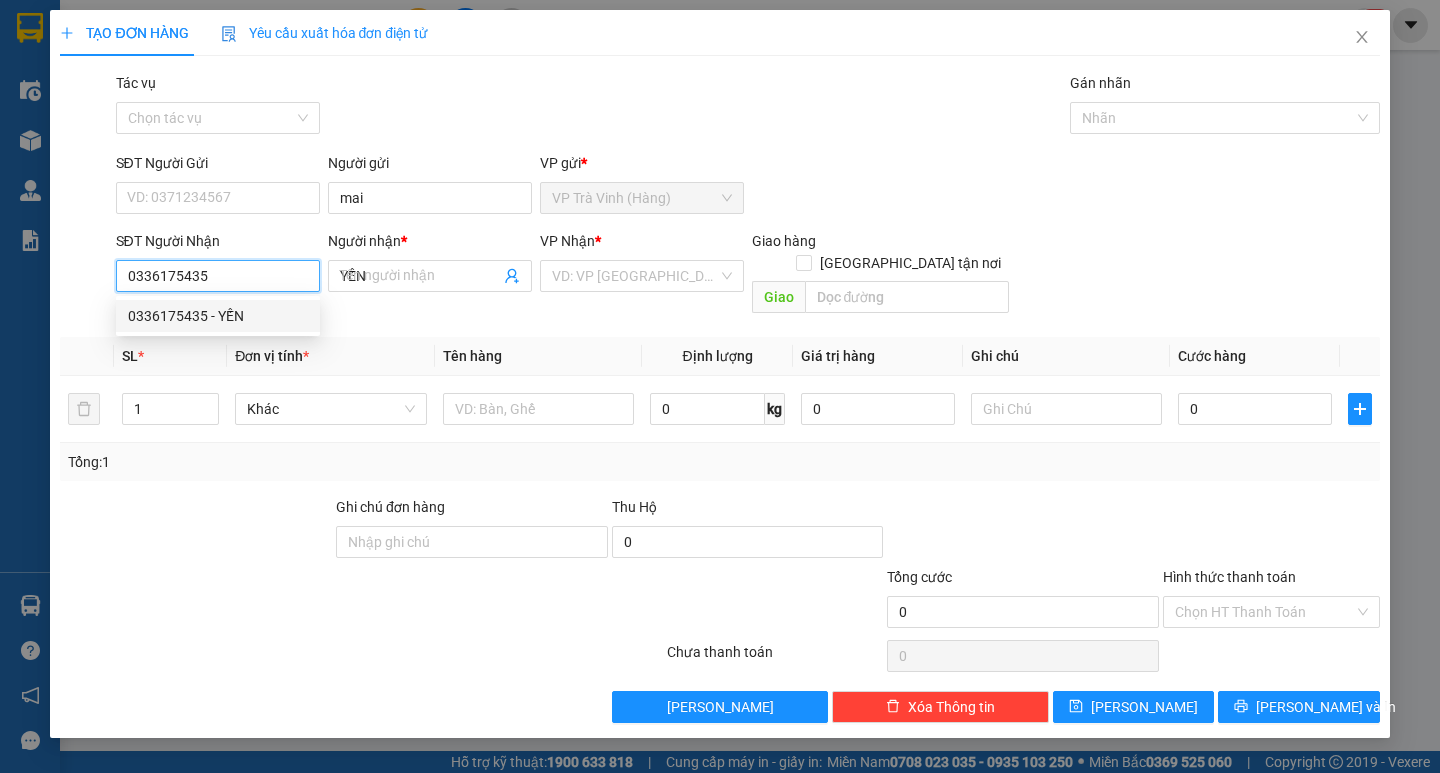type on "25.000" 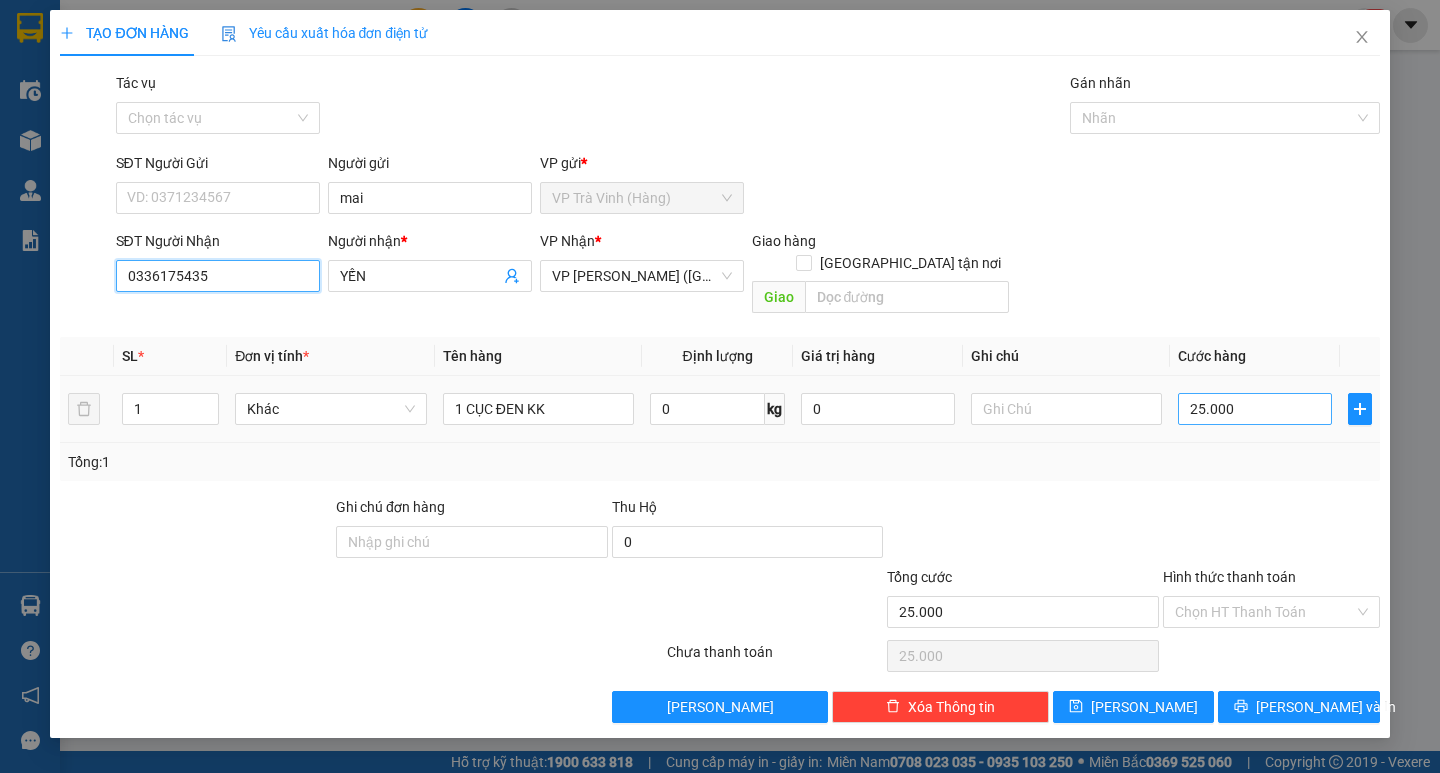 type on "0336175435" 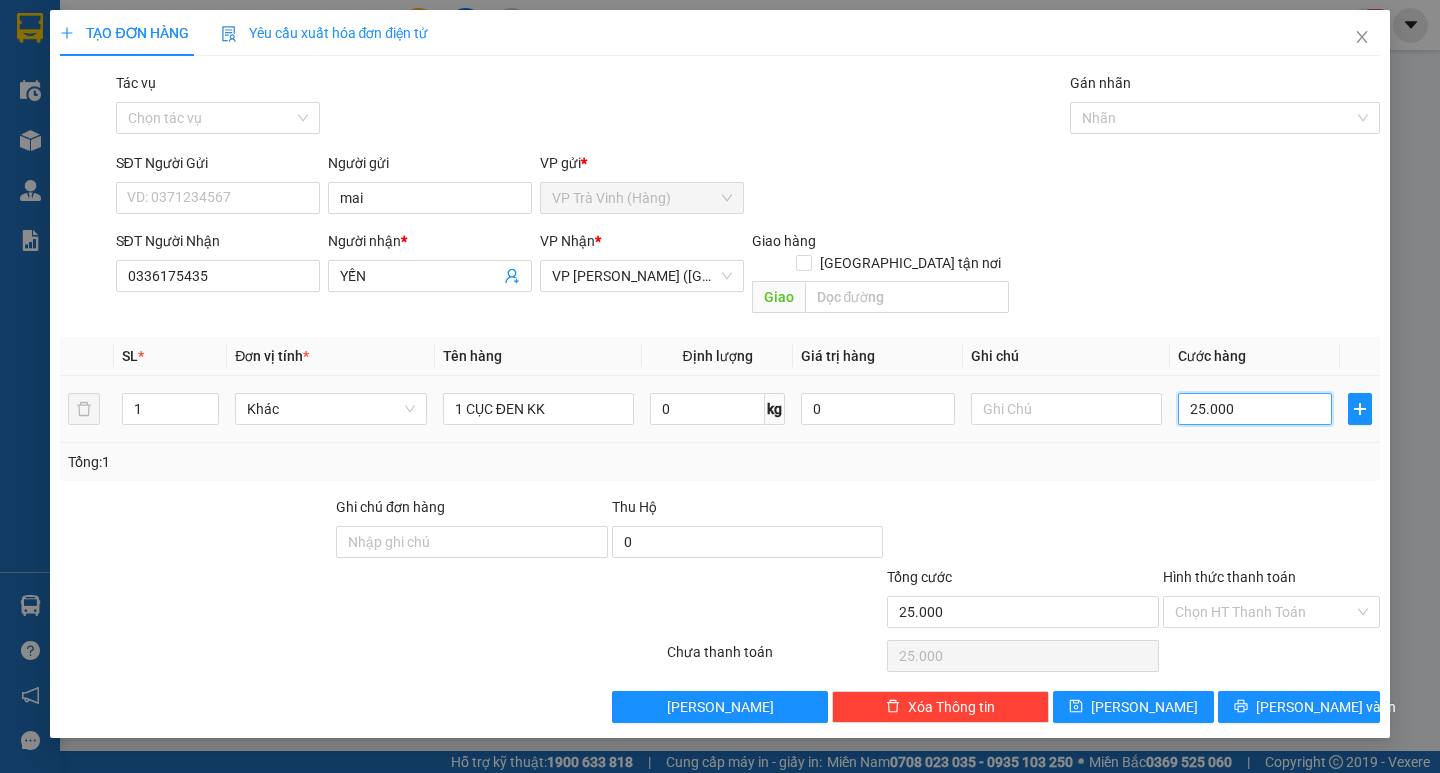 click on "25.000" at bounding box center (1255, 409) 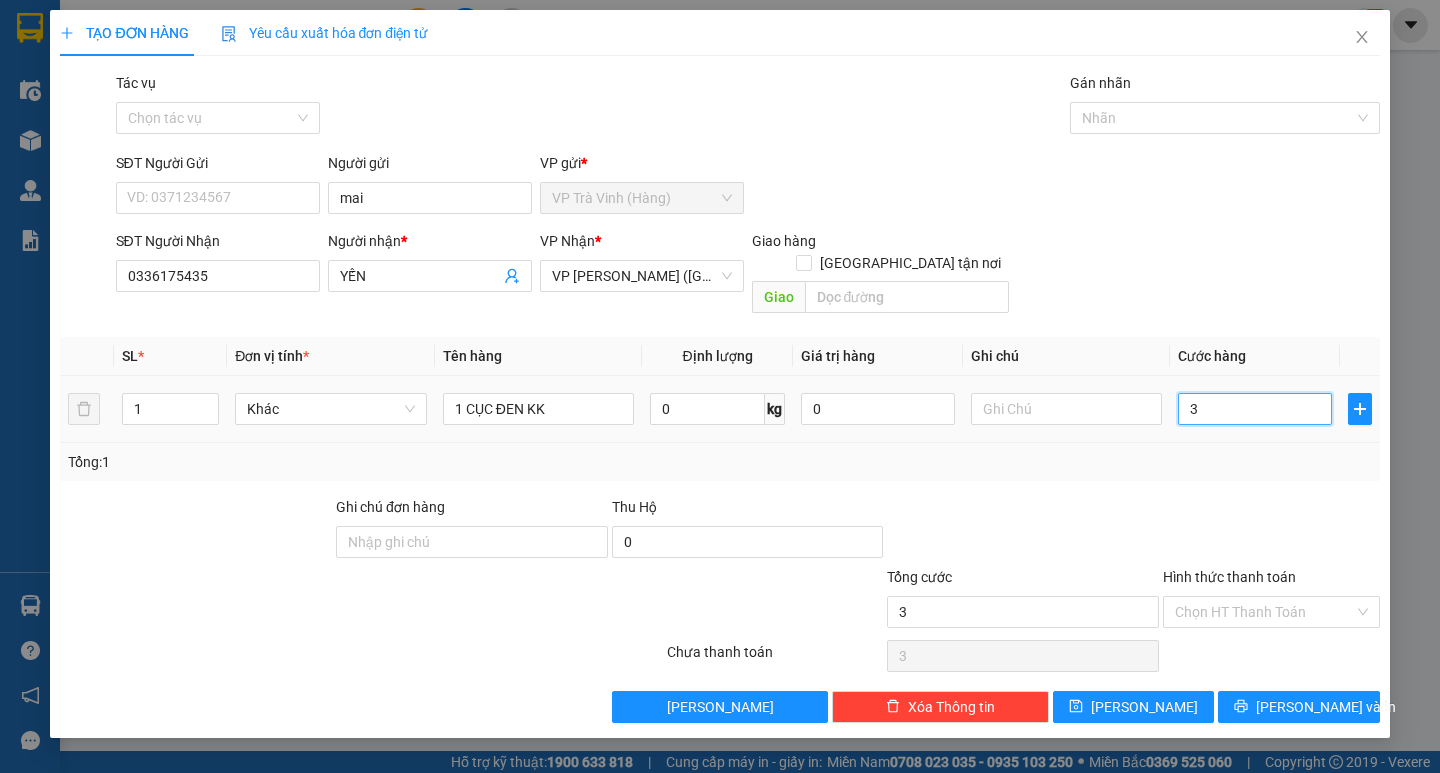 type on "30" 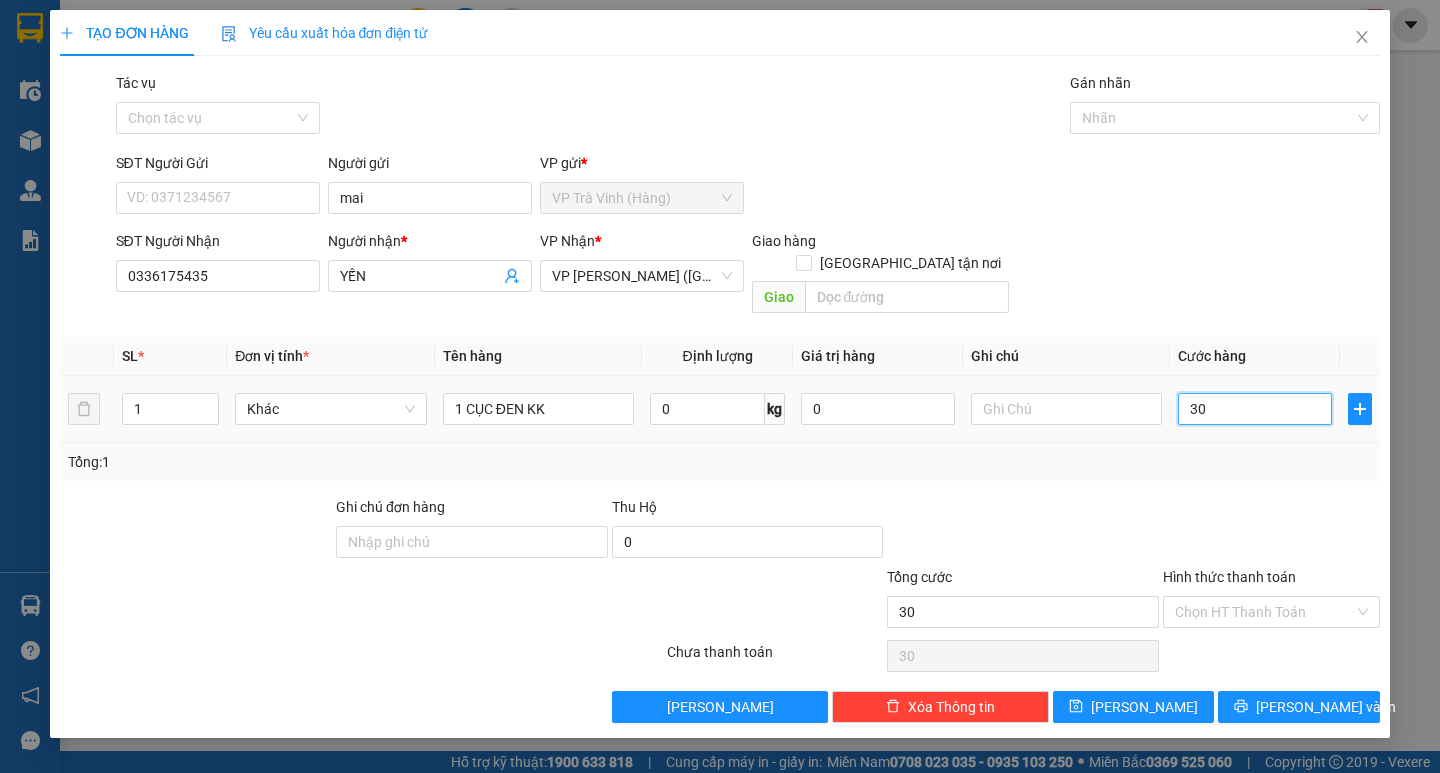 type on "30" 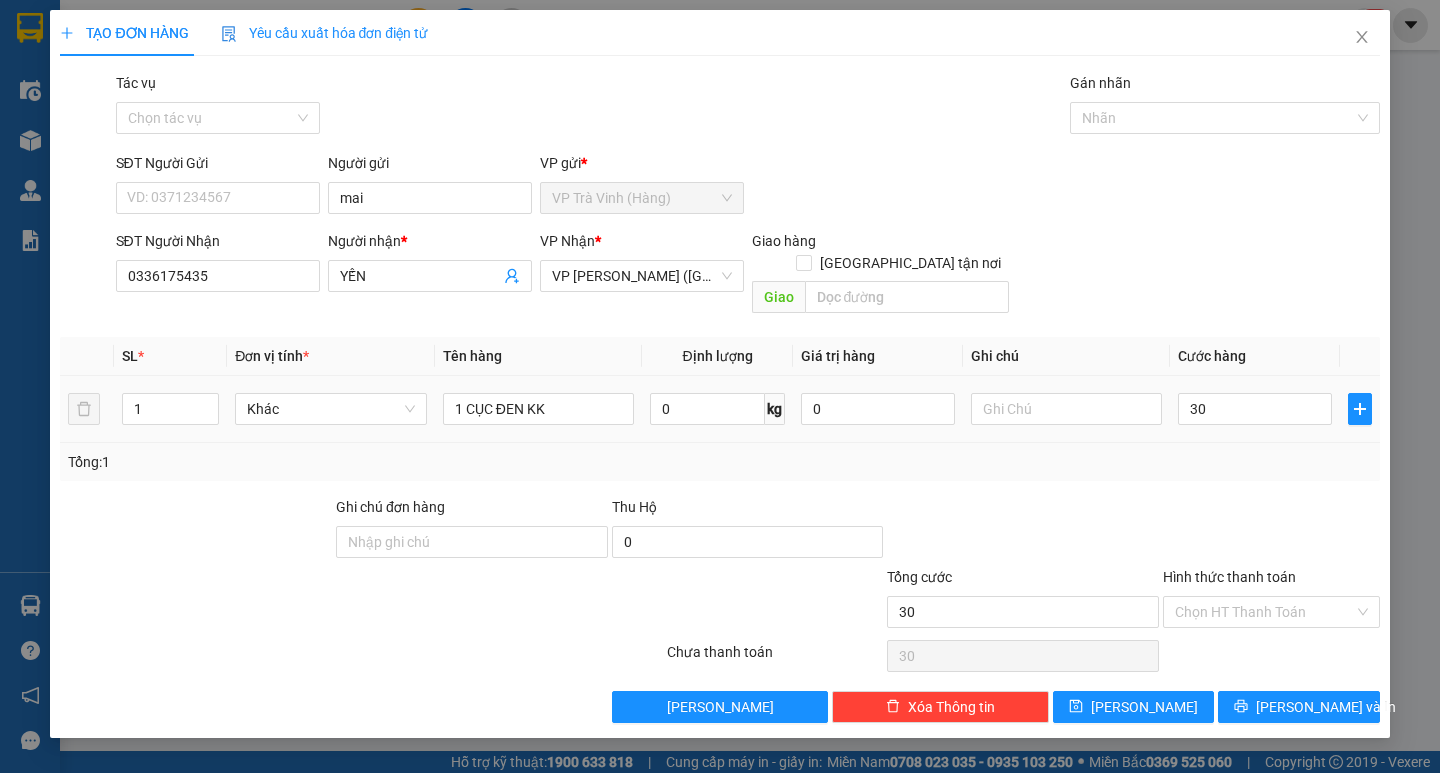 type on "30.000" 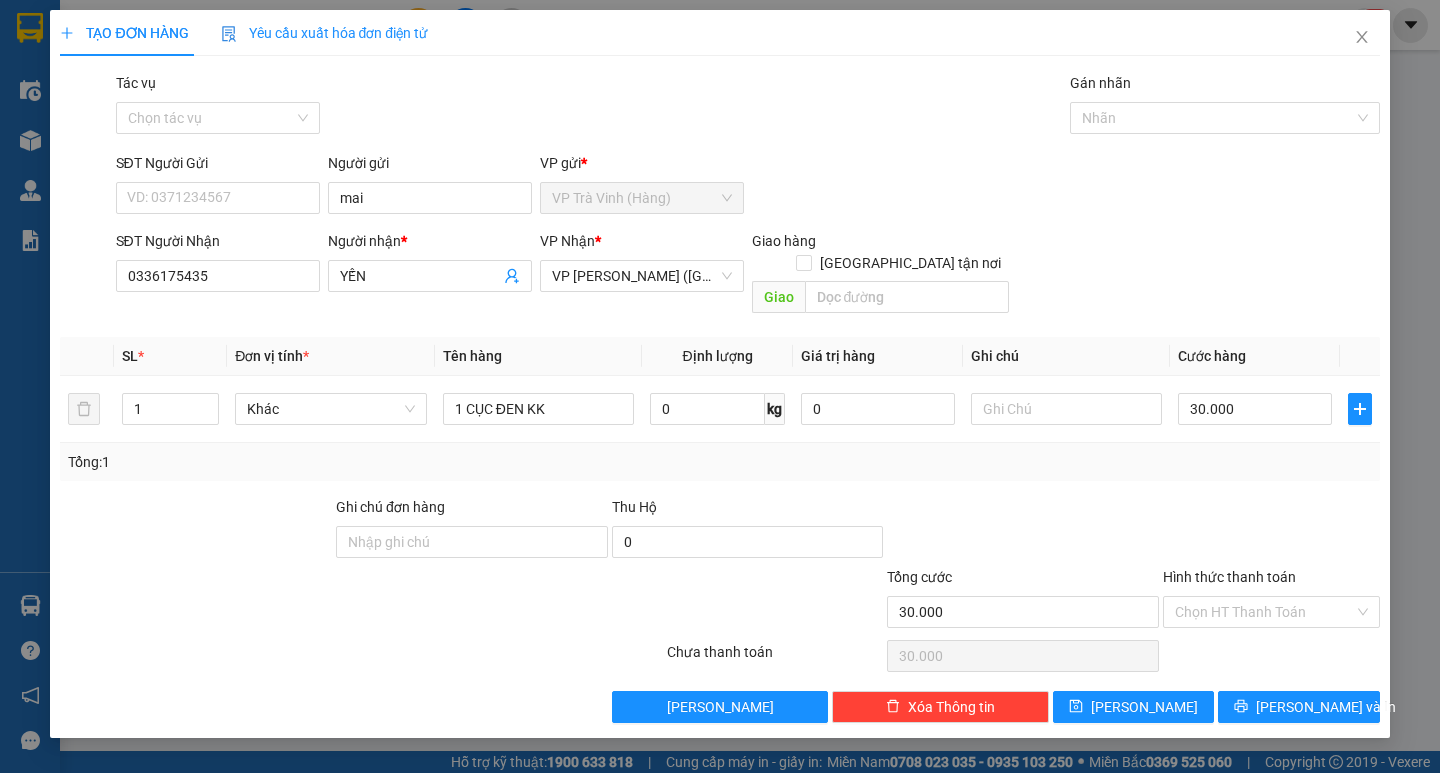 click on "Tổng:  1" at bounding box center [719, 462] 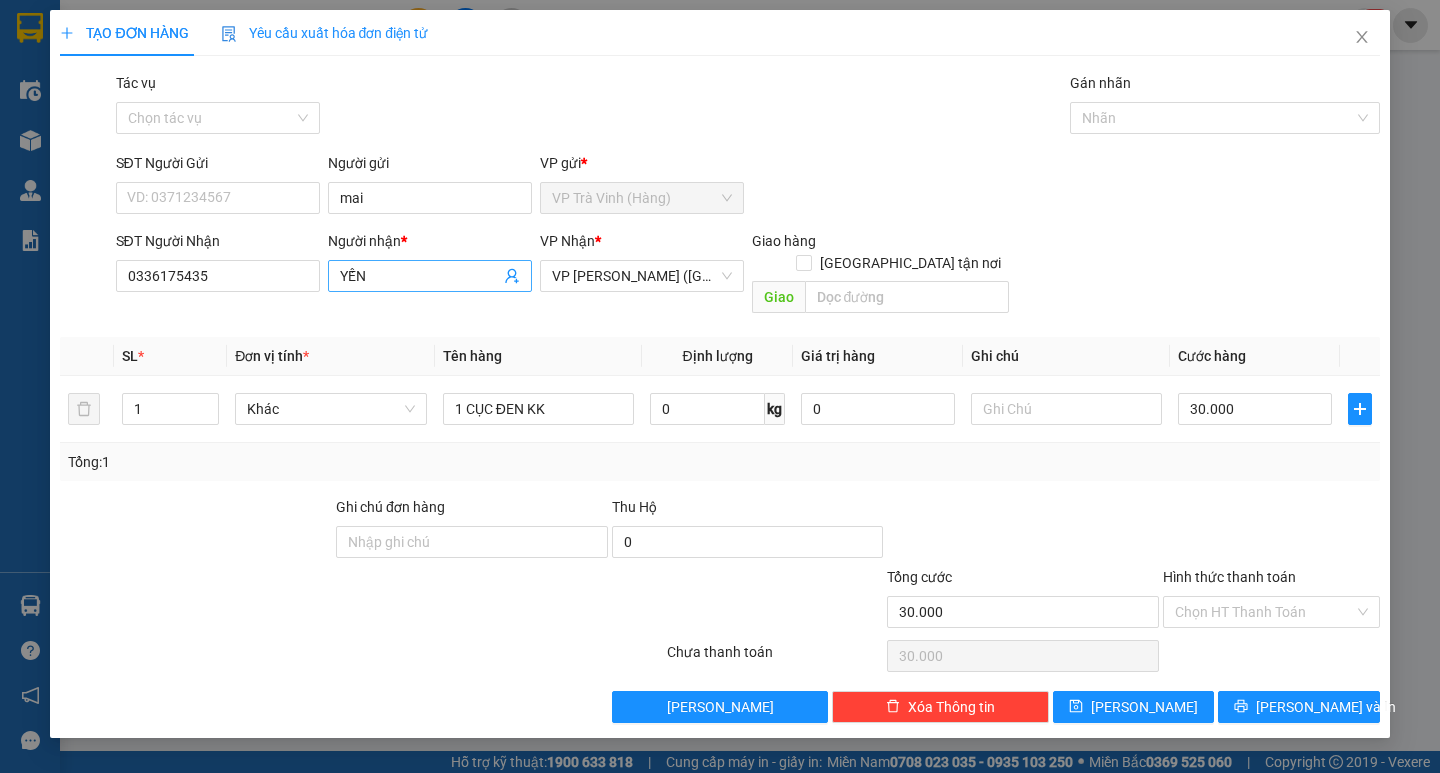 click on "YẾN" at bounding box center [420, 276] 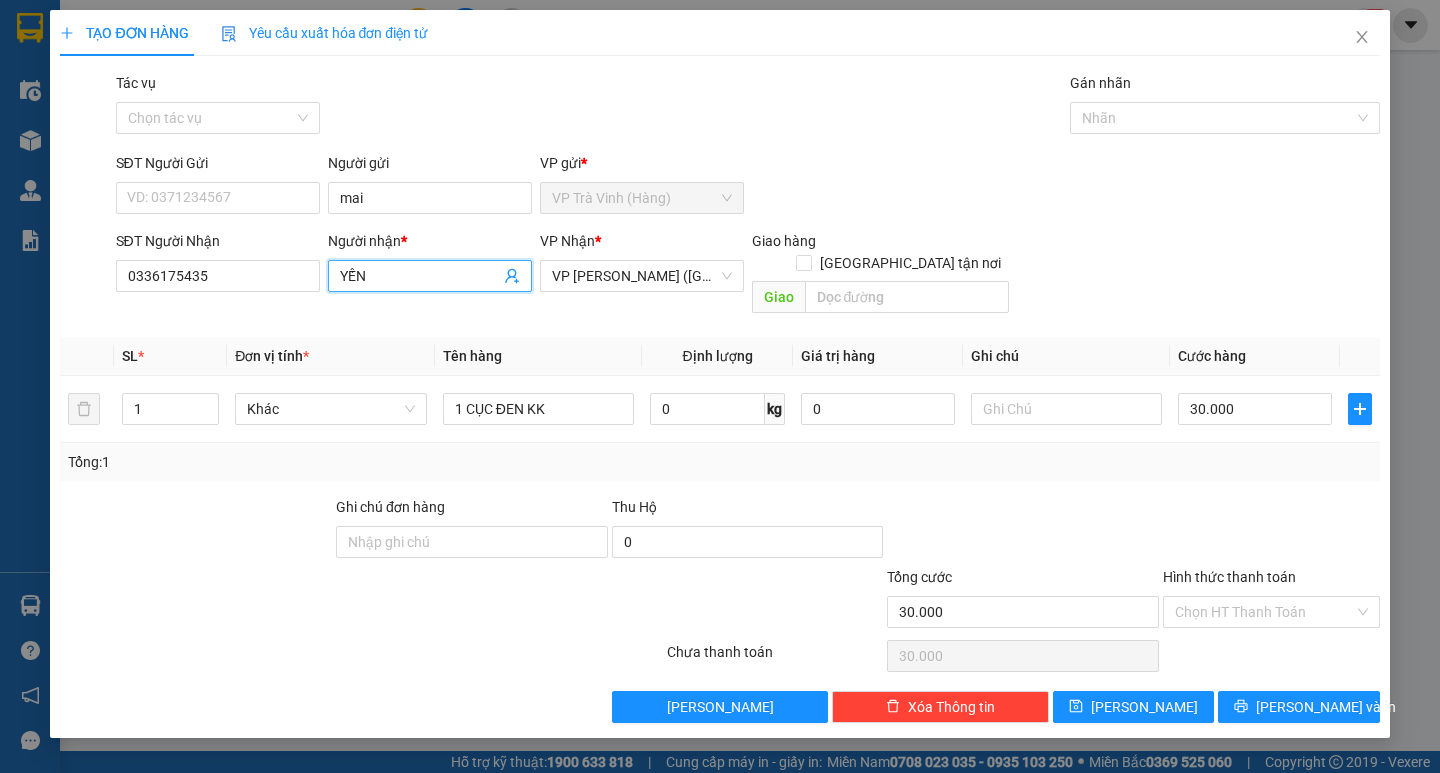 click on "YẾN" at bounding box center (420, 276) 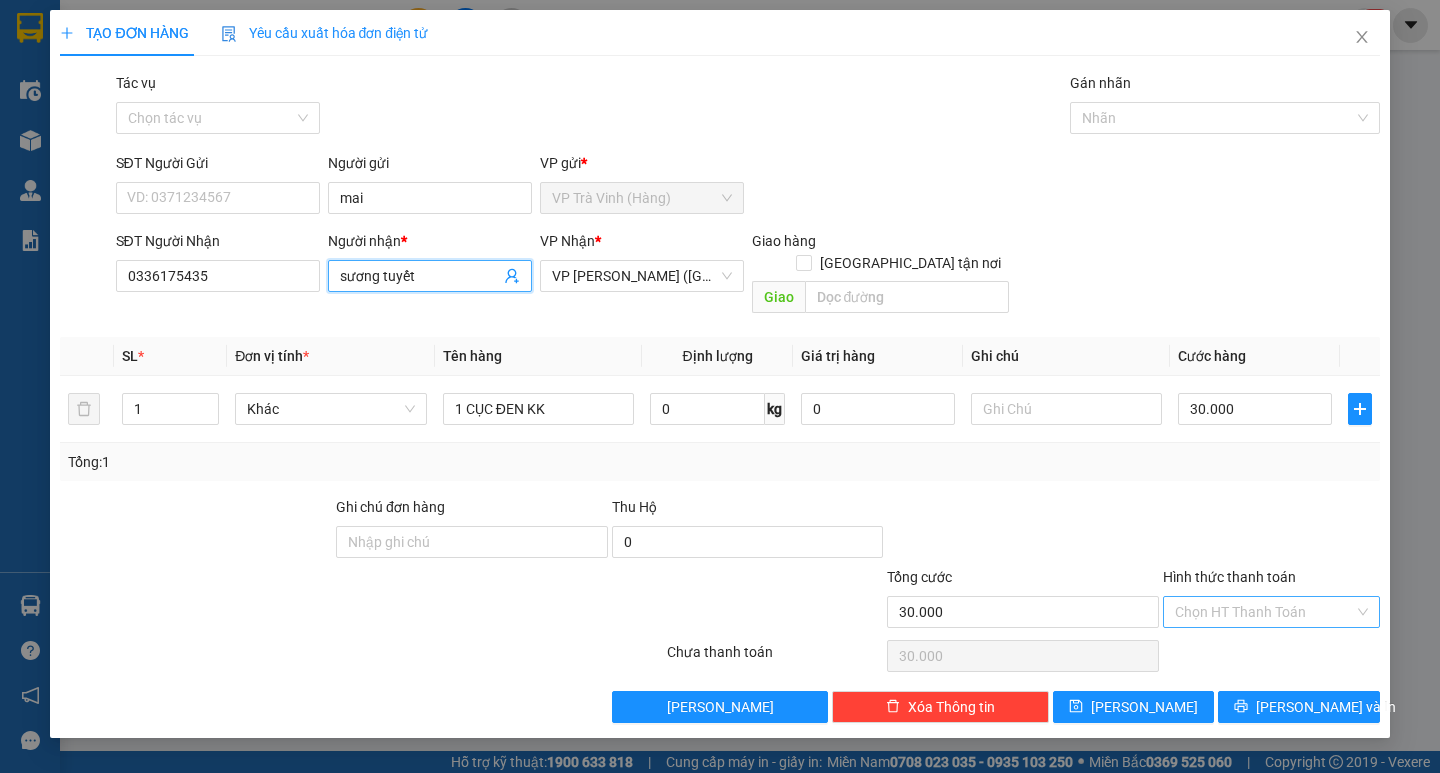 type on "sương tuyết" 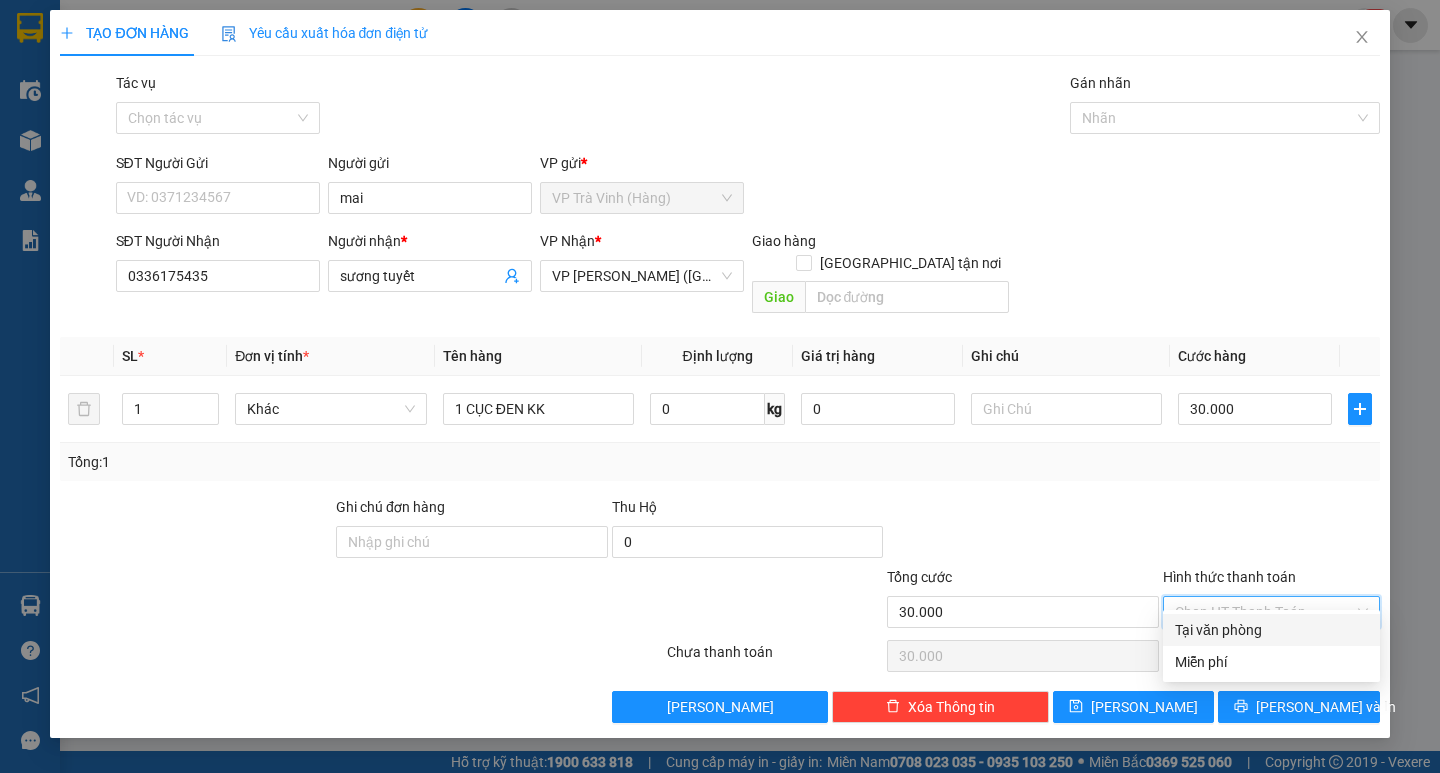 click on "Tại văn phòng" at bounding box center (1271, 630) 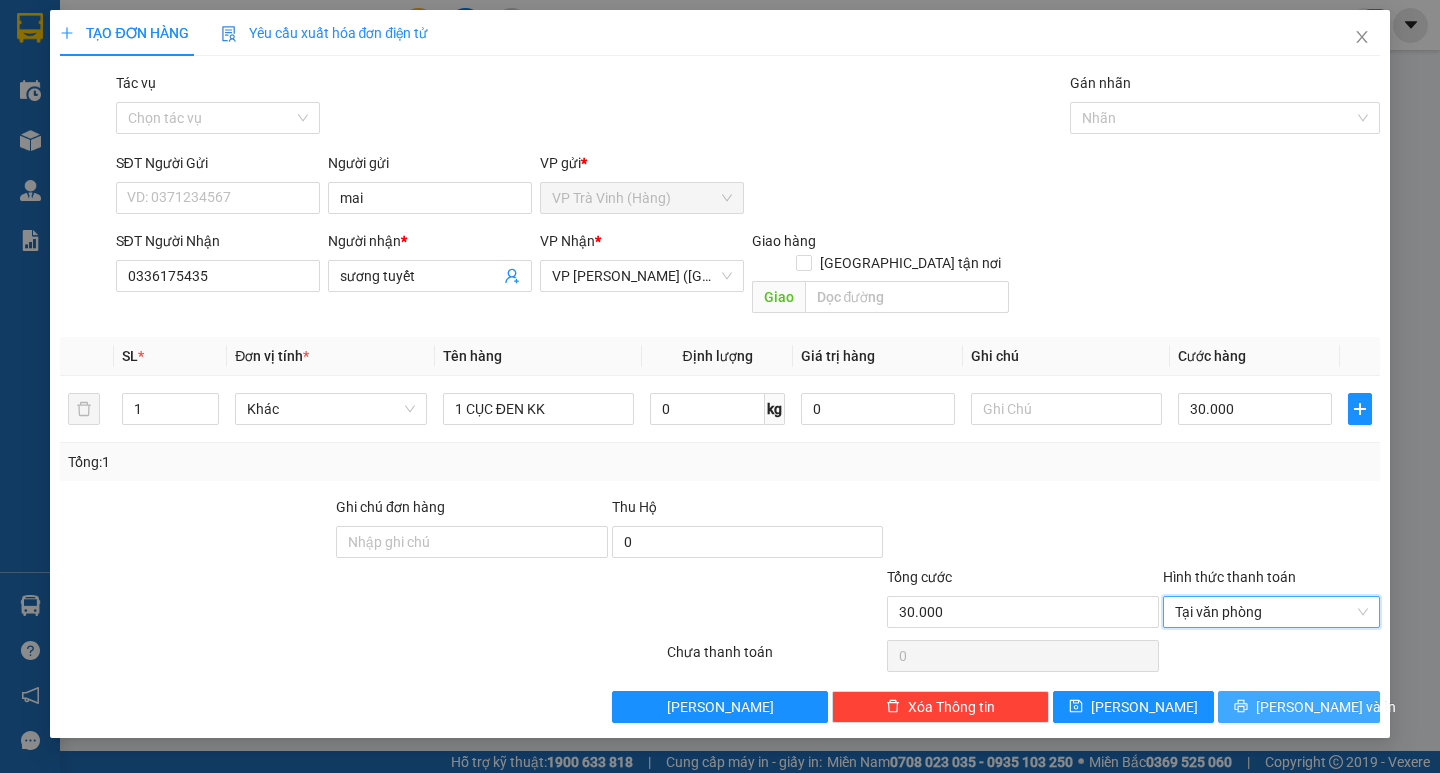 click 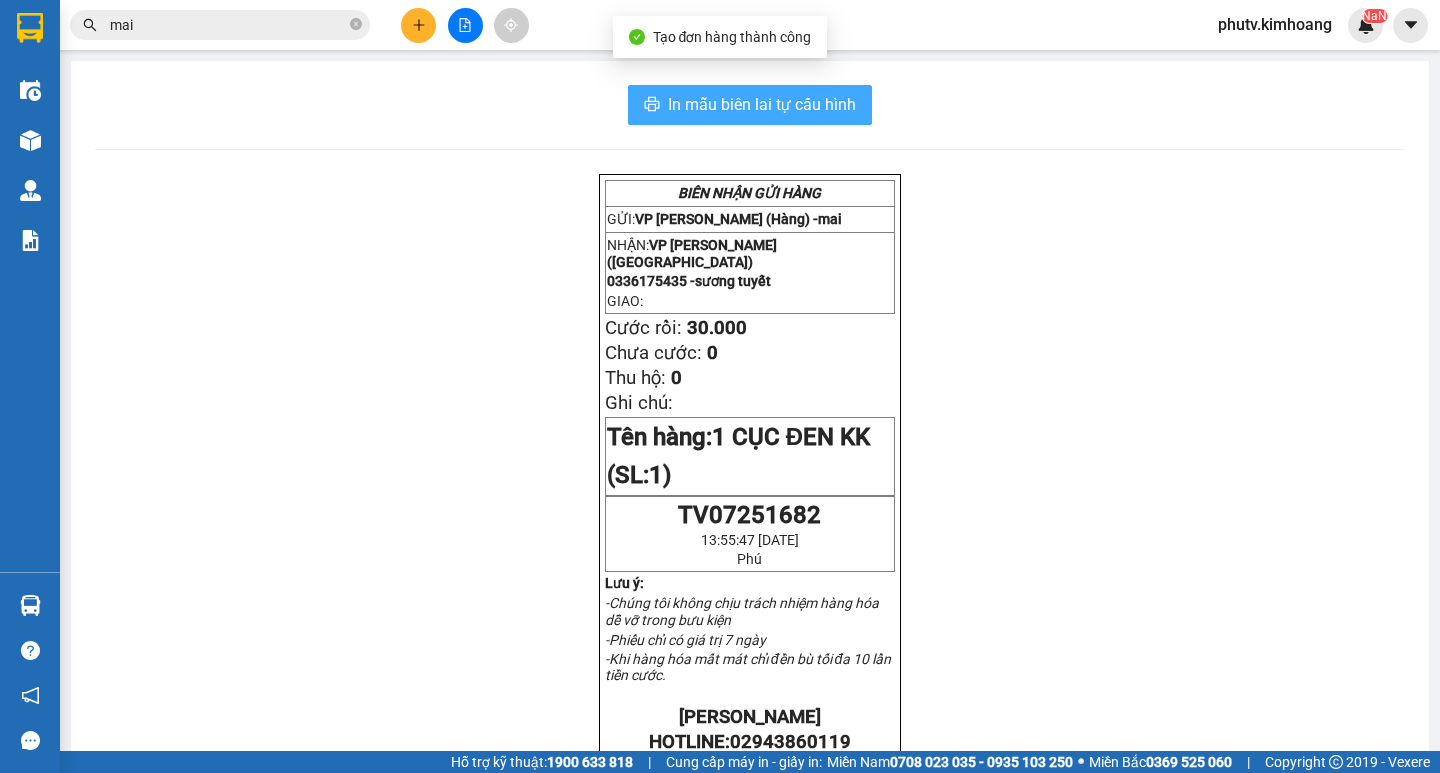 click on "In mẫu biên lai tự cấu hình" at bounding box center [762, 104] 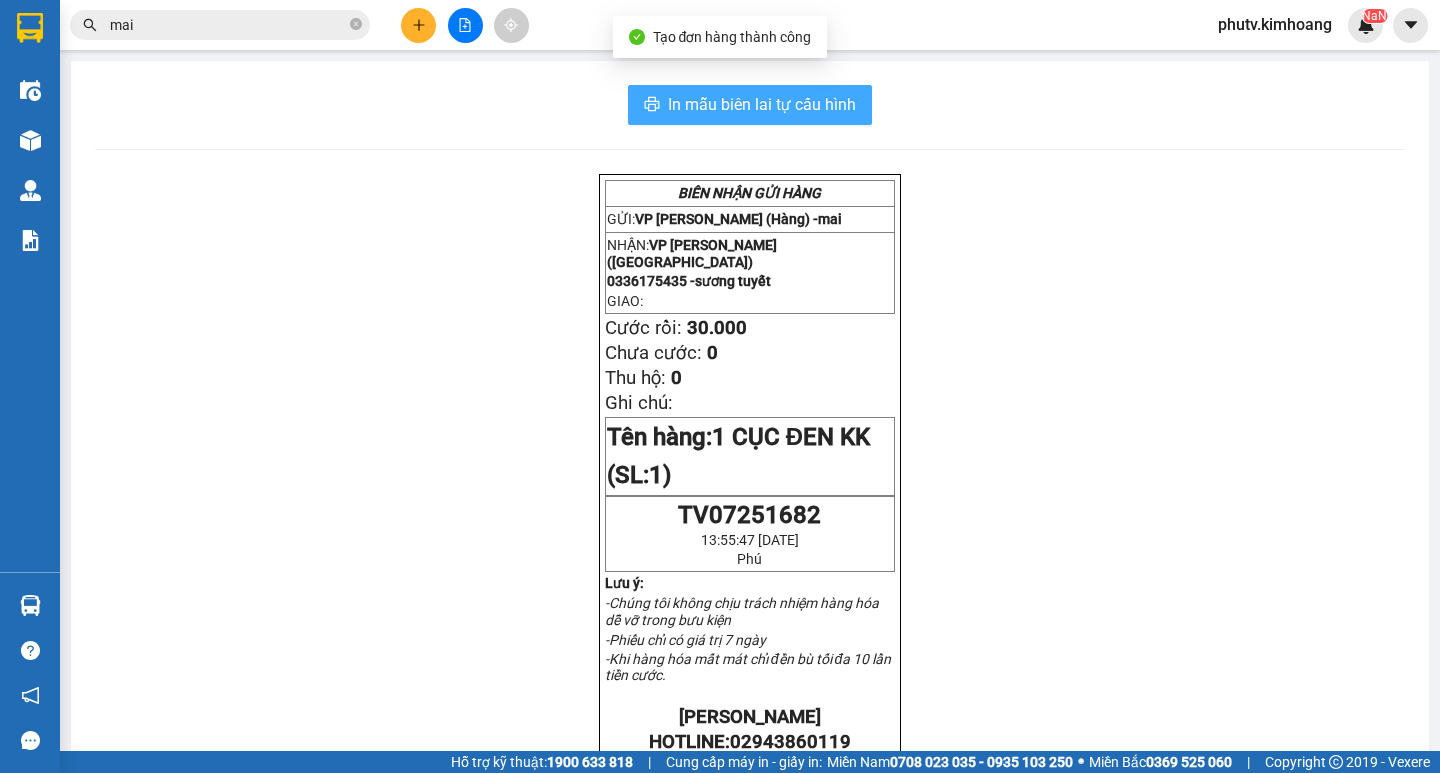 scroll, scrollTop: 0, scrollLeft: 0, axis: both 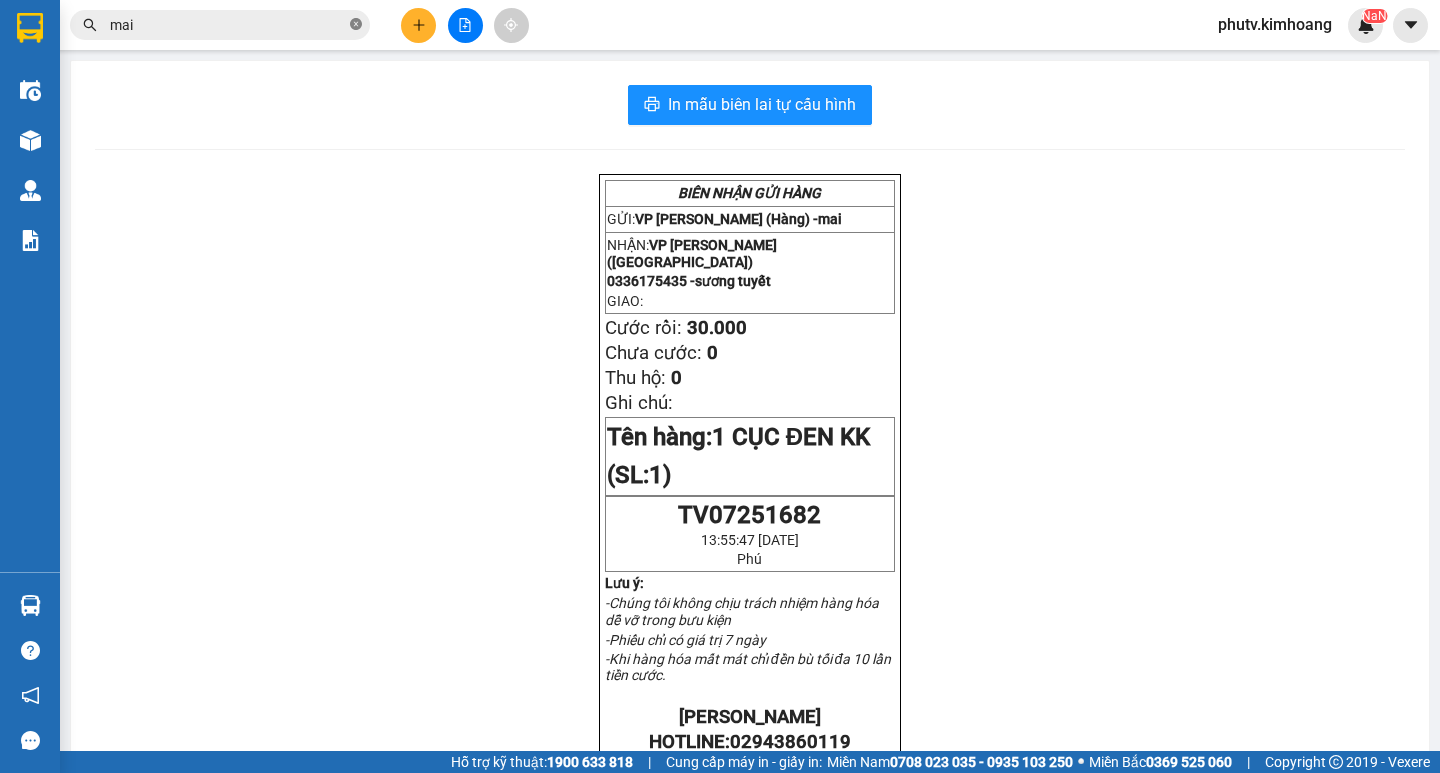 click 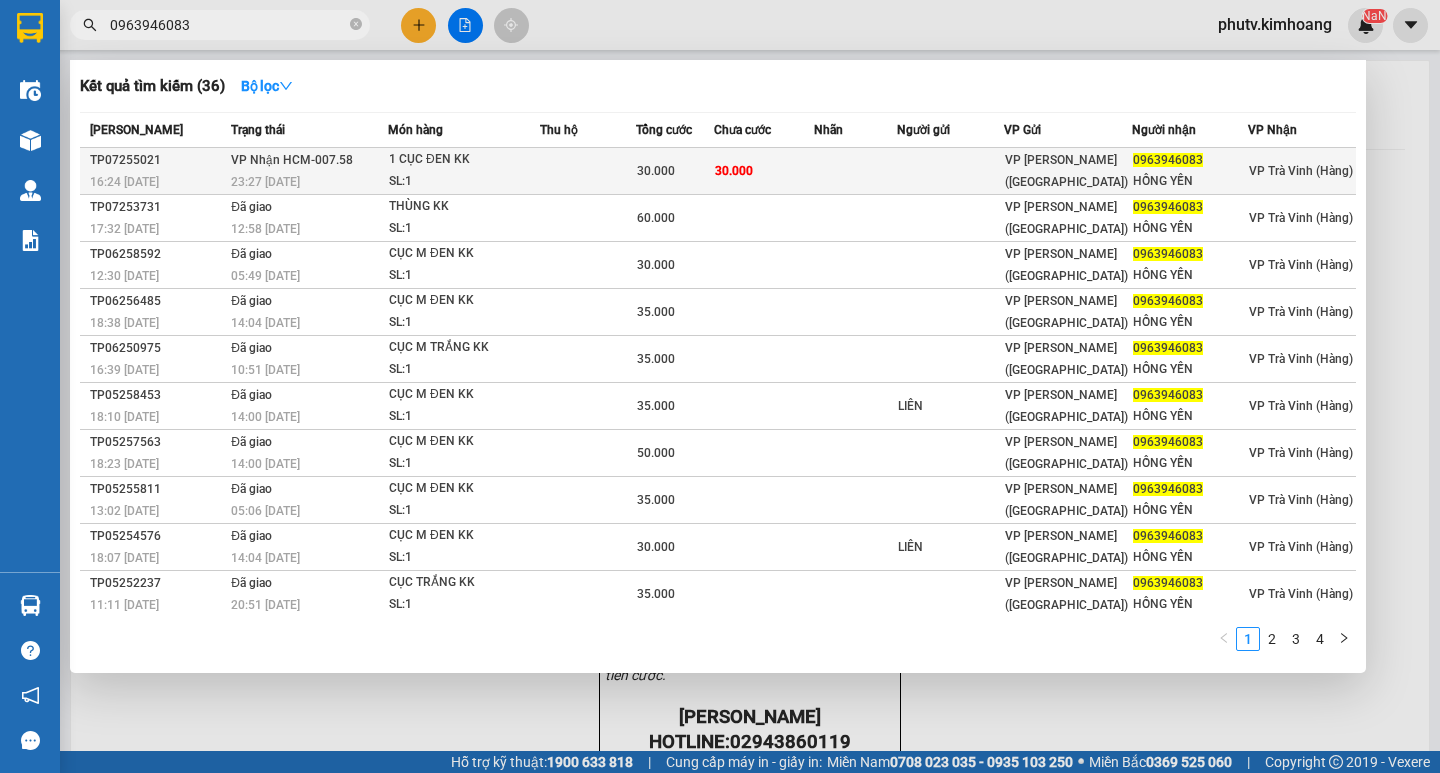 type on "0963946083" 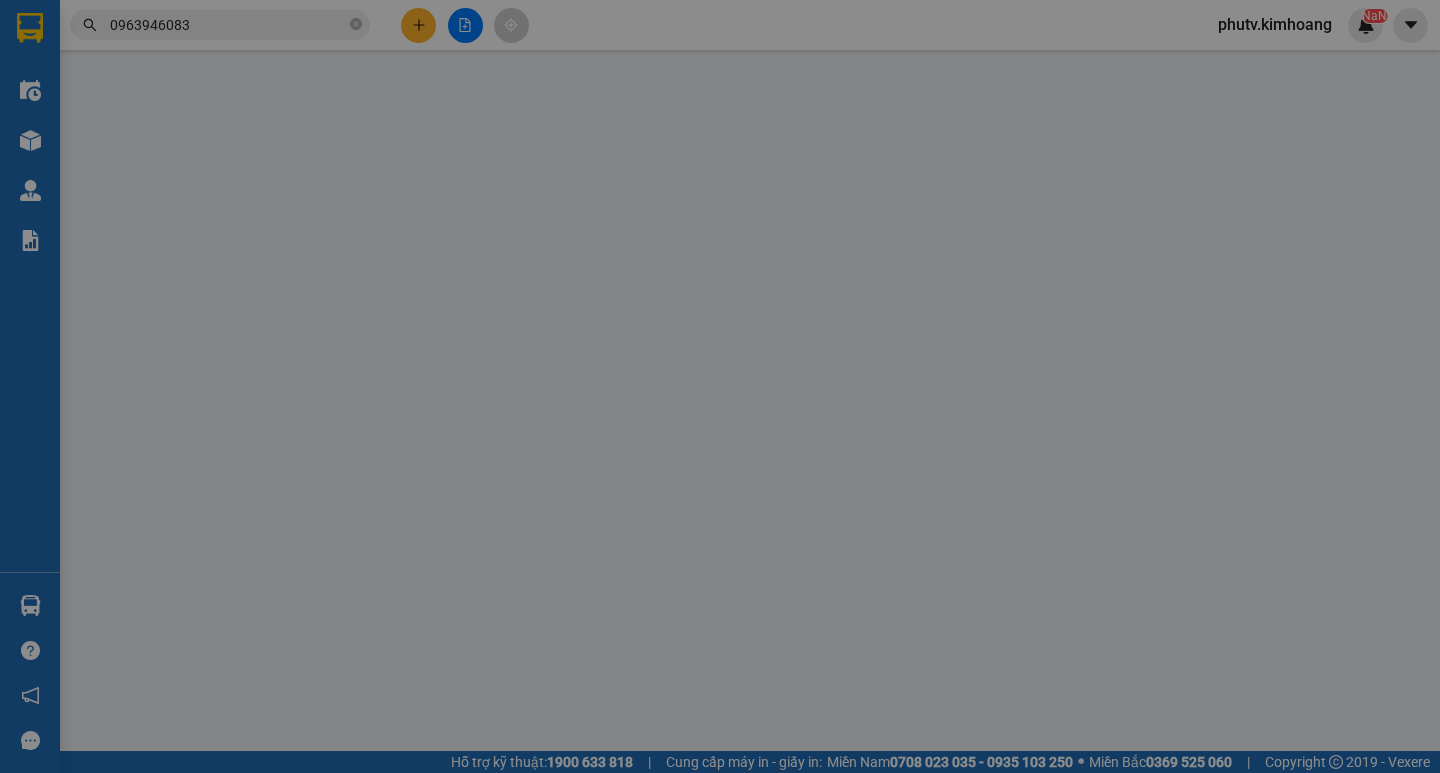 type on "0963946083" 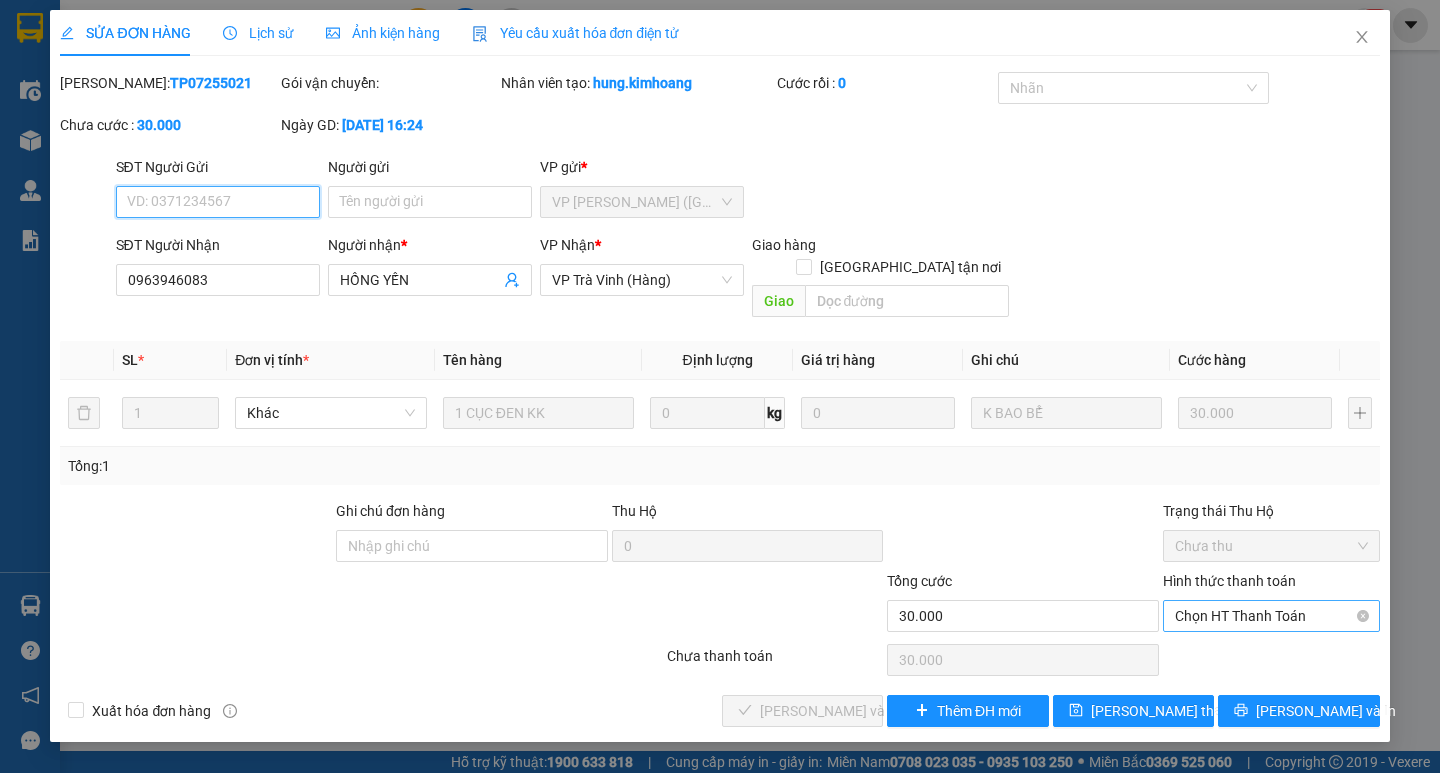 click on "Chọn HT Thanh Toán" at bounding box center (1271, 616) 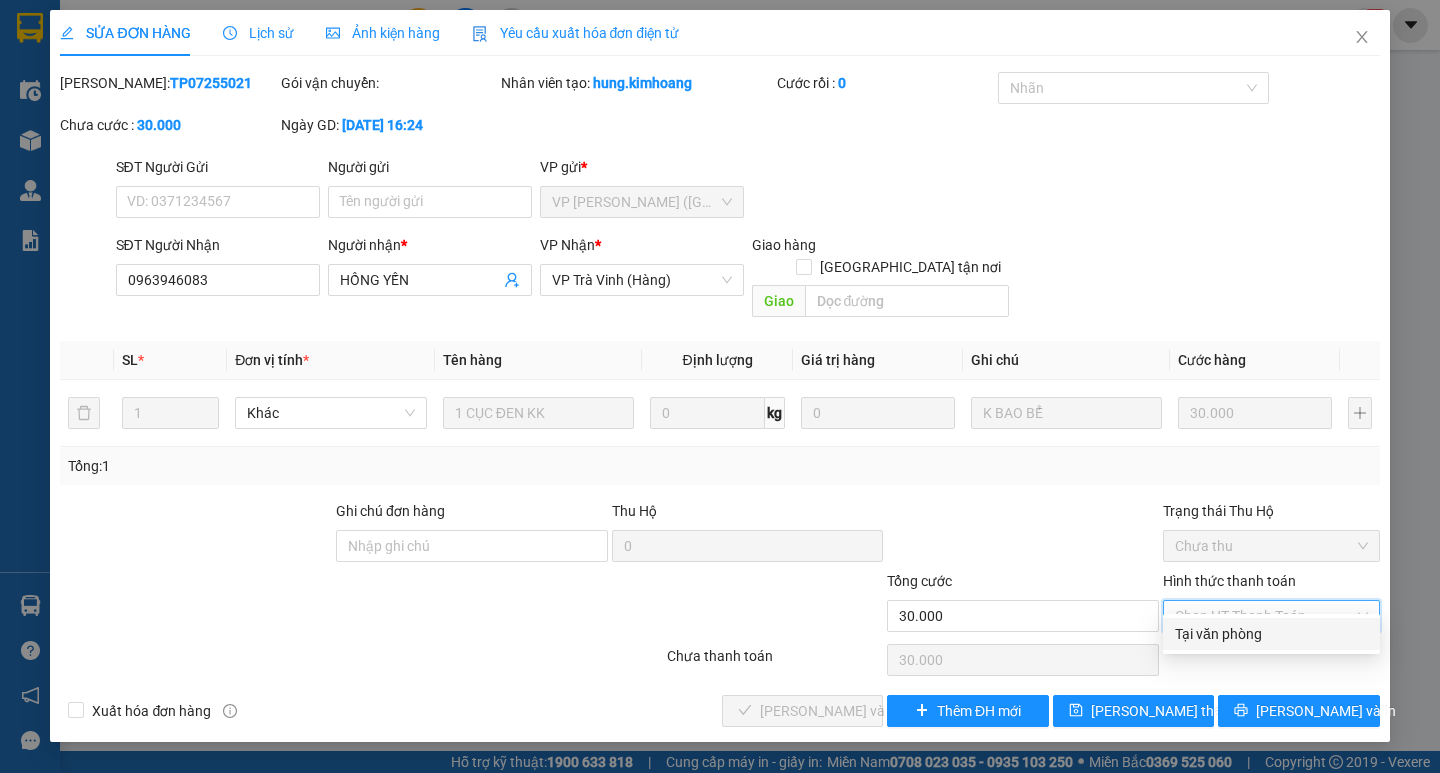 click on "Tại văn phòng" at bounding box center (1271, 634) 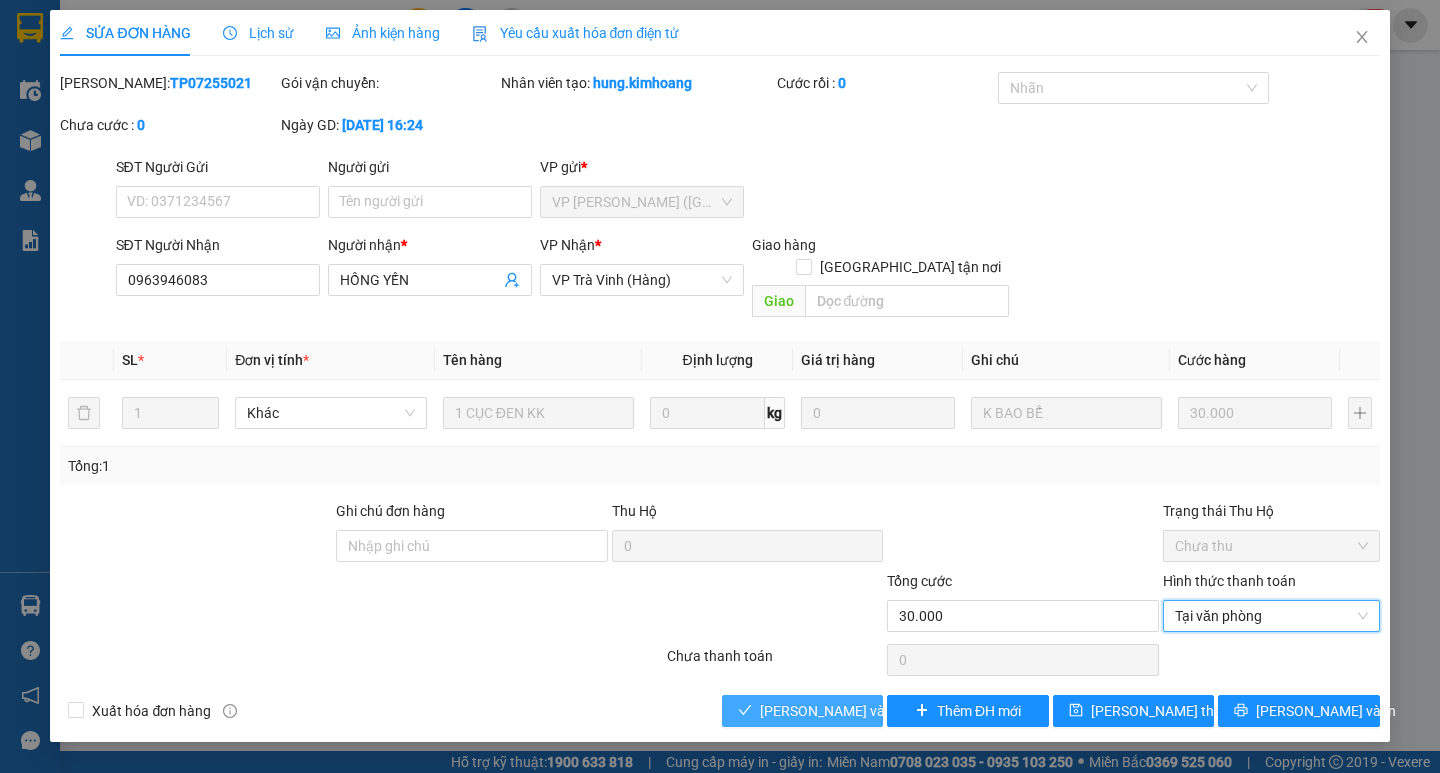 click on "[PERSON_NAME] và Giao hàng" at bounding box center [856, 711] 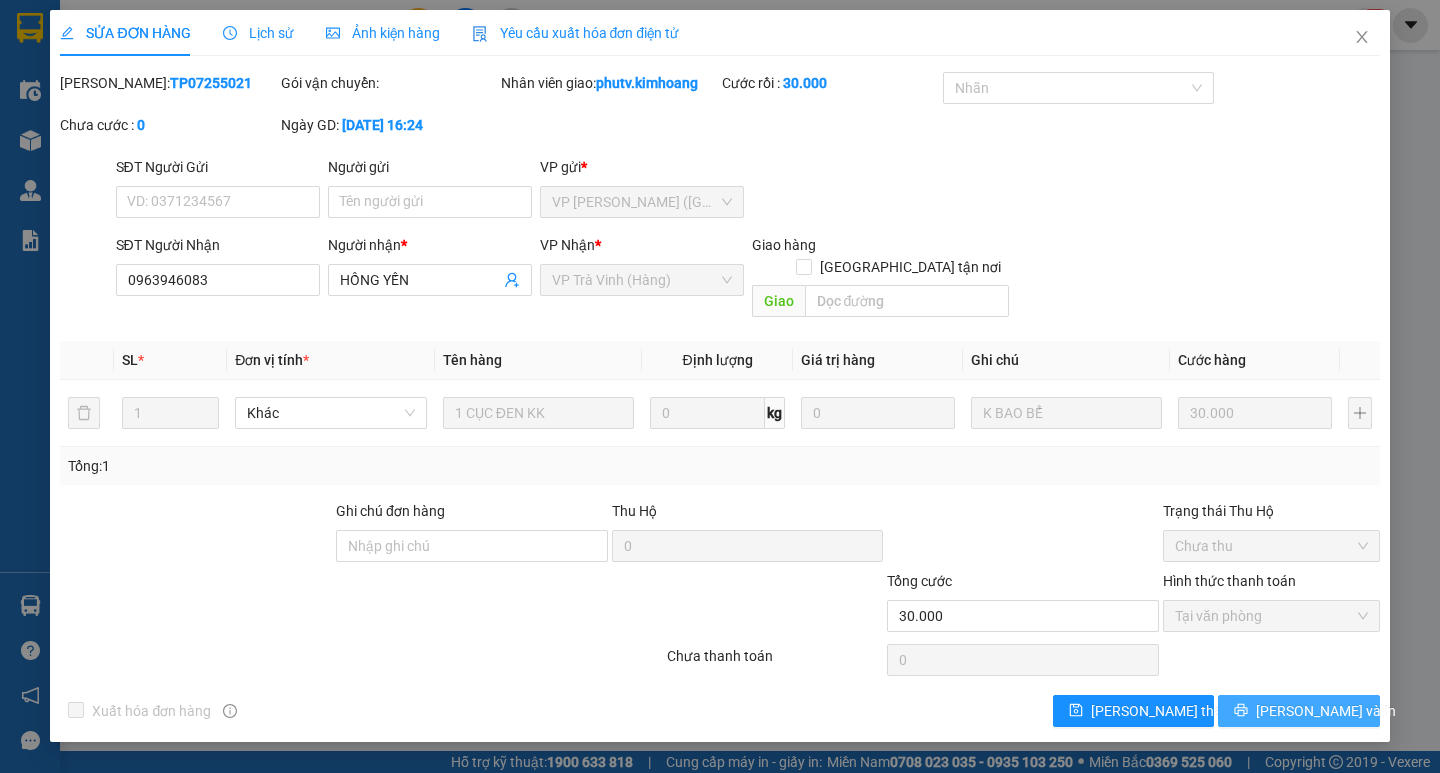 click on "[PERSON_NAME] và In" at bounding box center (1326, 711) 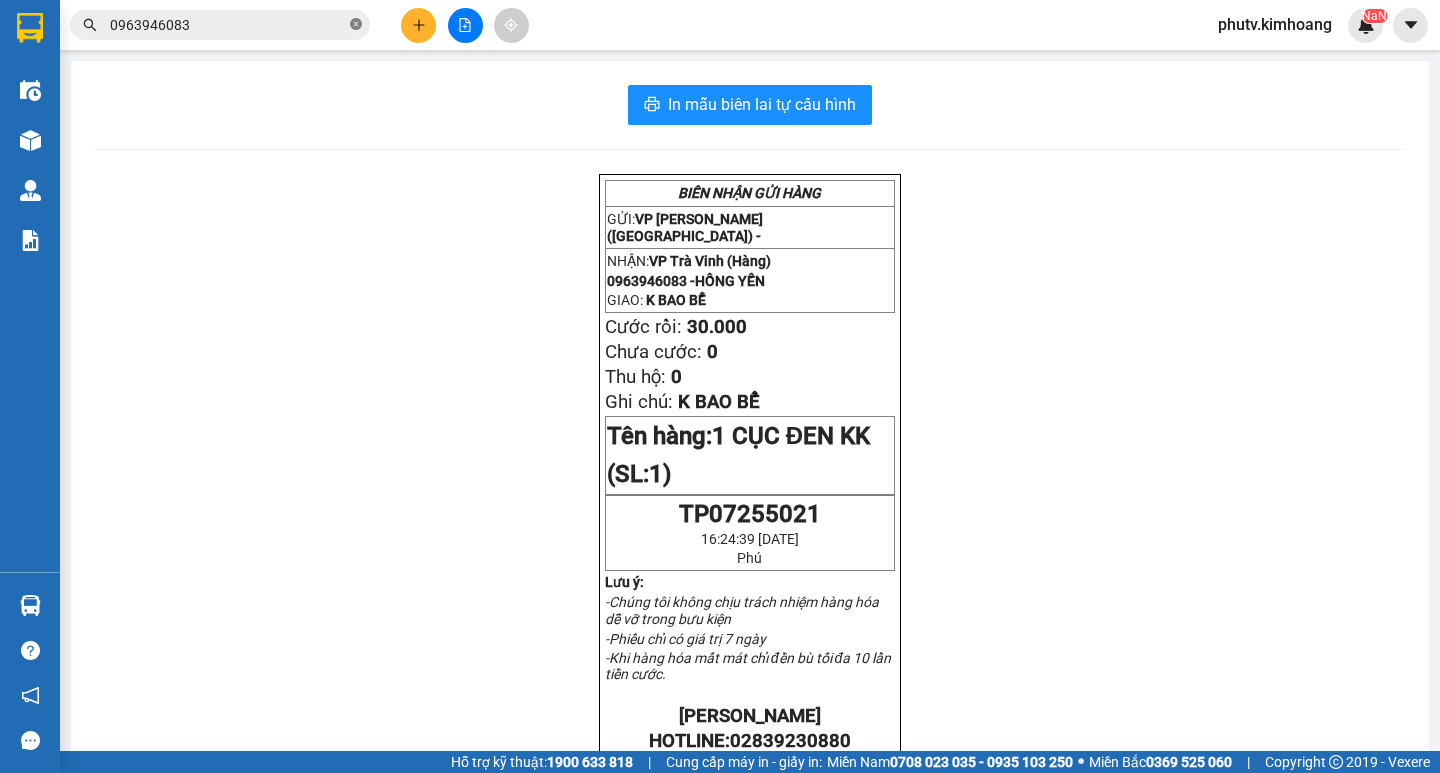 click at bounding box center [356, 25] 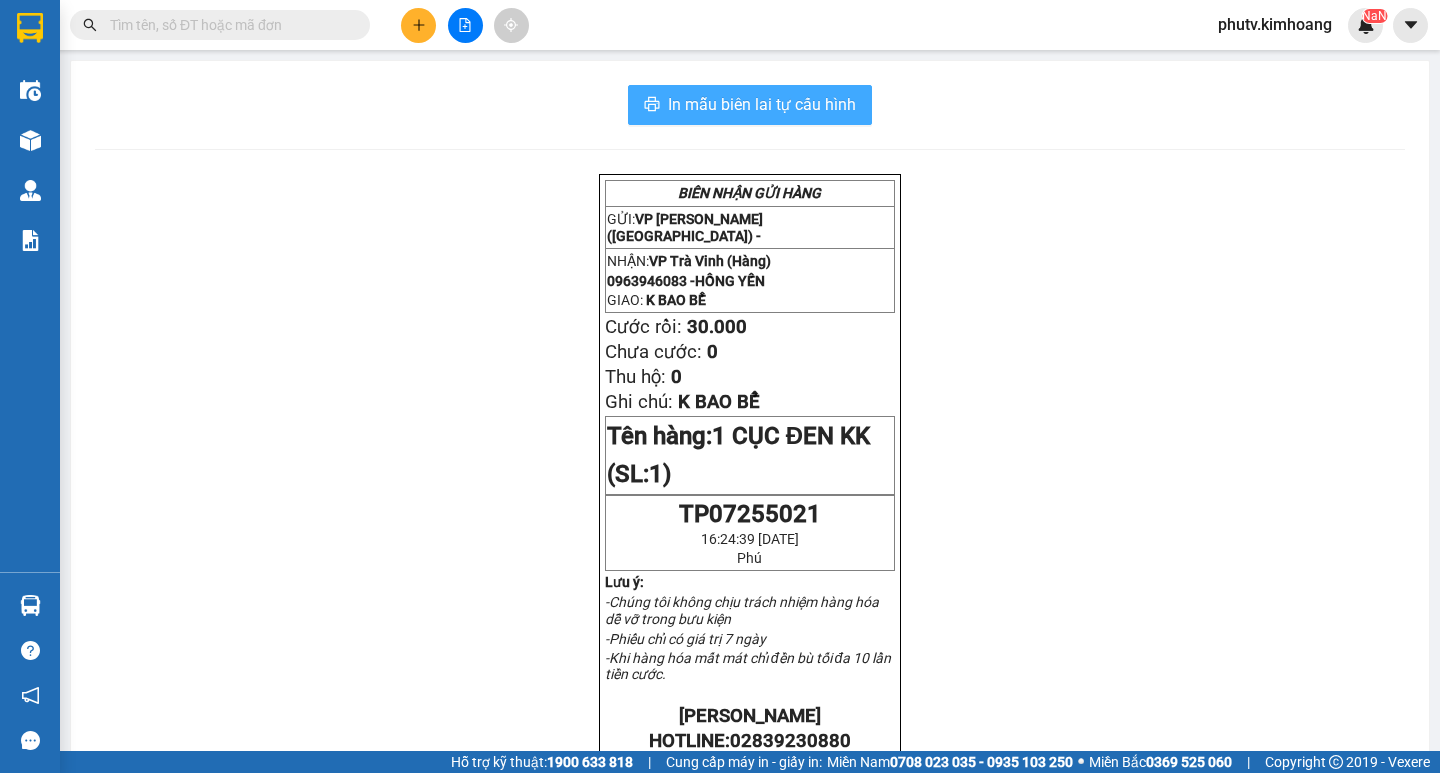 click on "In mẫu biên lai tự cấu hình" at bounding box center (762, 104) 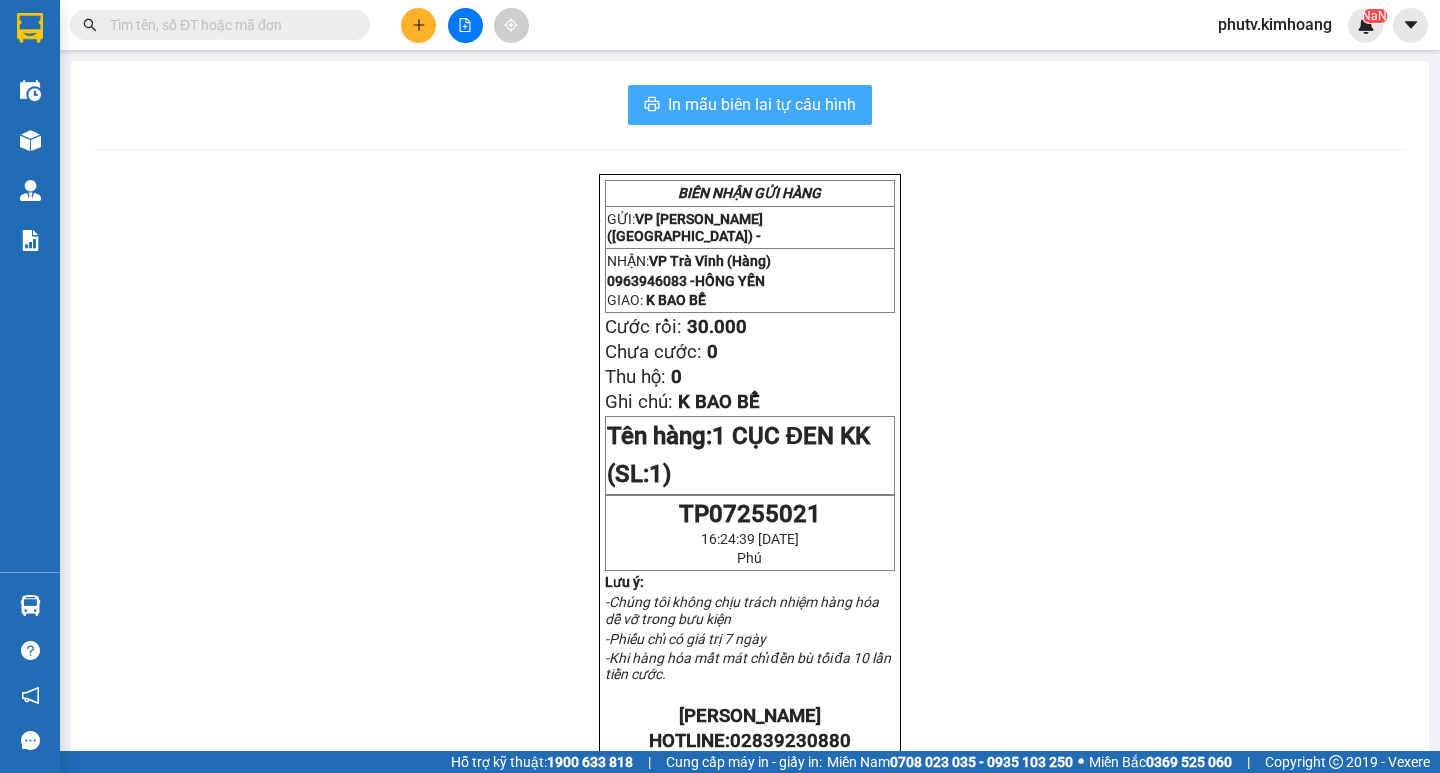 scroll, scrollTop: 0, scrollLeft: 0, axis: both 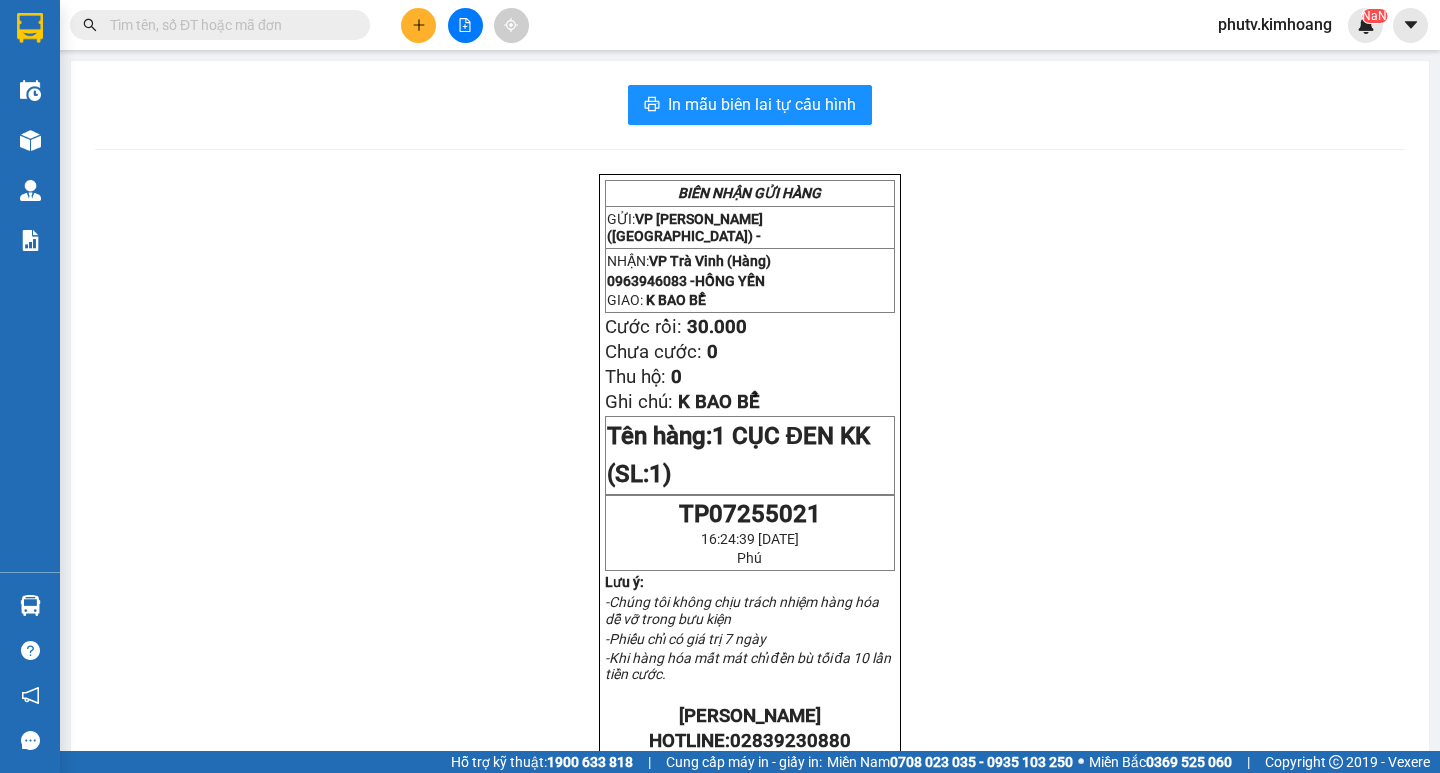 click on "Kết quả tìm kiếm ( 36 )  Bộ lọc  Mã ĐH Trạng thái Món hàng Thu hộ Tổng cước Chưa cước Nhãn Người gửi VP Gửi Người nhận VP Nhận TP07255021 16:24 [DATE] VP Nhận   HCM-007.58 23:27 [DATE] 1 CỤC ĐEN KK SL:  1 30.000 30.000 VP [PERSON_NAME] ([GEOGRAPHIC_DATA]) 0963946083 HỒNG YẾN VP Trà Vinh (Hàng) TP07253731 17:32 [DATE] Đã giao   12:58 [DATE] THÙNG KK SL:  1 60.000 VP [PERSON_NAME] ([GEOGRAPHIC_DATA]) 0963946083 HỒNG YẾN VP Trà Vinh (Hàng) TP06258592 12:30 [DATE] Đã giao   05:49 [DATE] CỤC M ĐEN KK SL:  1 30.000 VP [PERSON_NAME] ([GEOGRAPHIC_DATA]) 0963946083 HỒNG YẾN VP [GEOGRAPHIC_DATA] (Hàng) TP06256485 18:38 [DATE] Đã giao   14:04 [DATE] CỤC M ĐEN KK SL:  1 35.000 VP [PERSON_NAME] ([GEOGRAPHIC_DATA]) 0963946083 HỒNG YẾN VP Trà Vinh ([GEOGRAPHIC_DATA]) TP06250975 16:39 [DATE] Đã giao   10:51 [DATE] CỤC M TRẮNG KK SL:  1 35.000 VP [PERSON_NAME] ([GEOGRAPHIC_DATA]) 0963946083 HỒNG YẾN VP [GEOGRAPHIC_DATA] (Hàng) TP05258453 18:10 [DATE] Đã giao   14:00 [DATE] CỤC M ĐEN KK SL:  1 35.000 LIÊN   SL:" at bounding box center (195, 25) 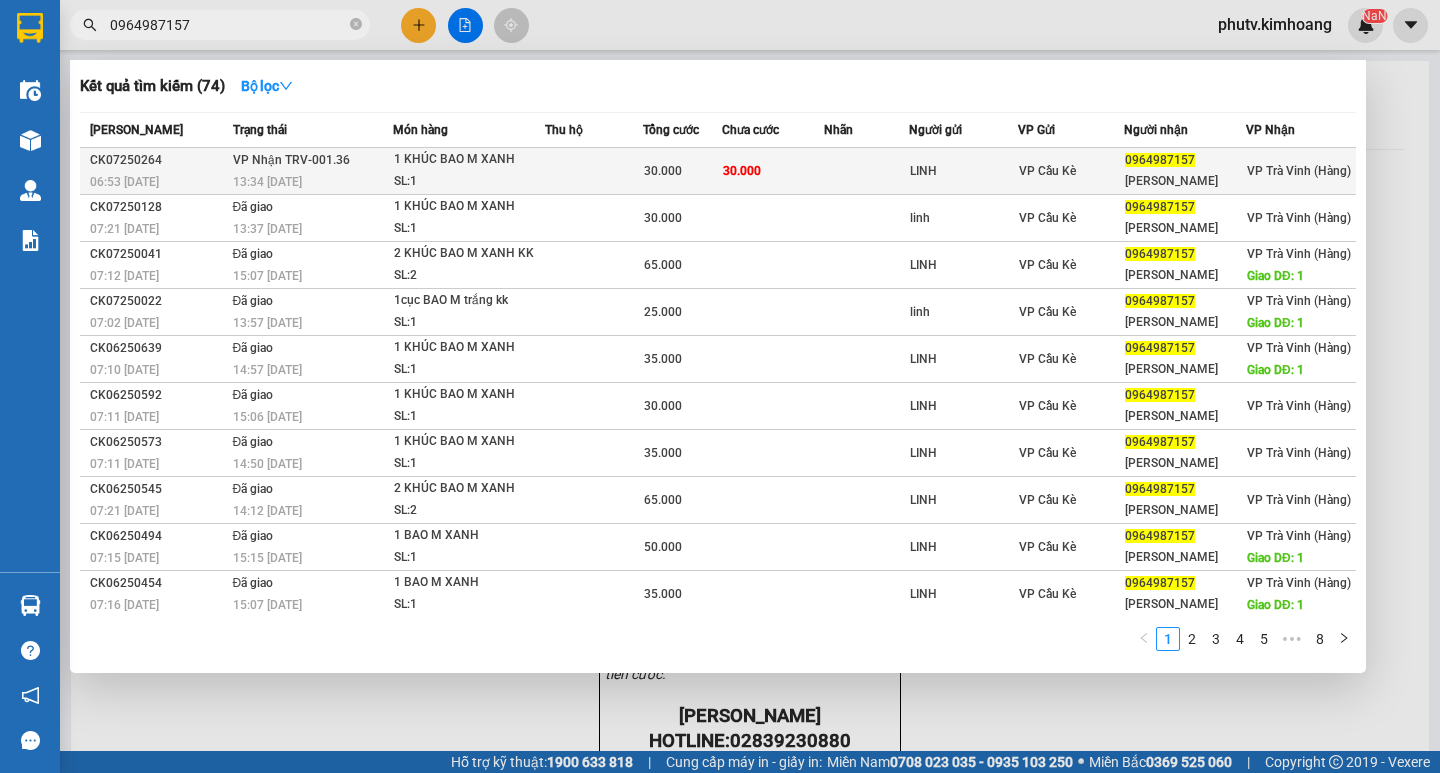 type on "0964987157" 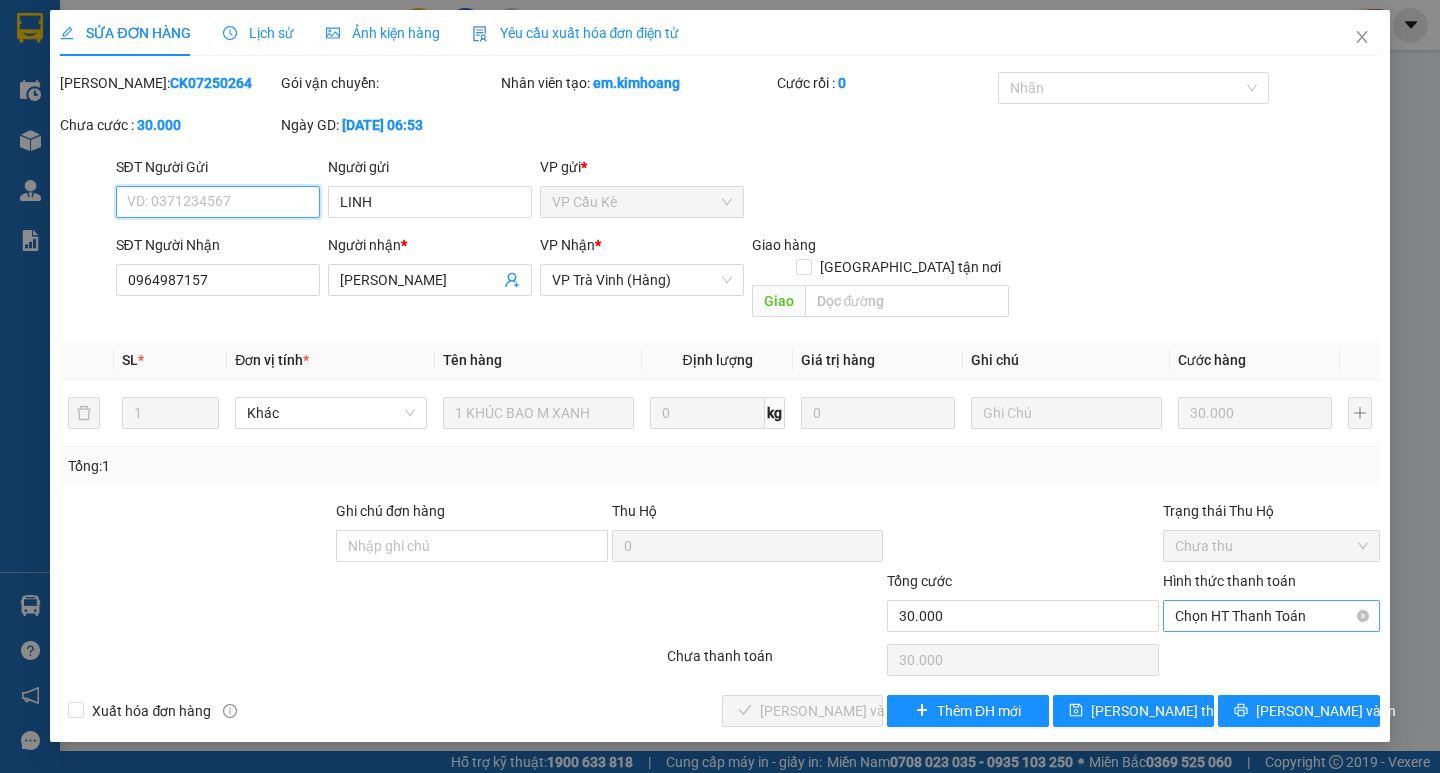 click on "Chọn HT Thanh Toán" at bounding box center (1271, 616) 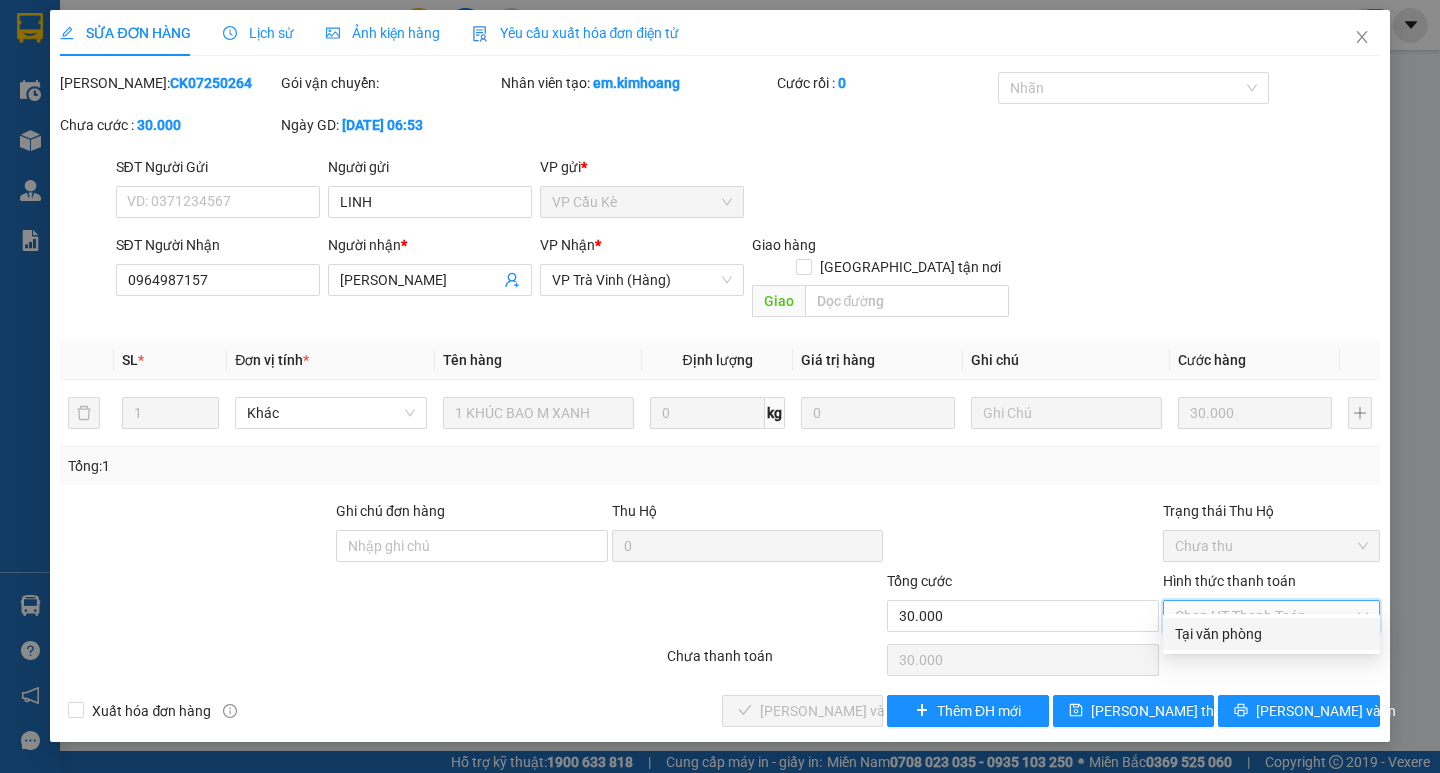 click on "Tại văn phòng" at bounding box center [1271, 634] 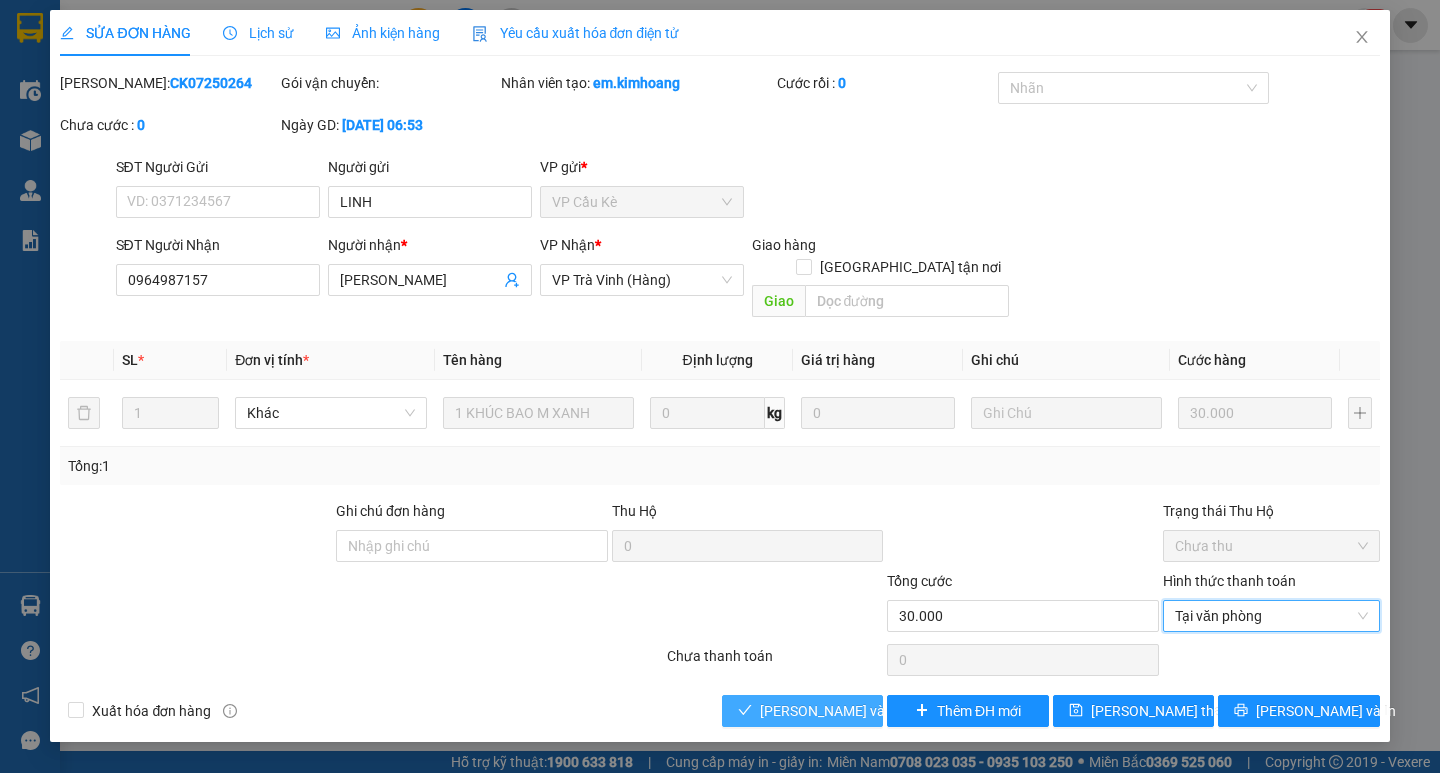 click on "[PERSON_NAME] và Giao hàng" at bounding box center [856, 711] 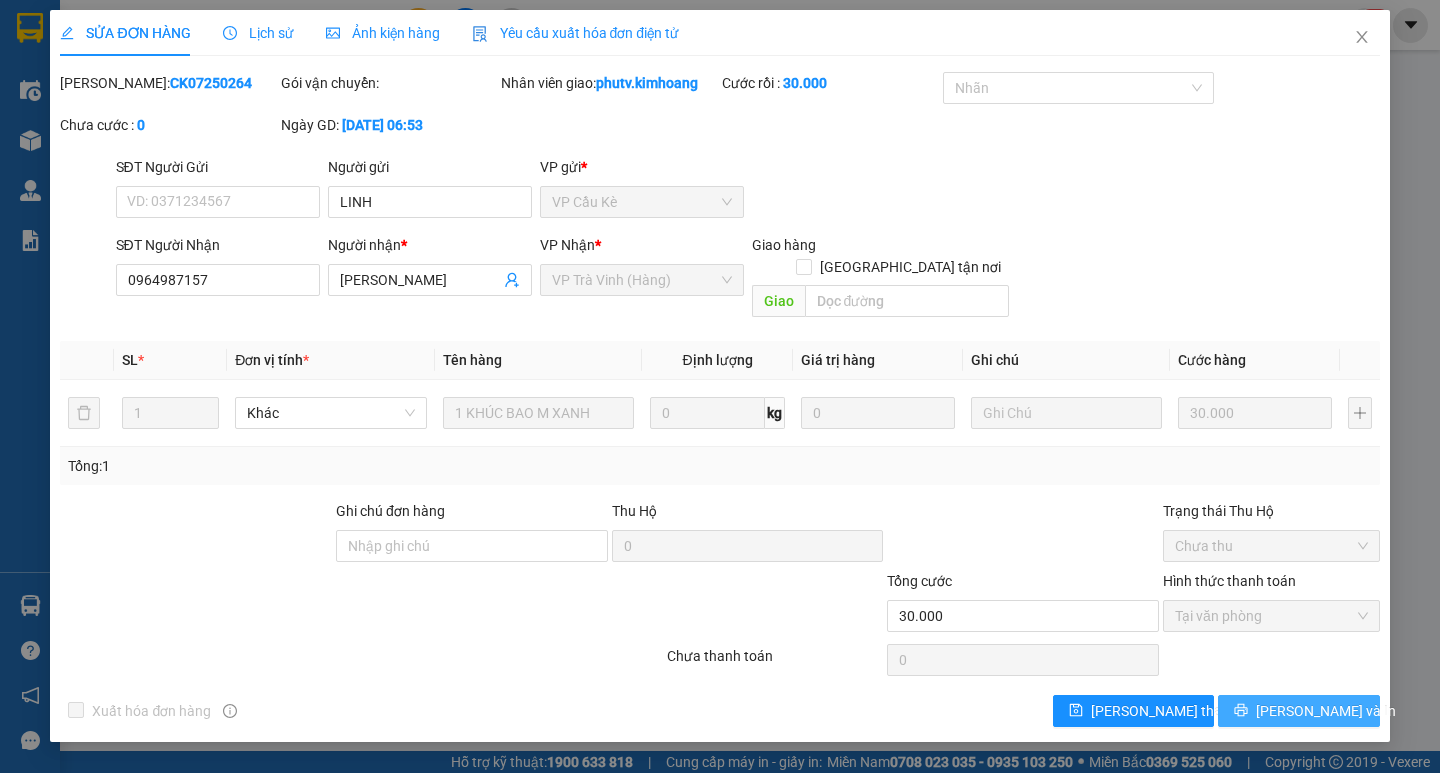 click on "[PERSON_NAME] và In" at bounding box center [1326, 711] 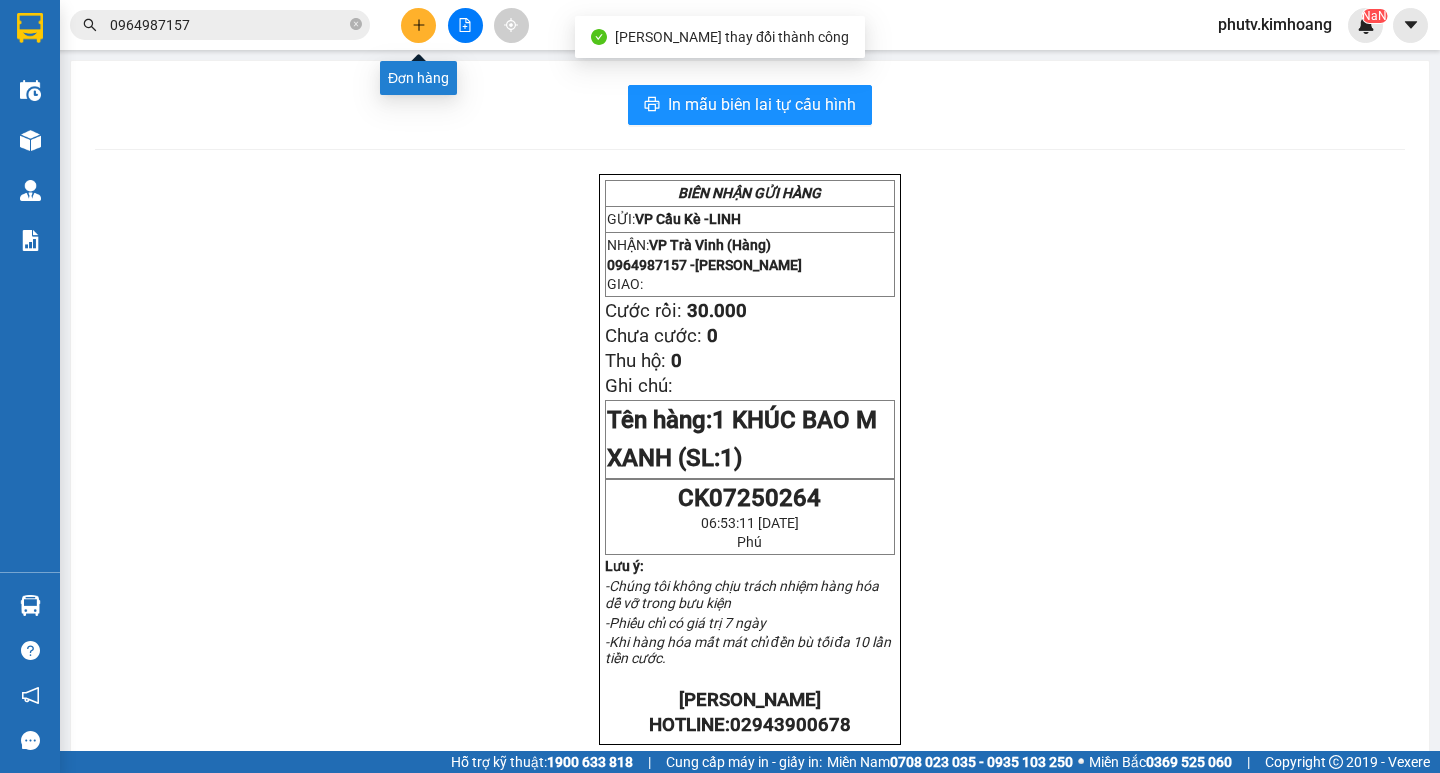 click 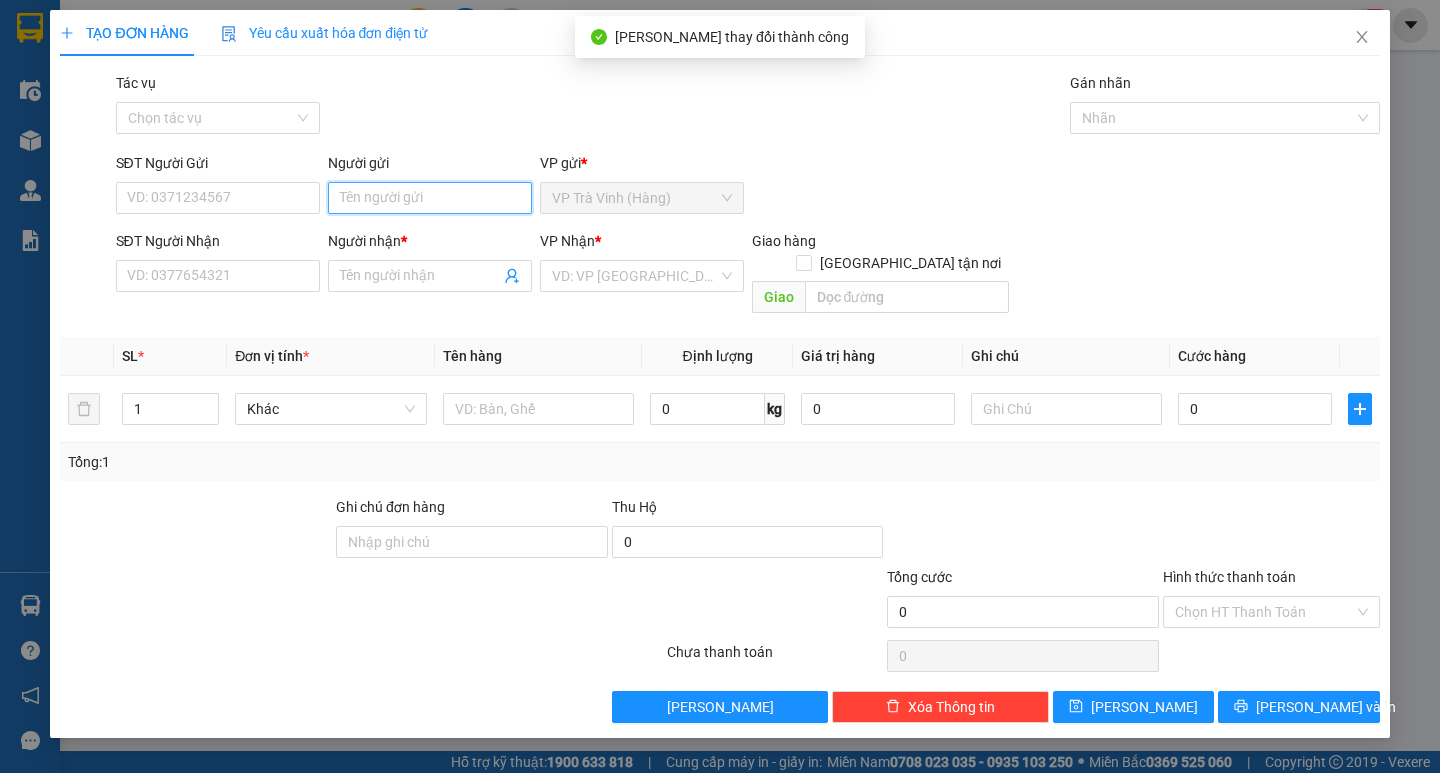 click on "Người gửi" at bounding box center (430, 198) 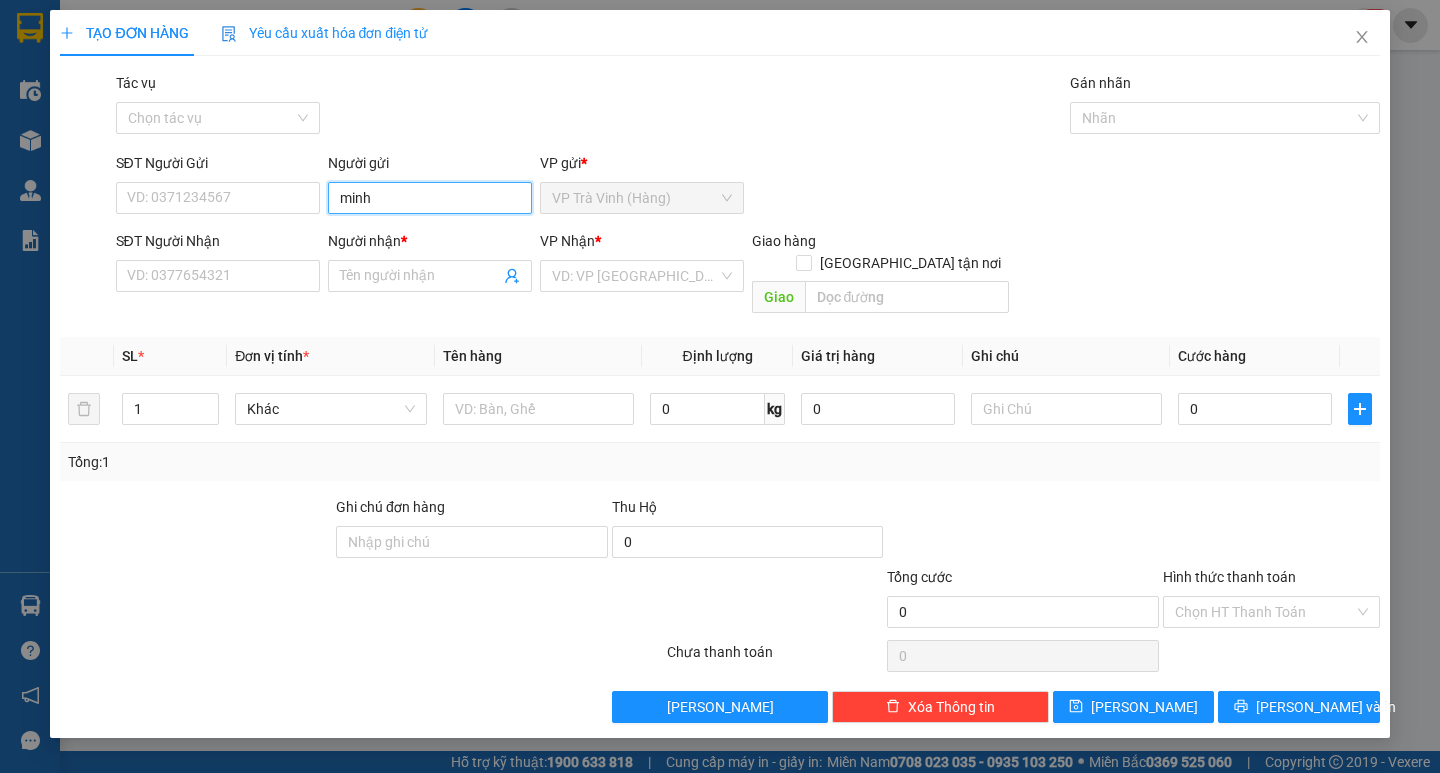 type on "minh" 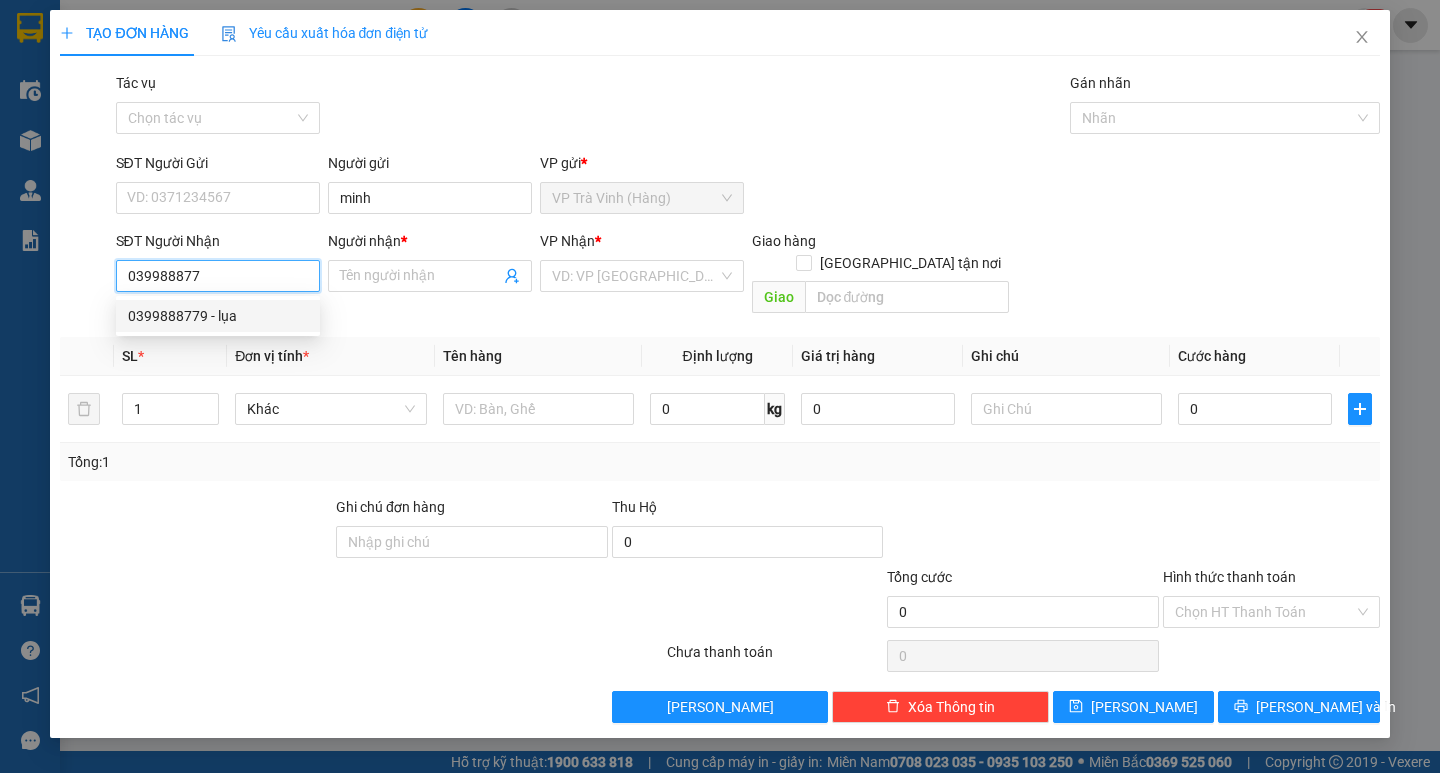 click on "0399888779 - lụa" at bounding box center [218, 316] 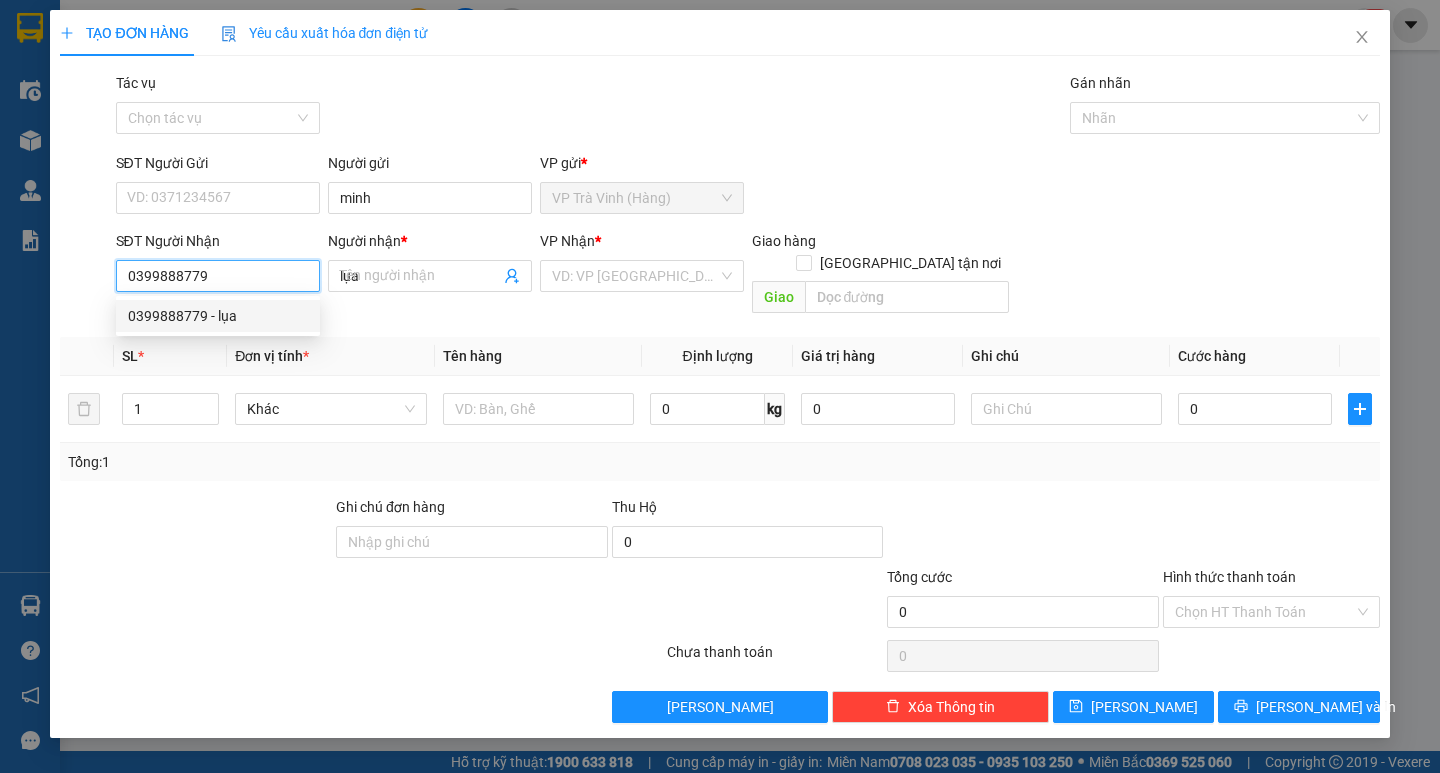 type on "20.000" 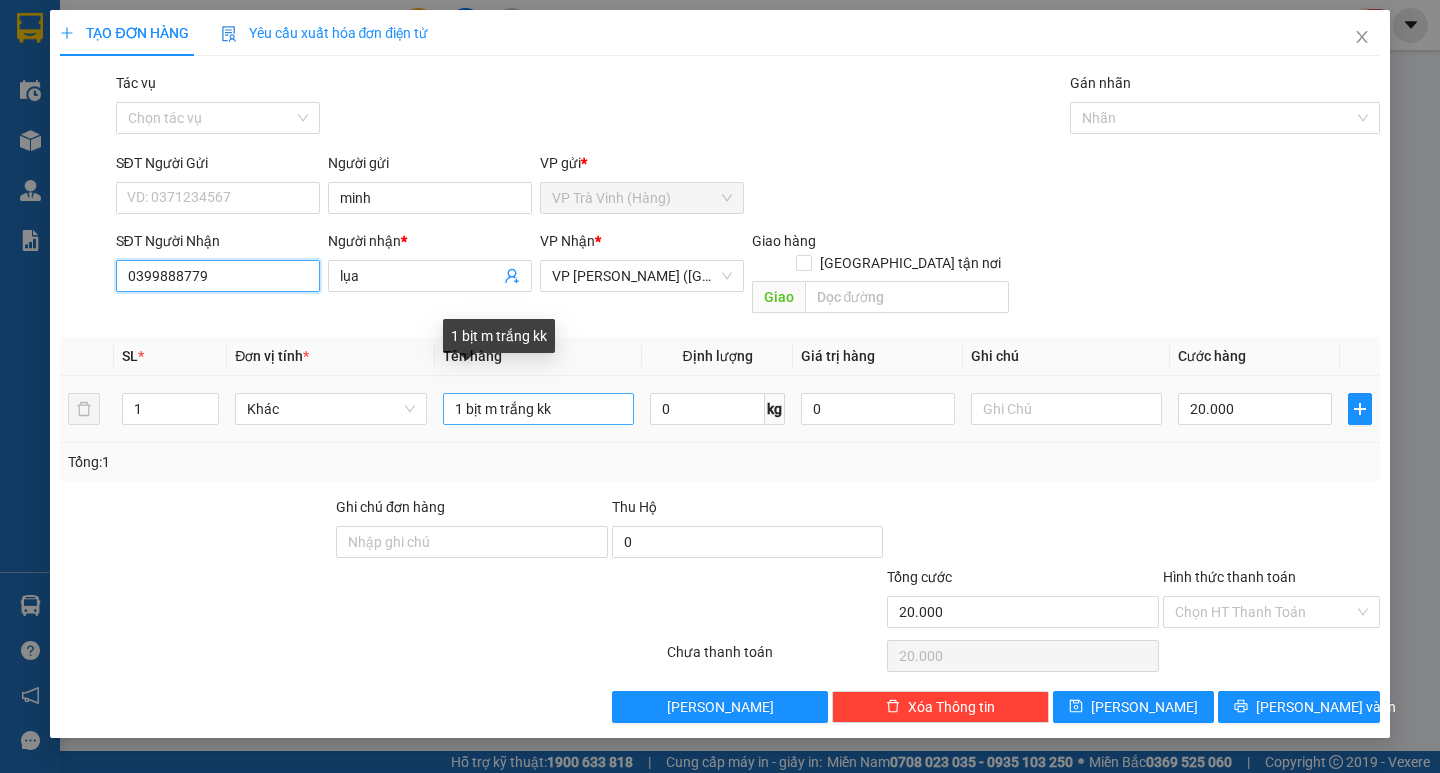 type on "0399888779" 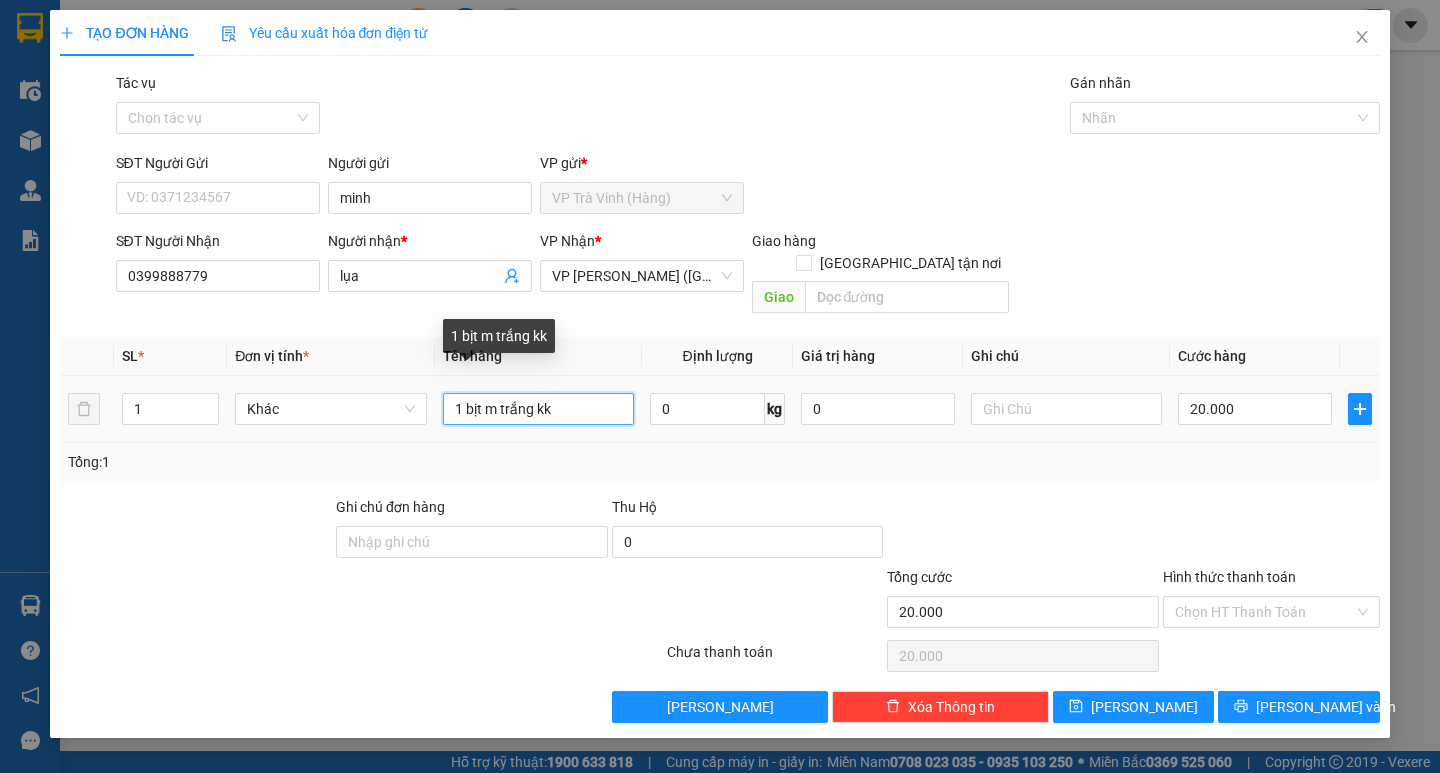 click on "1 bịt m trắng kk" at bounding box center [538, 409] 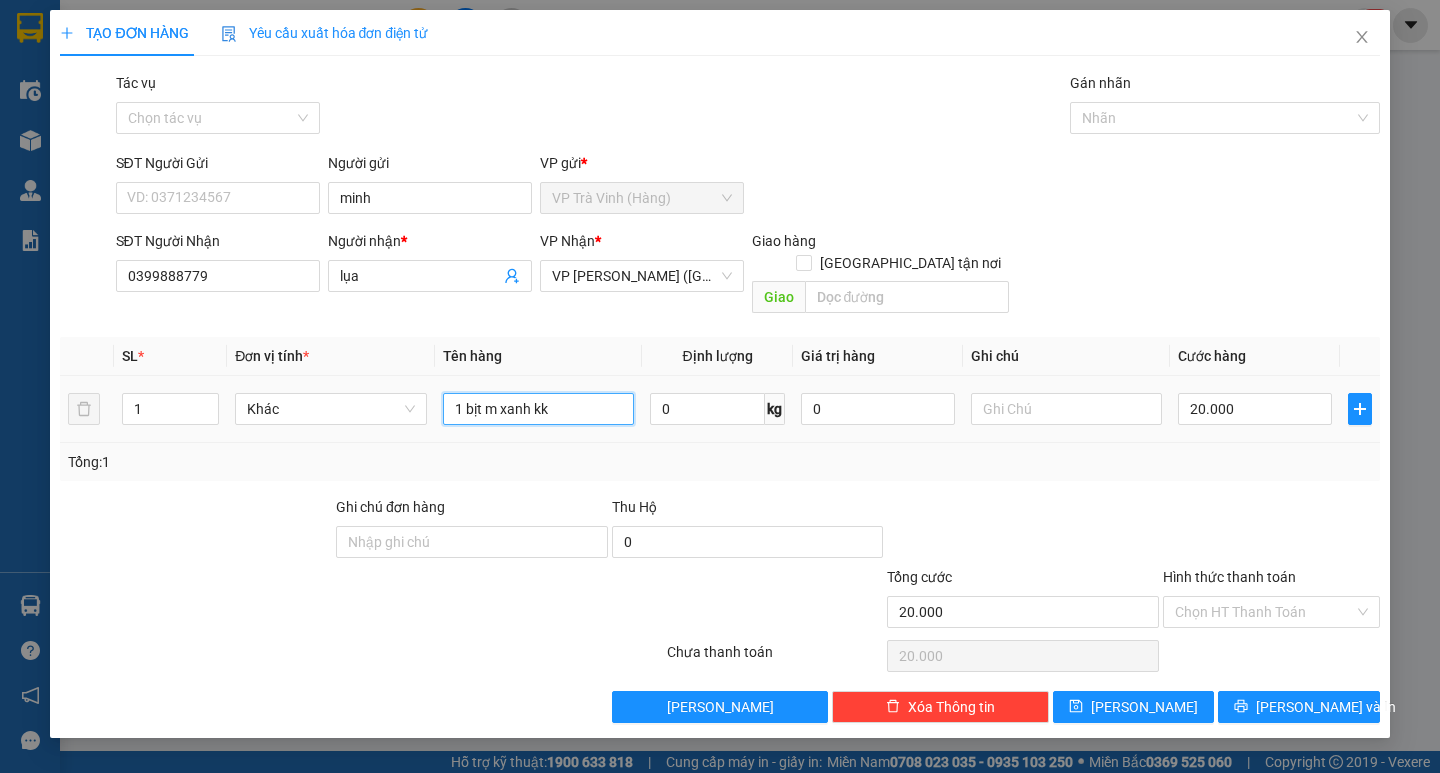 type on "1 bịt m xanh kk" 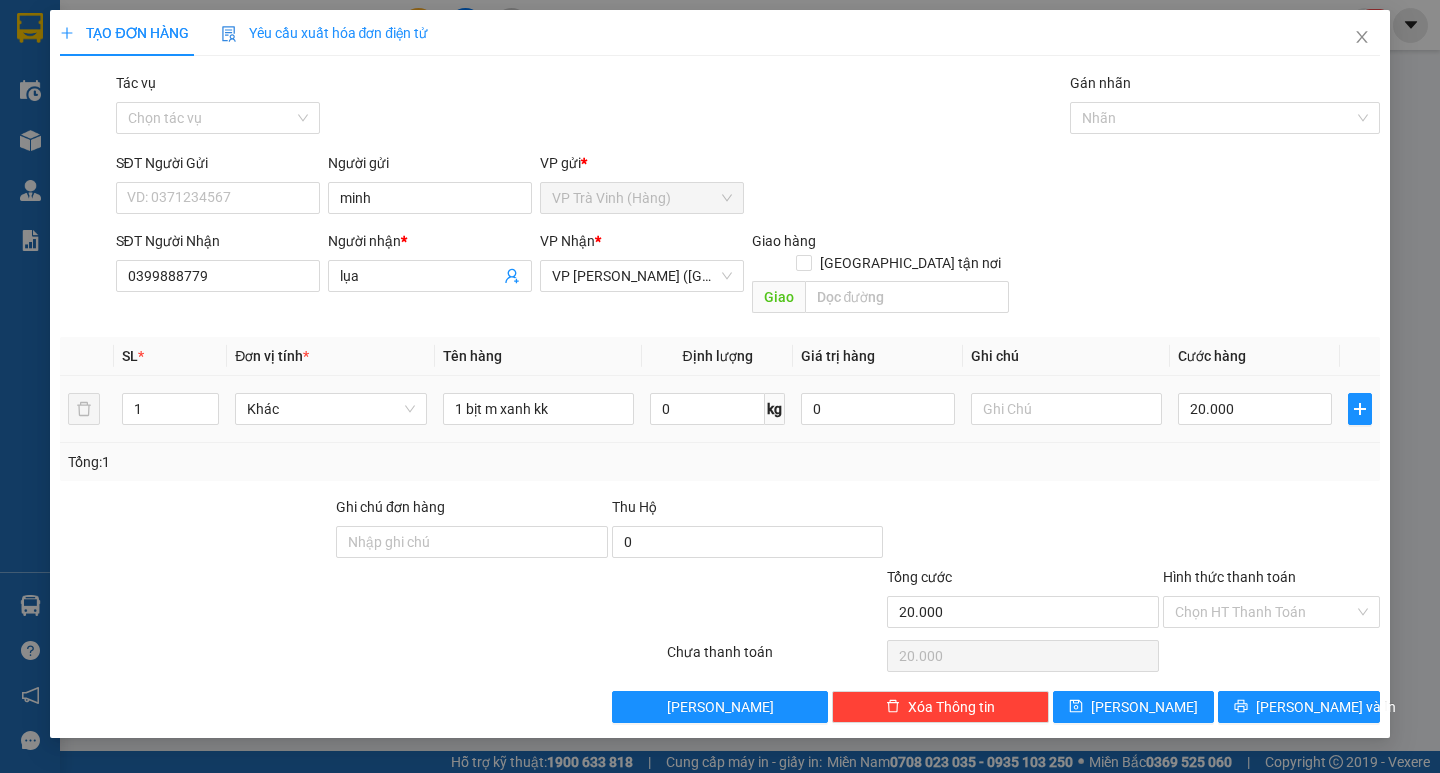 click on "20.000" at bounding box center [1255, 409] 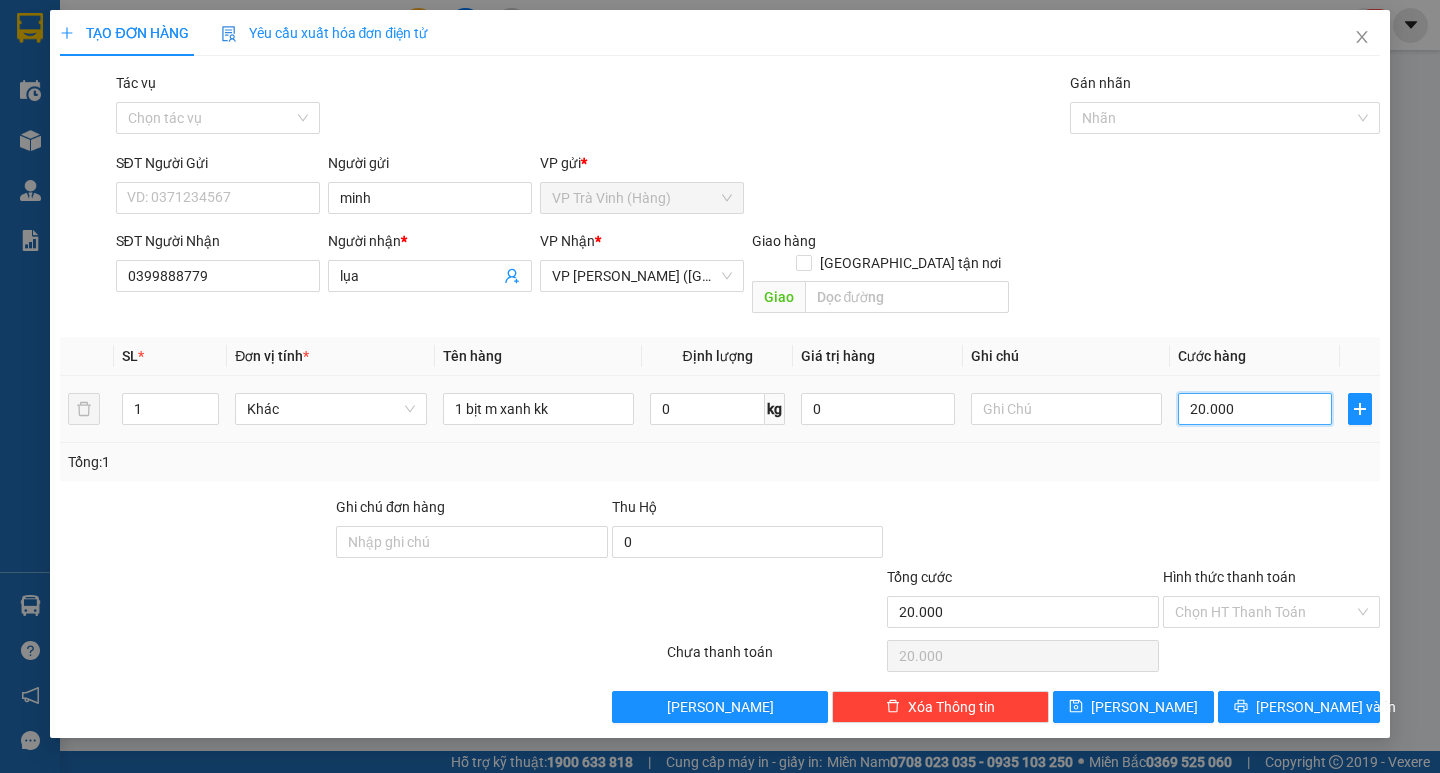 click on "20.000" at bounding box center (1255, 409) 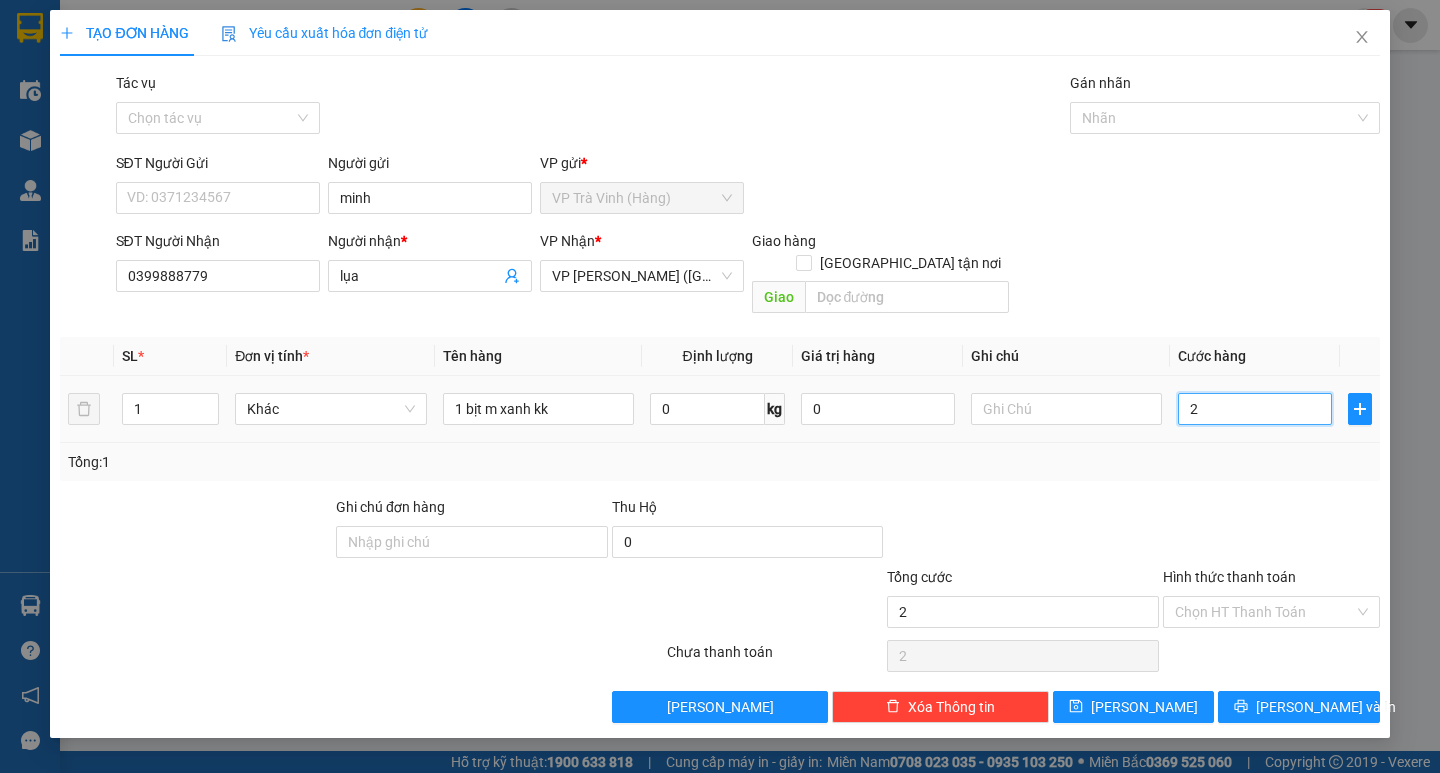 type on "25" 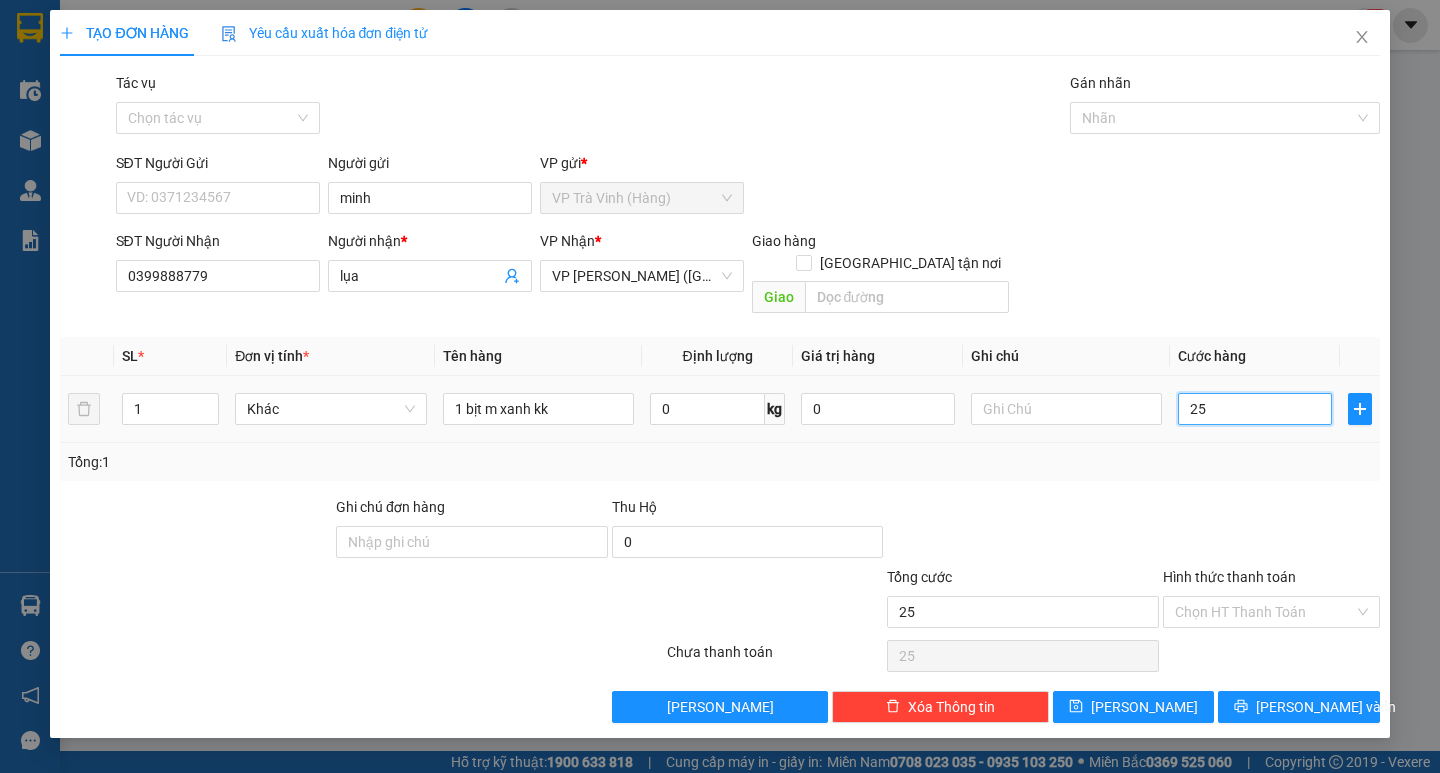 type on "25" 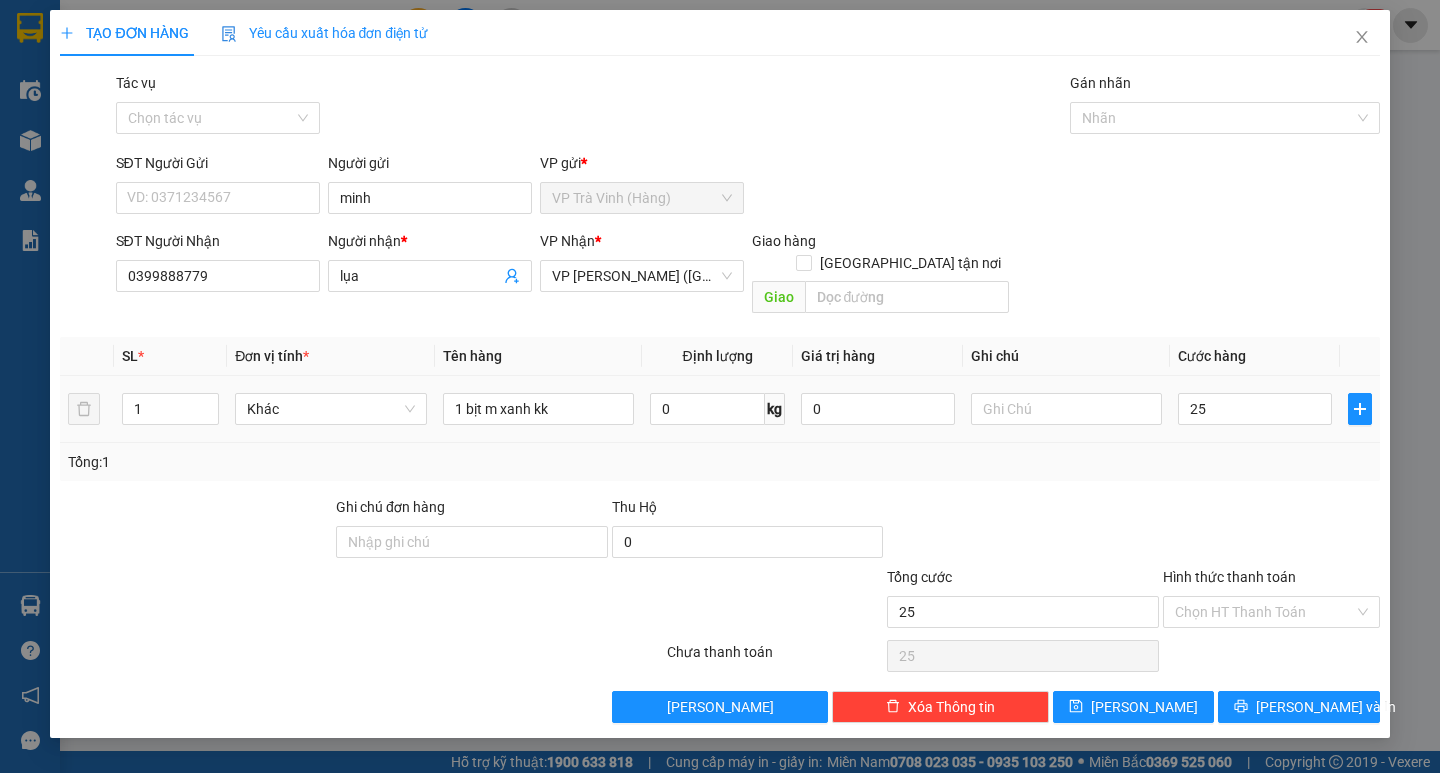 type on "25.000" 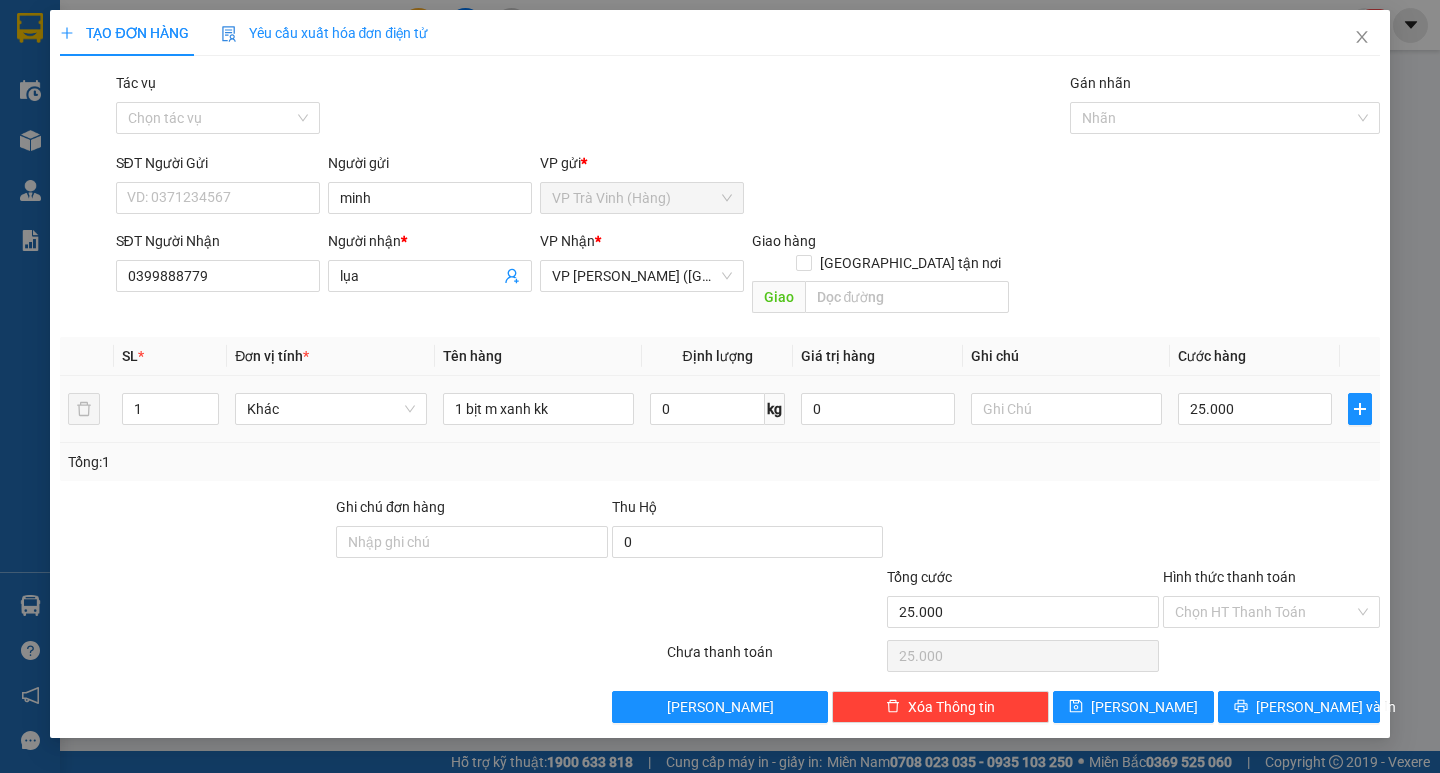 drag, startPoint x: 1224, startPoint y: 415, endPoint x: 1249, endPoint y: 505, distance: 93.40771 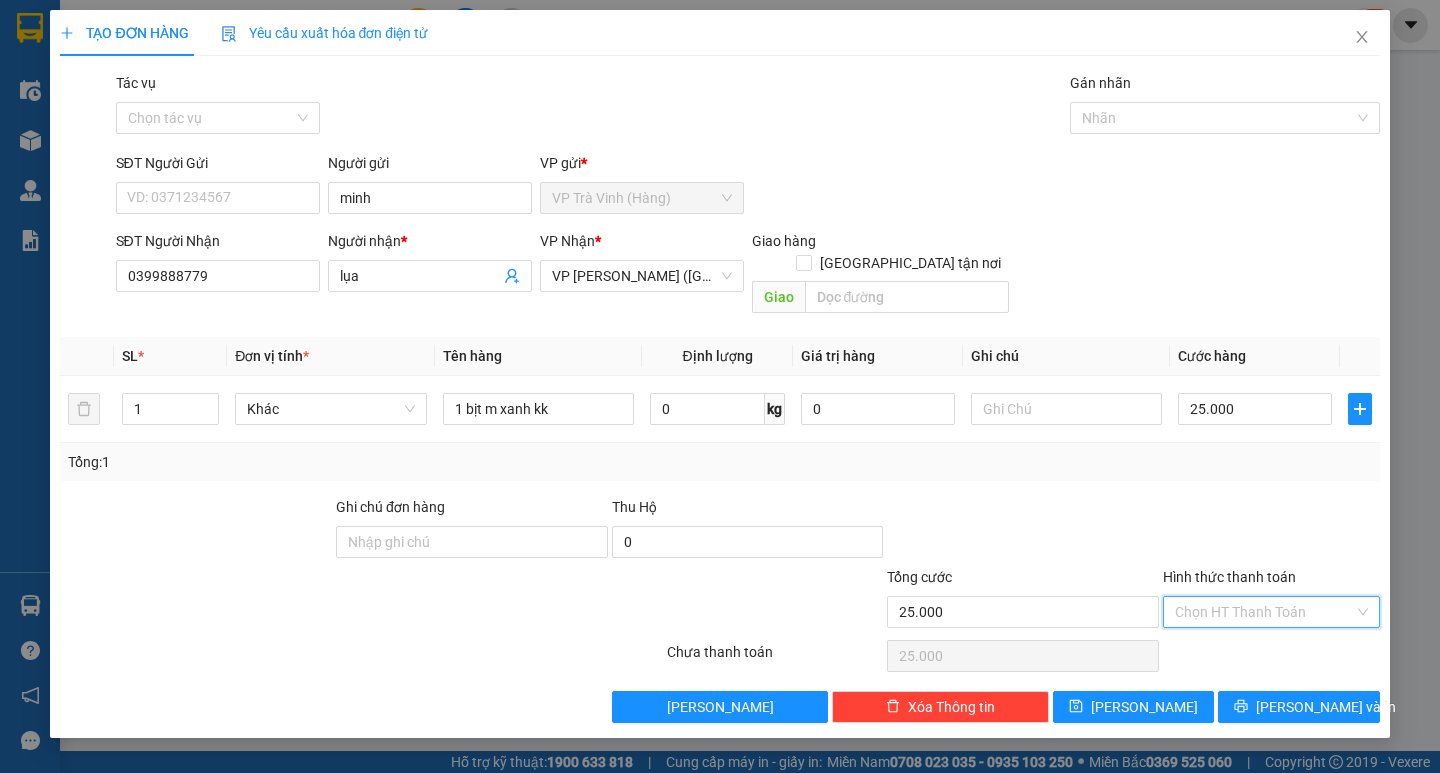 click on "Hình thức thanh toán" at bounding box center (1264, 612) 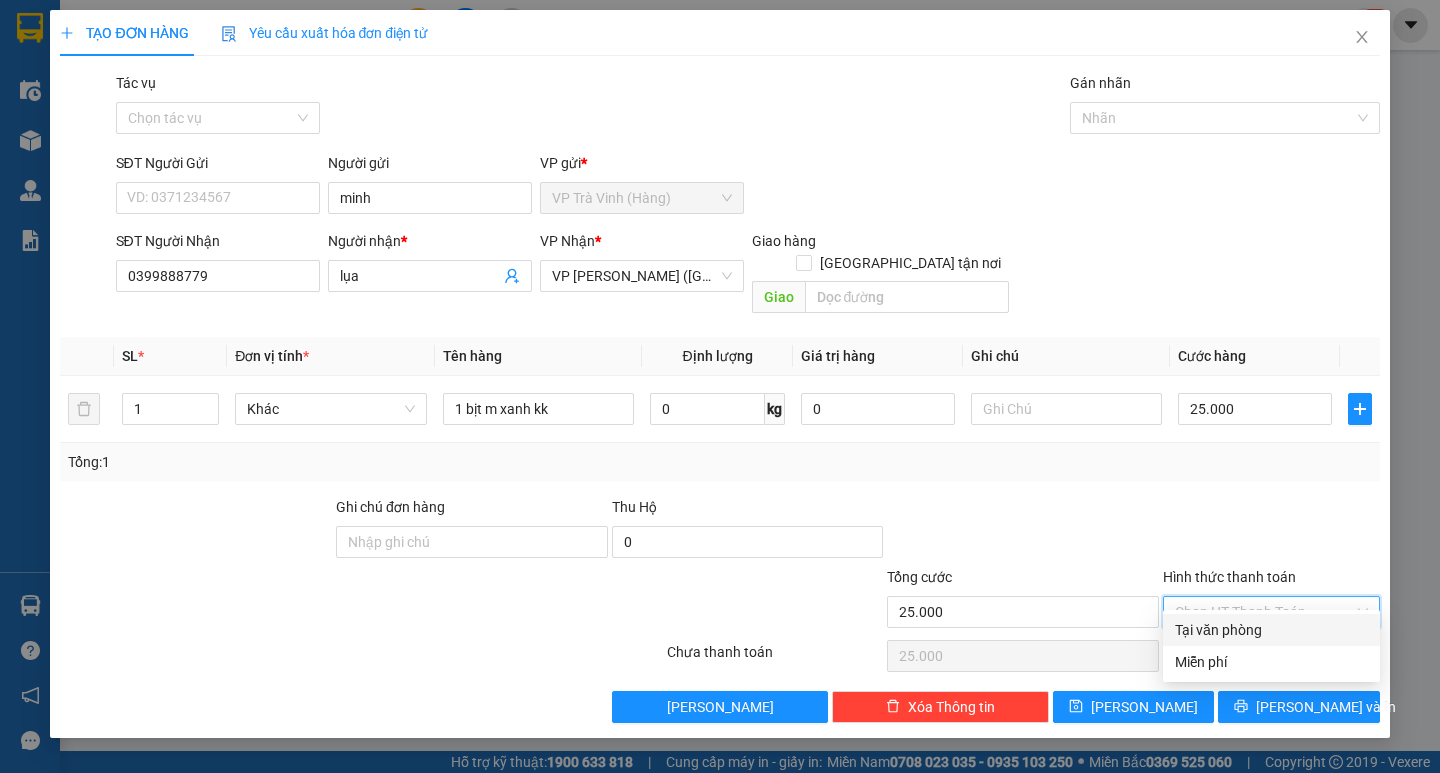 drag, startPoint x: 1260, startPoint y: 505, endPoint x: 1263, endPoint y: 517, distance: 12.369317 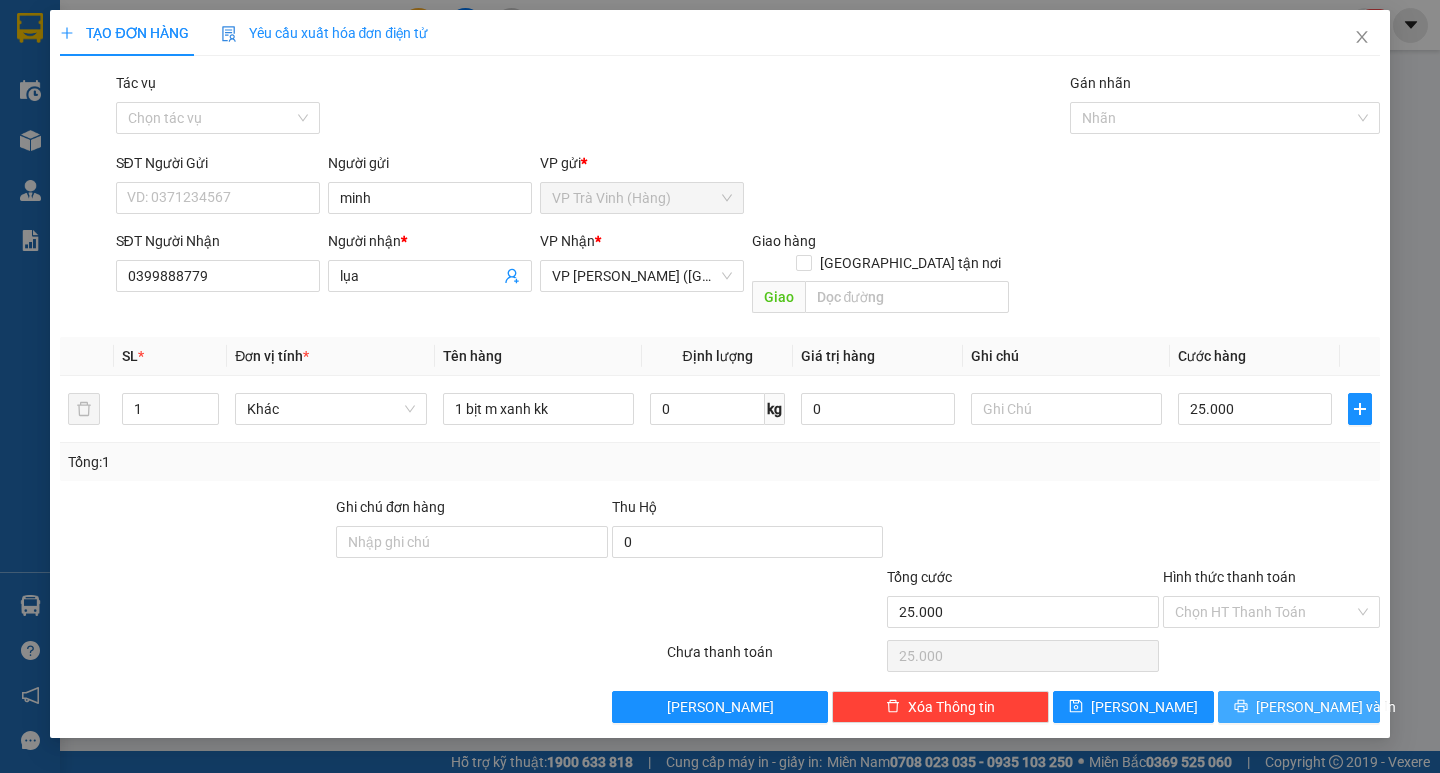 click on "[PERSON_NAME] và In" at bounding box center [1326, 707] 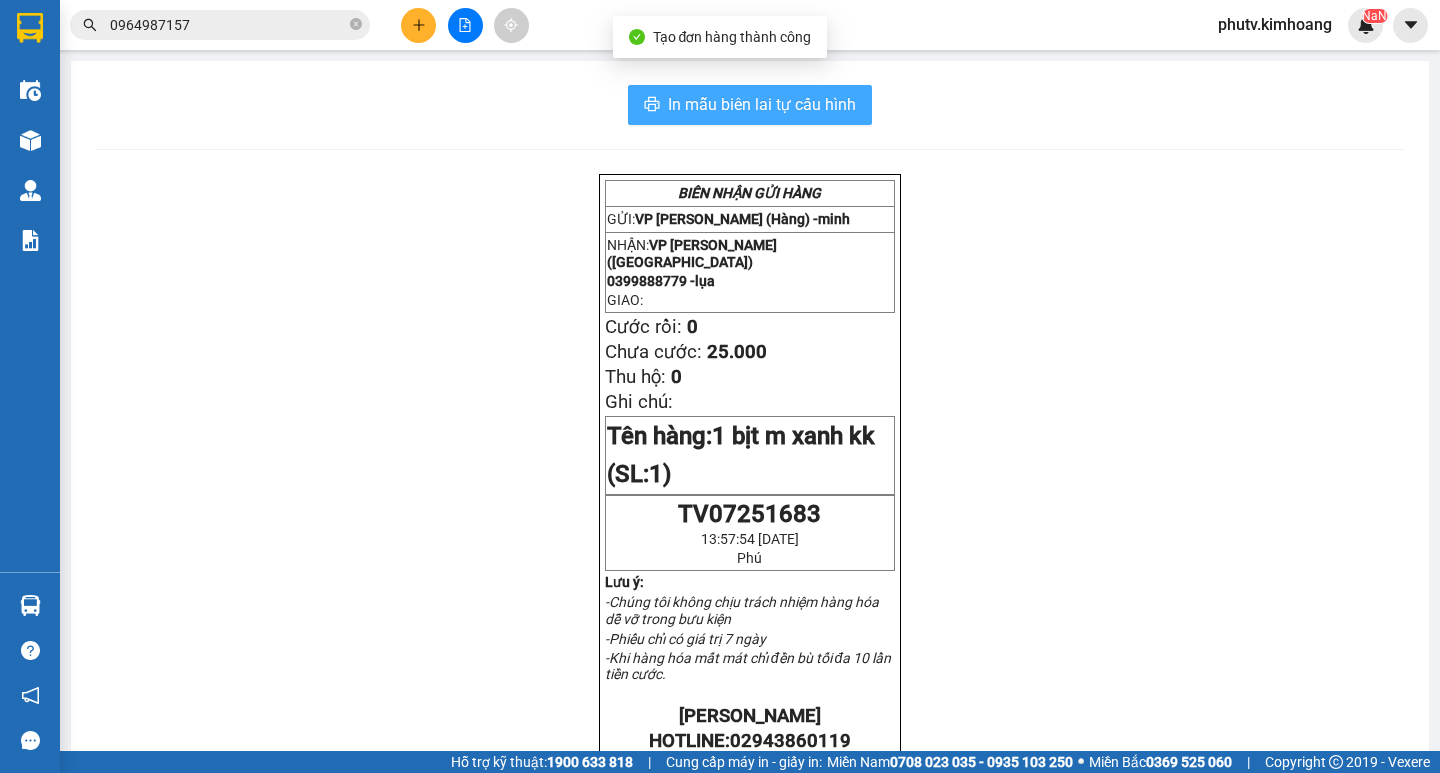 click on "In mẫu biên lai tự cấu hình" at bounding box center (762, 104) 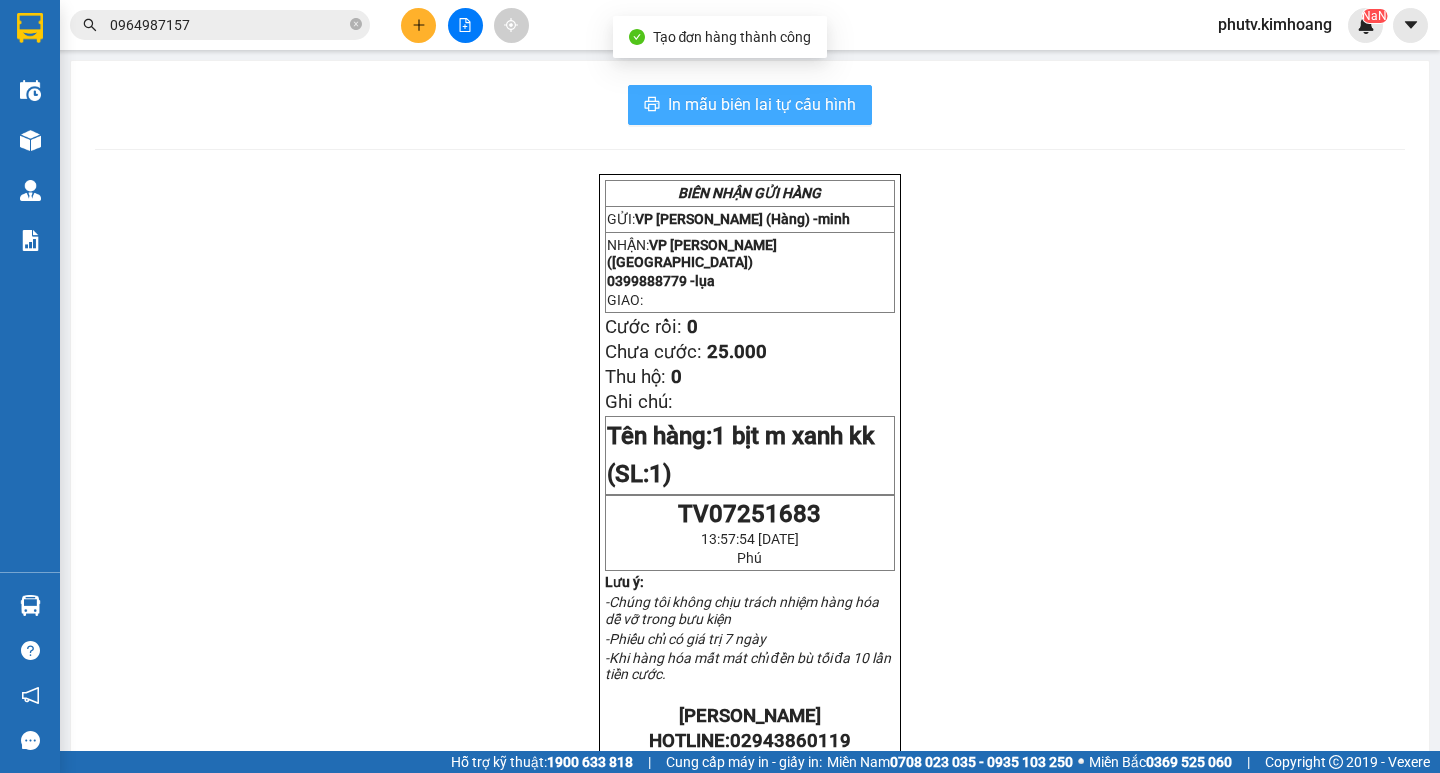 scroll, scrollTop: 0, scrollLeft: 0, axis: both 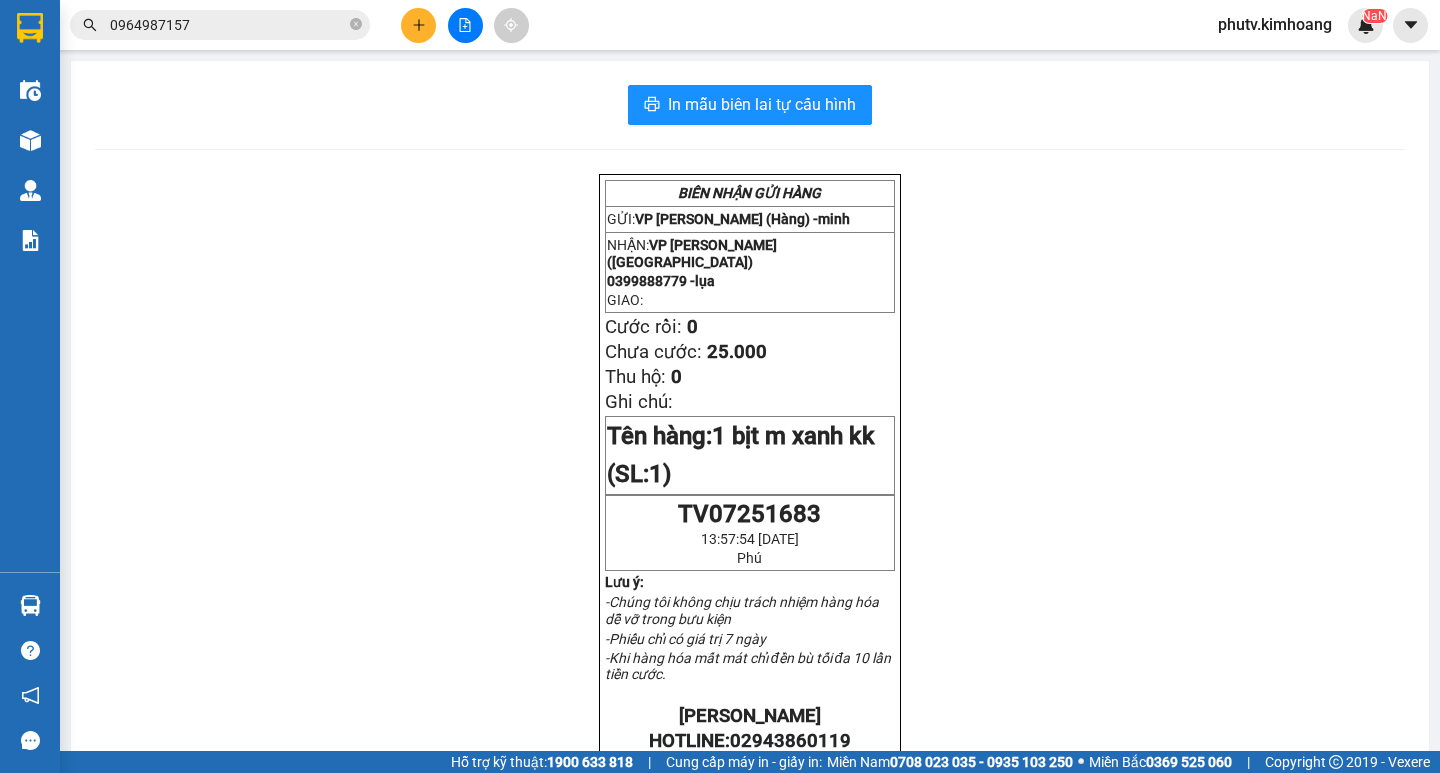click 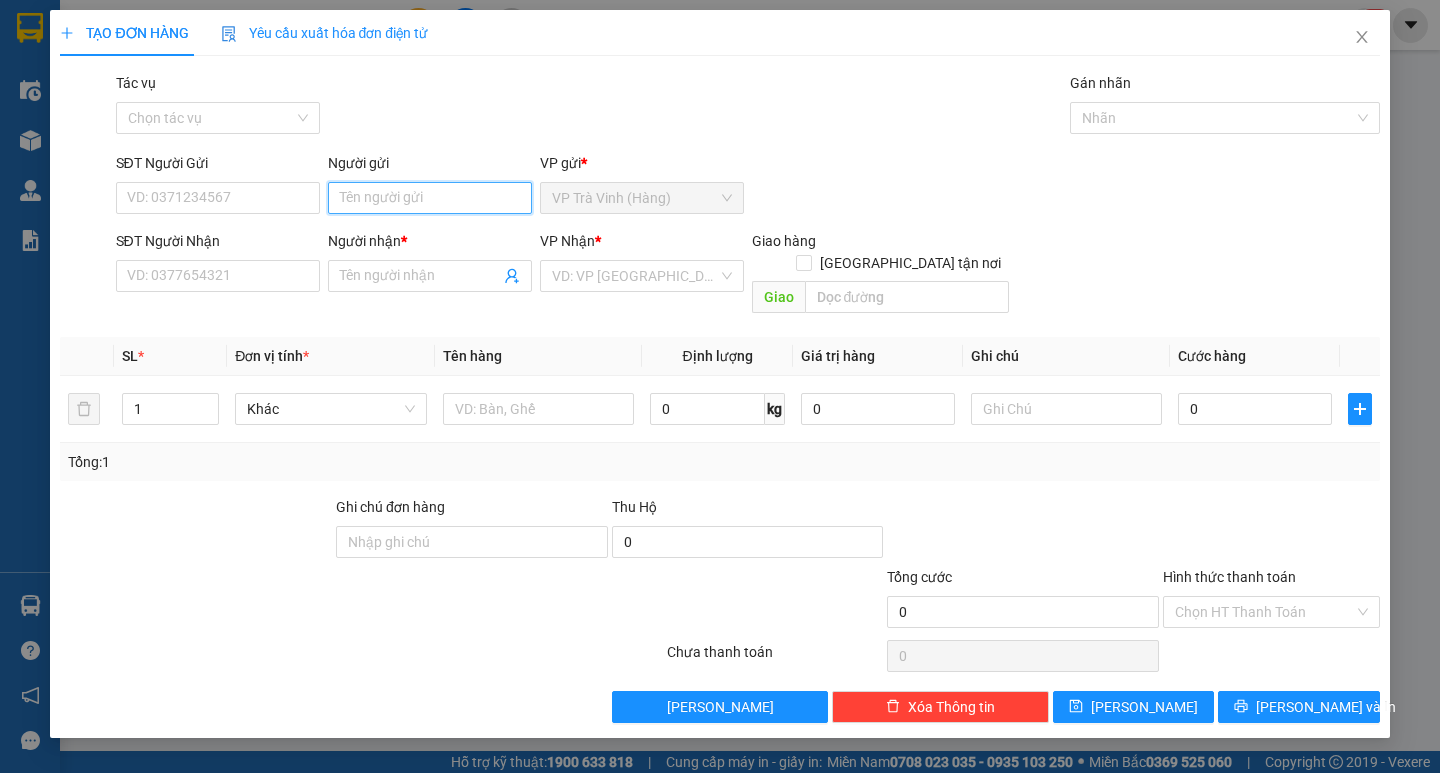 click on "Người gửi" at bounding box center (430, 198) 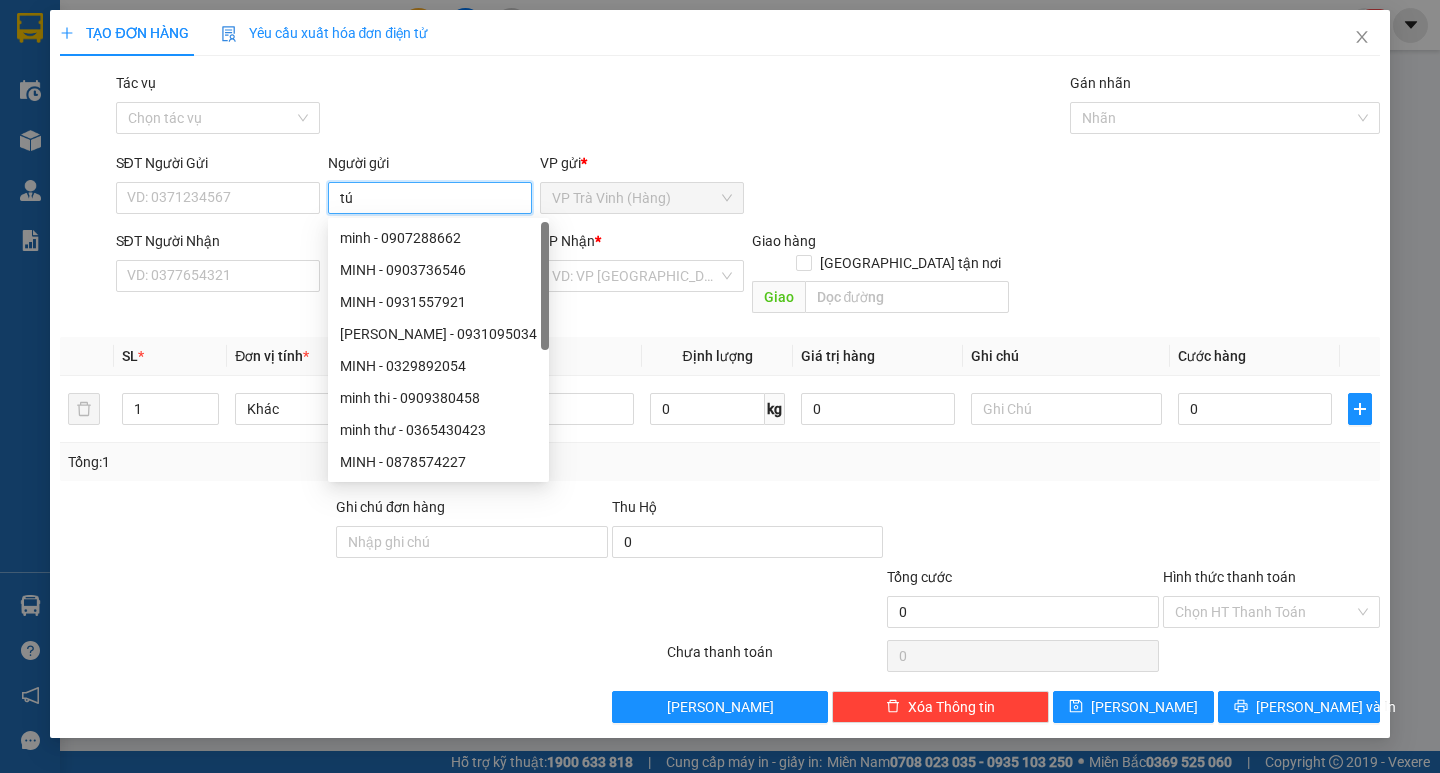 type on "tú" 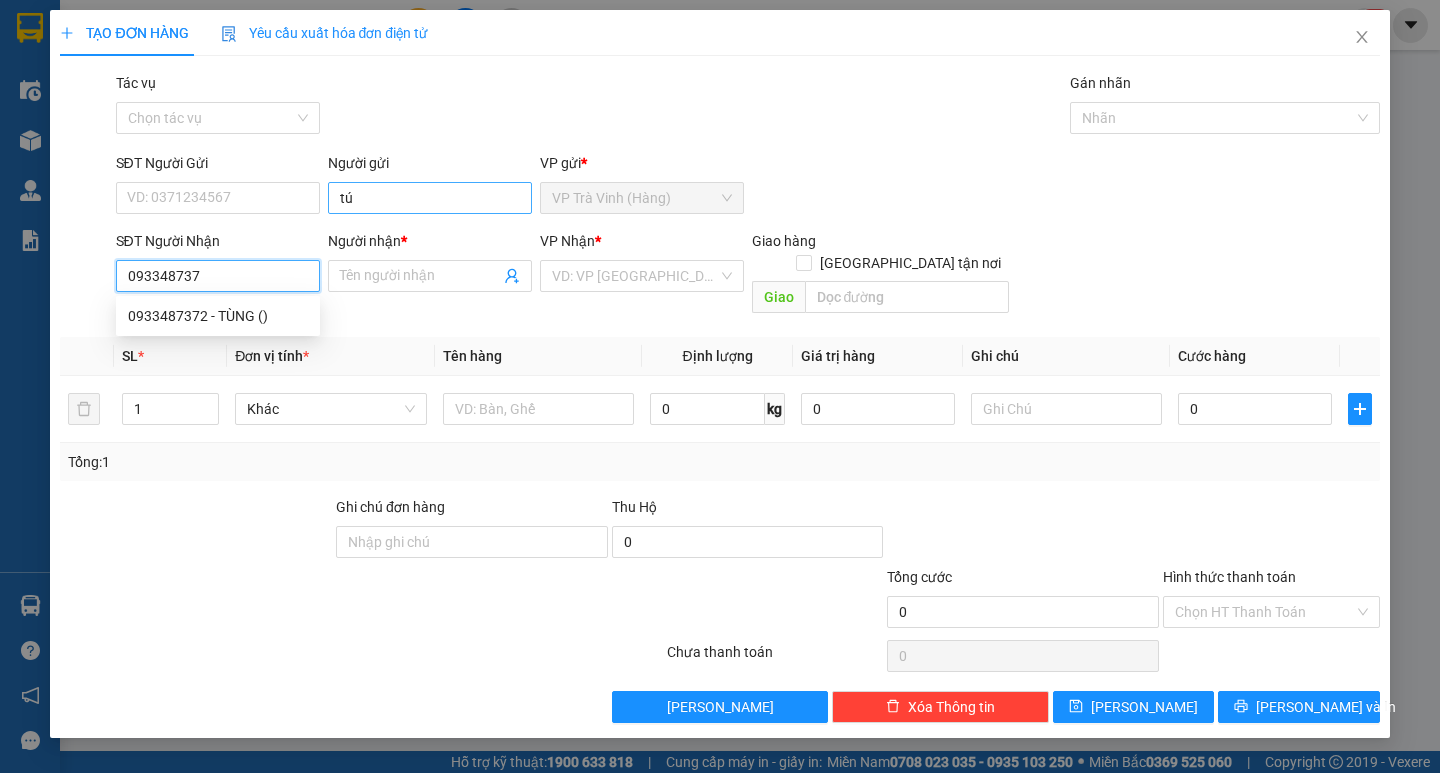 type on "0933487372" 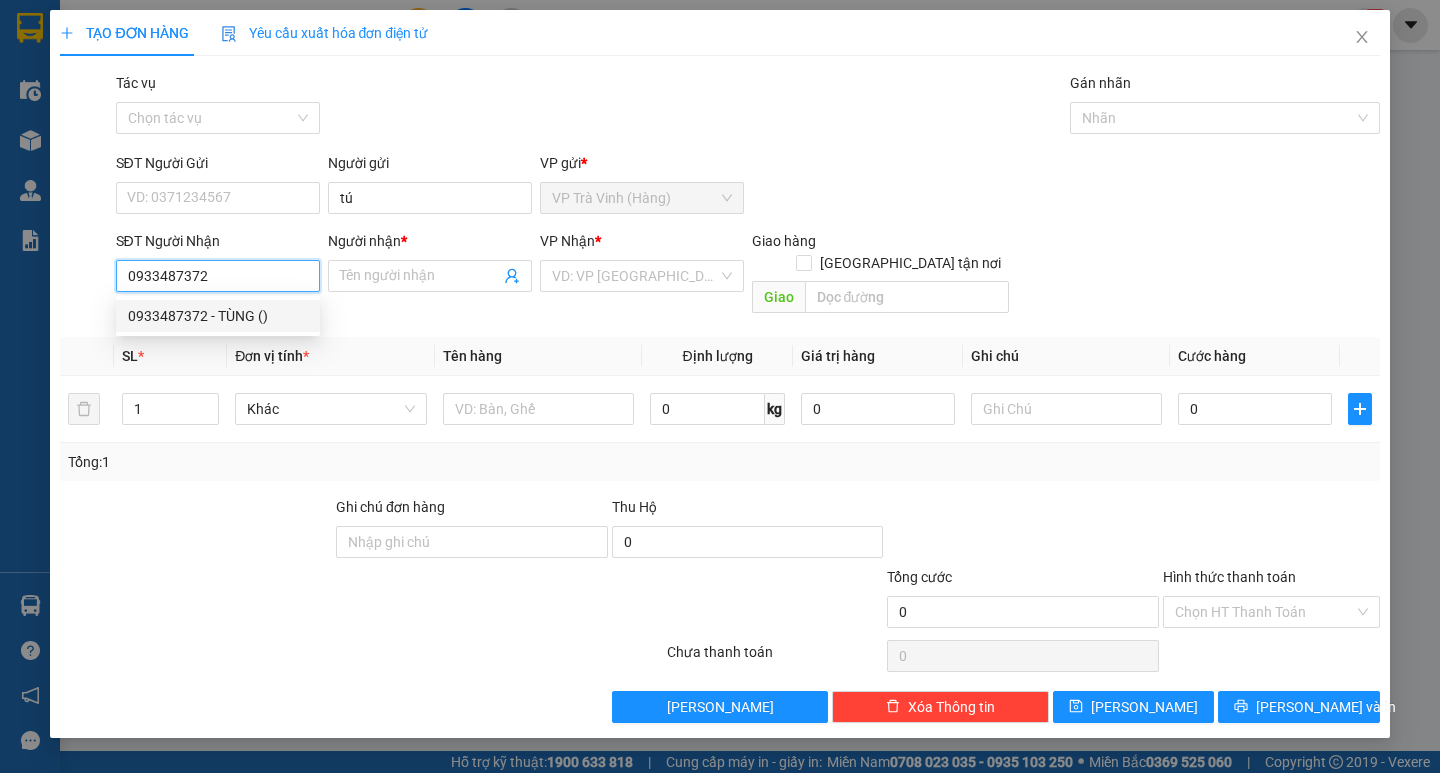 drag, startPoint x: 243, startPoint y: 314, endPoint x: 391, endPoint y: 300, distance: 148.66069 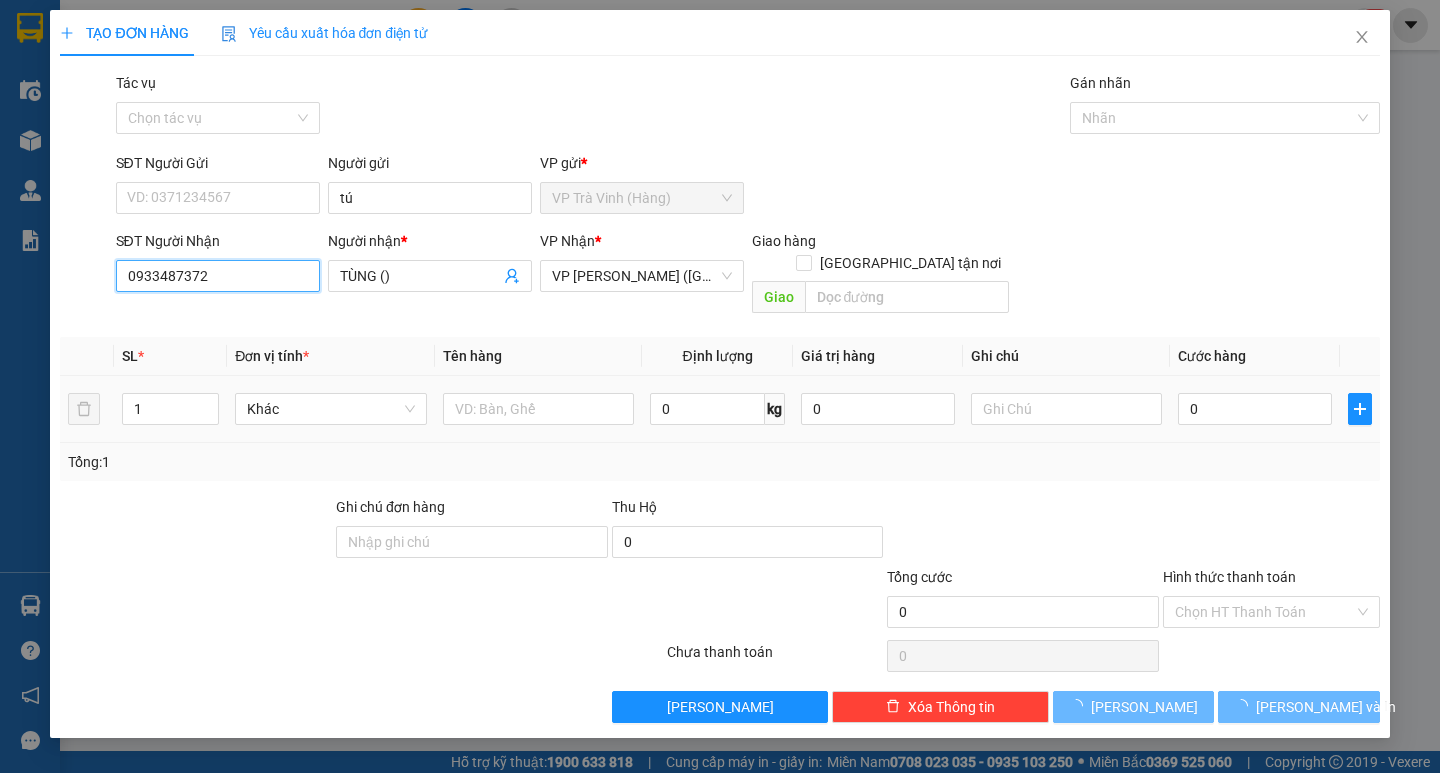 type on "30.000" 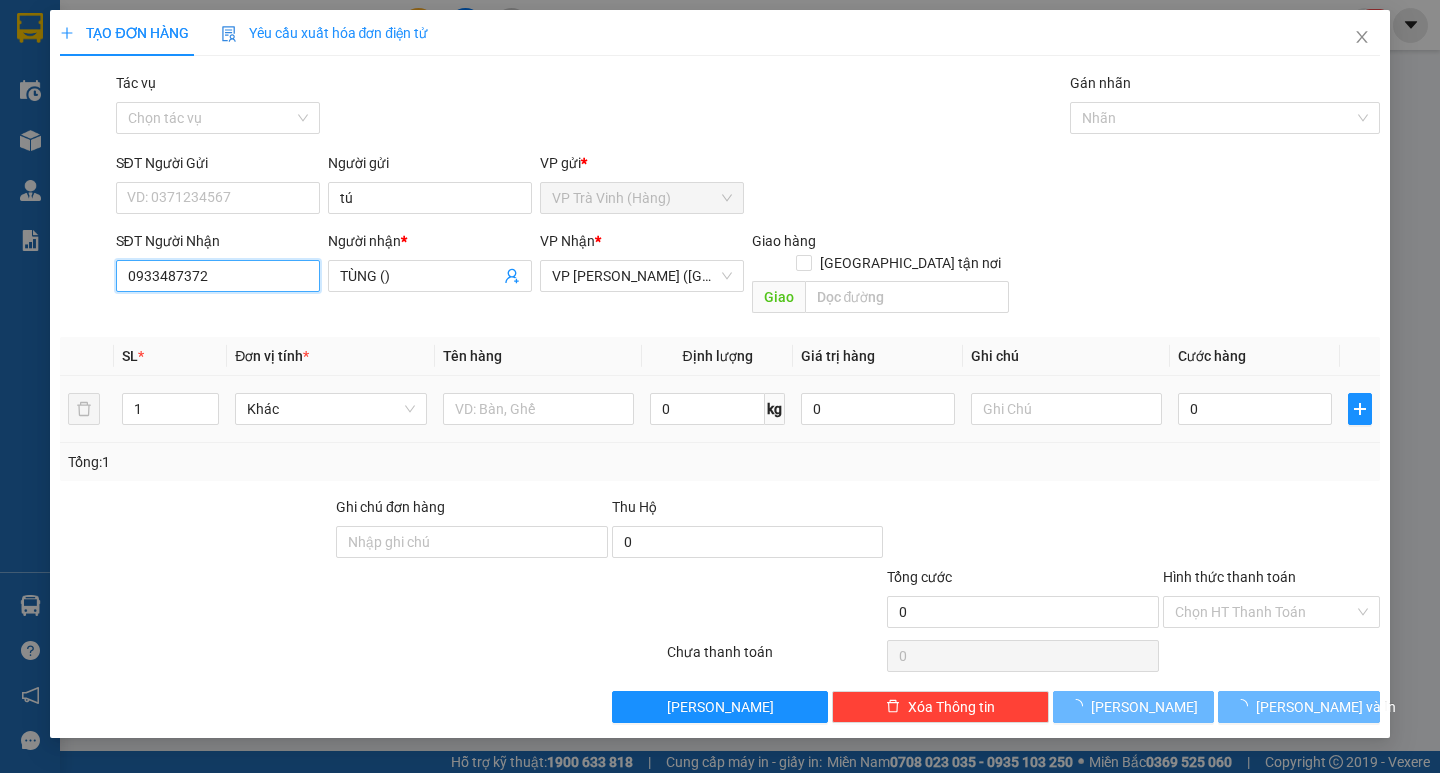 type on "30.000" 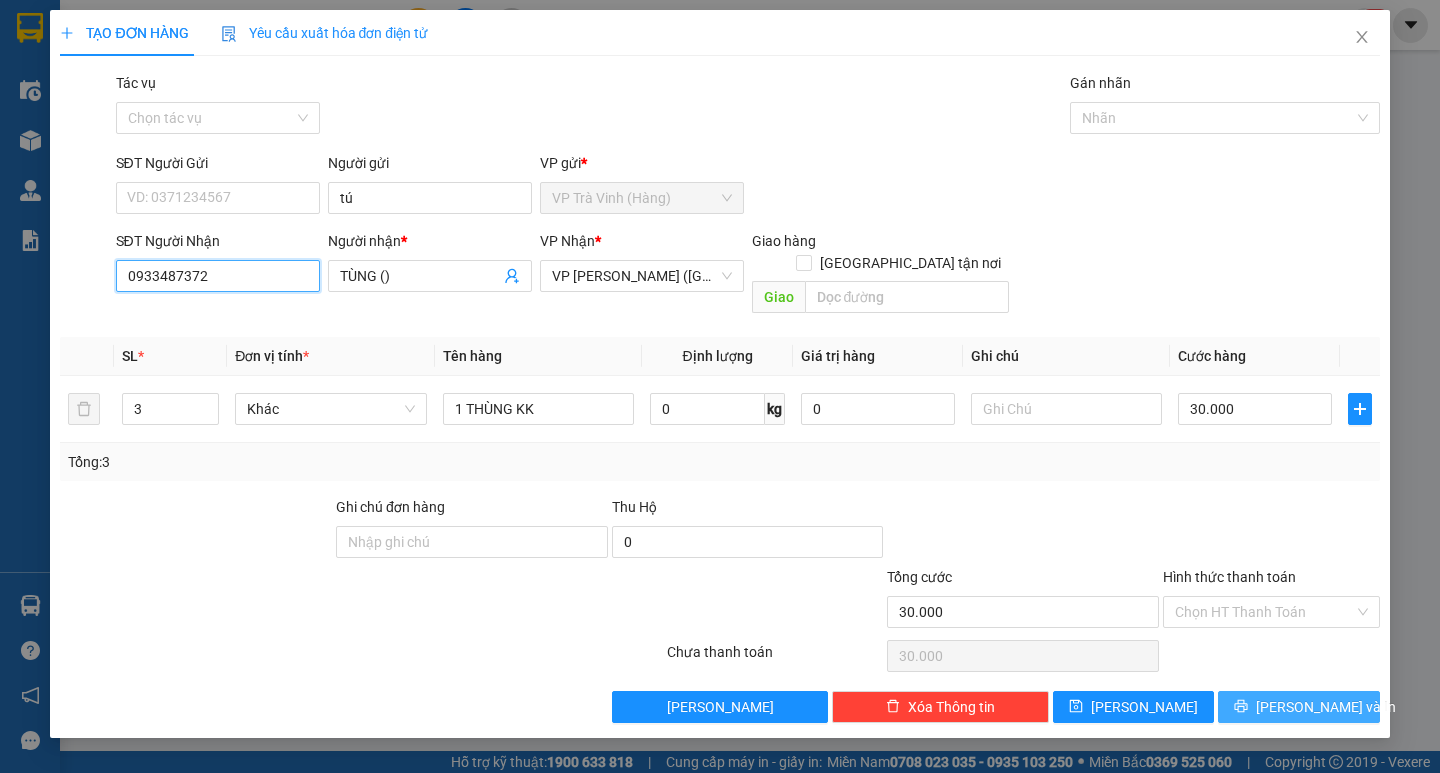 type on "0933487372" 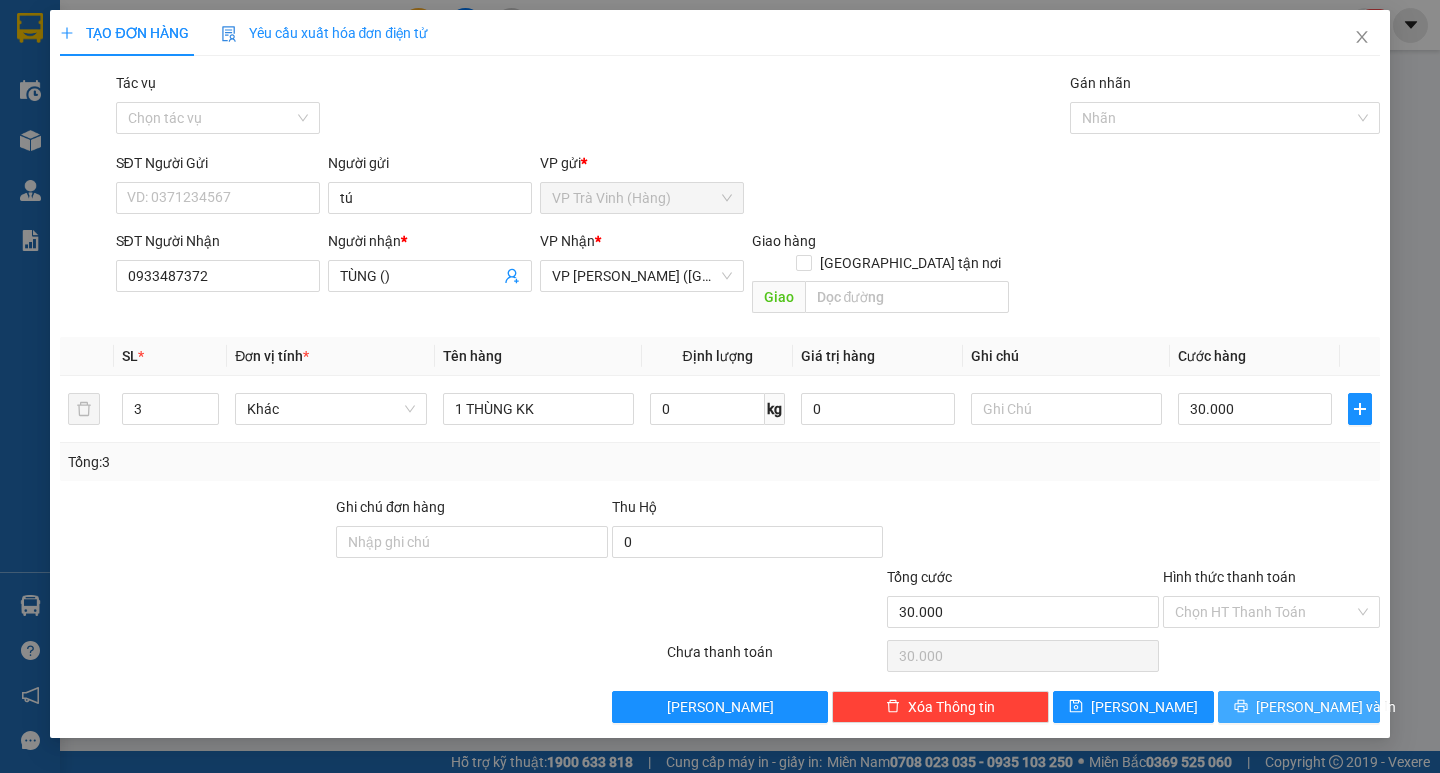 click 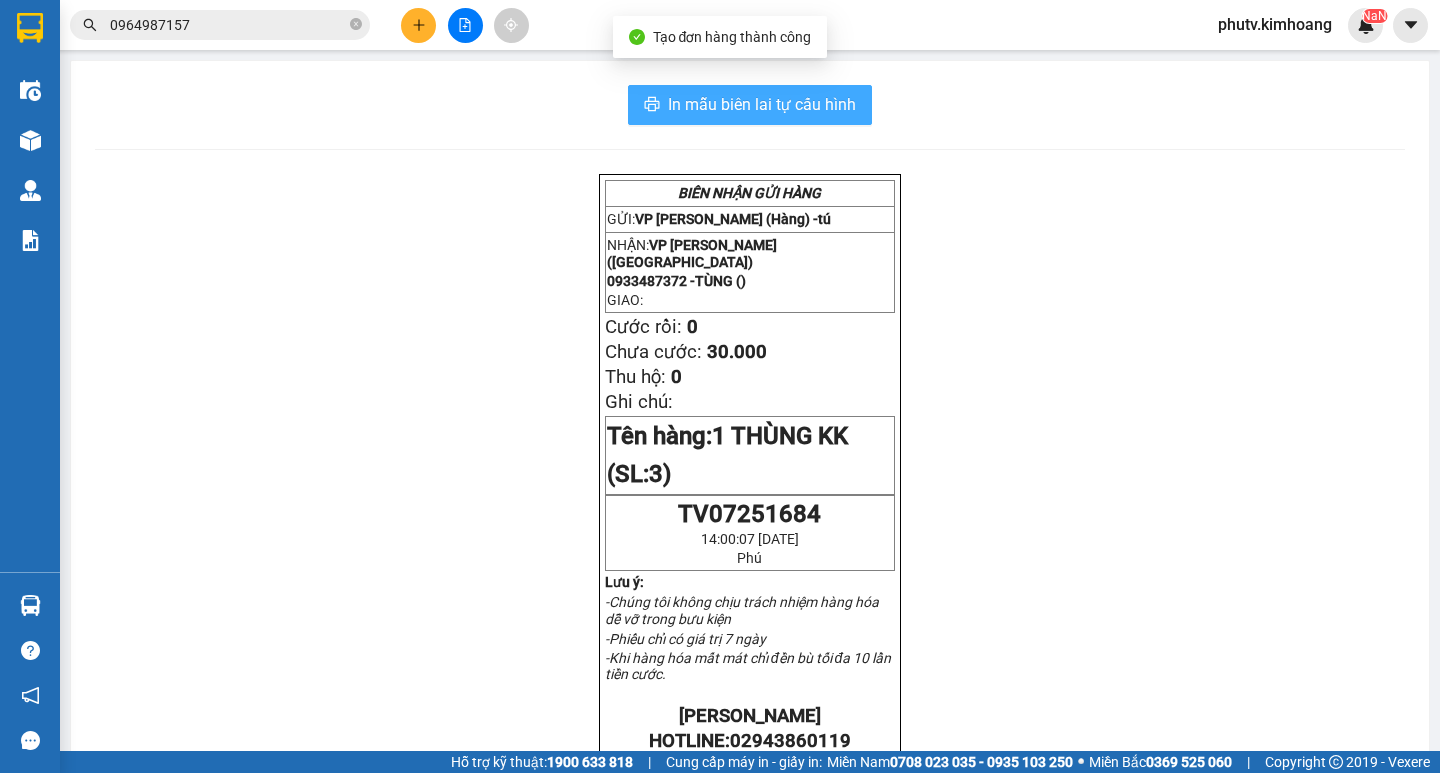 click on "In mẫu biên lai tự cấu hình" at bounding box center [762, 104] 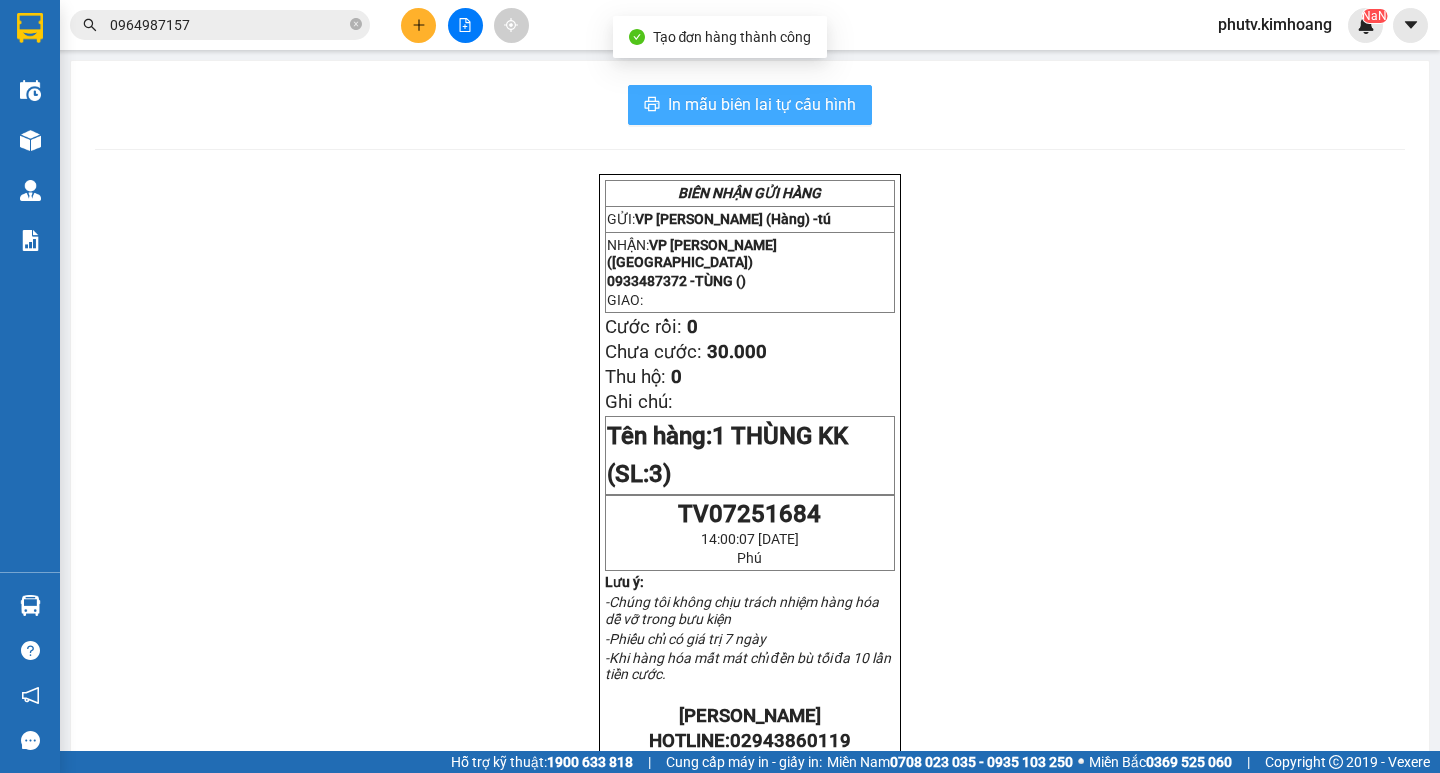 scroll, scrollTop: 0, scrollLeft: 0, axis: both 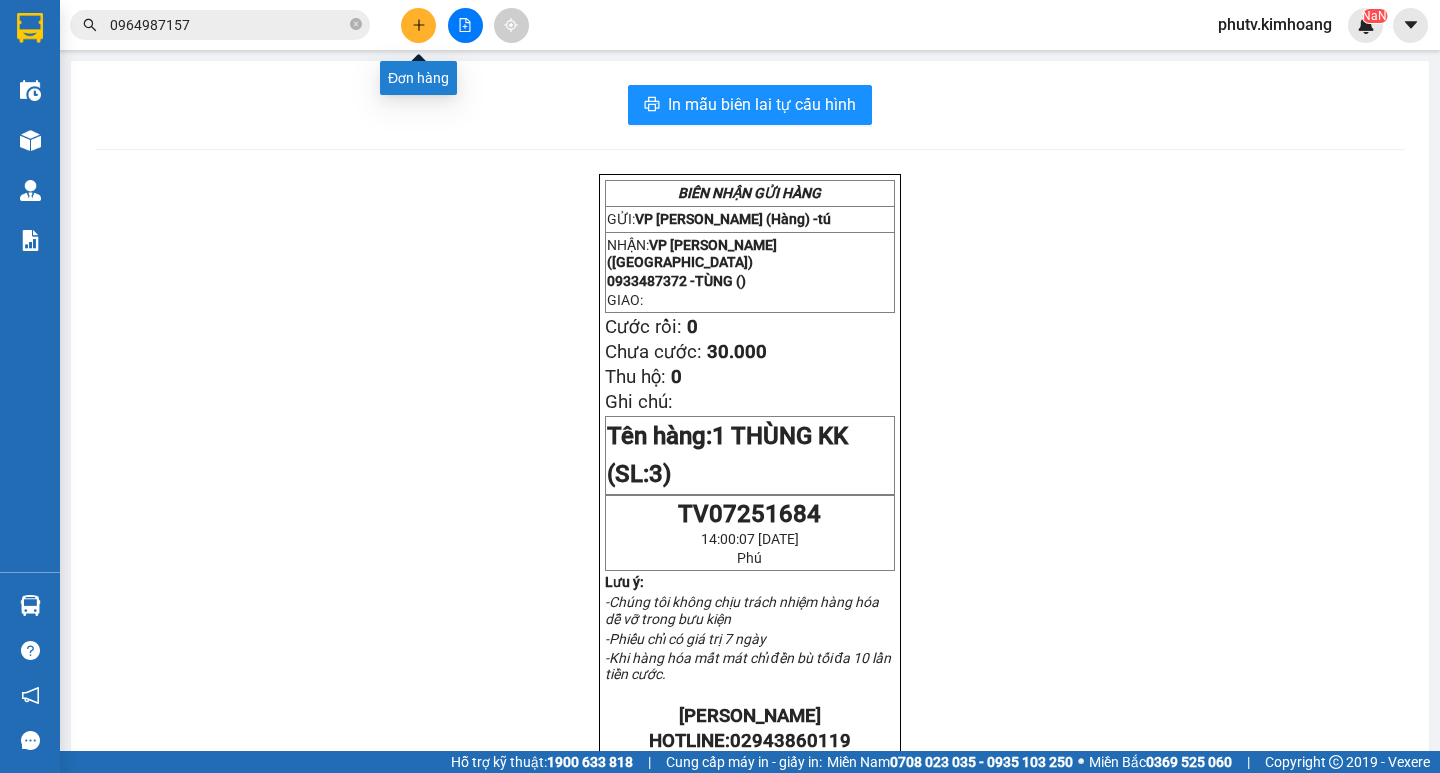 click 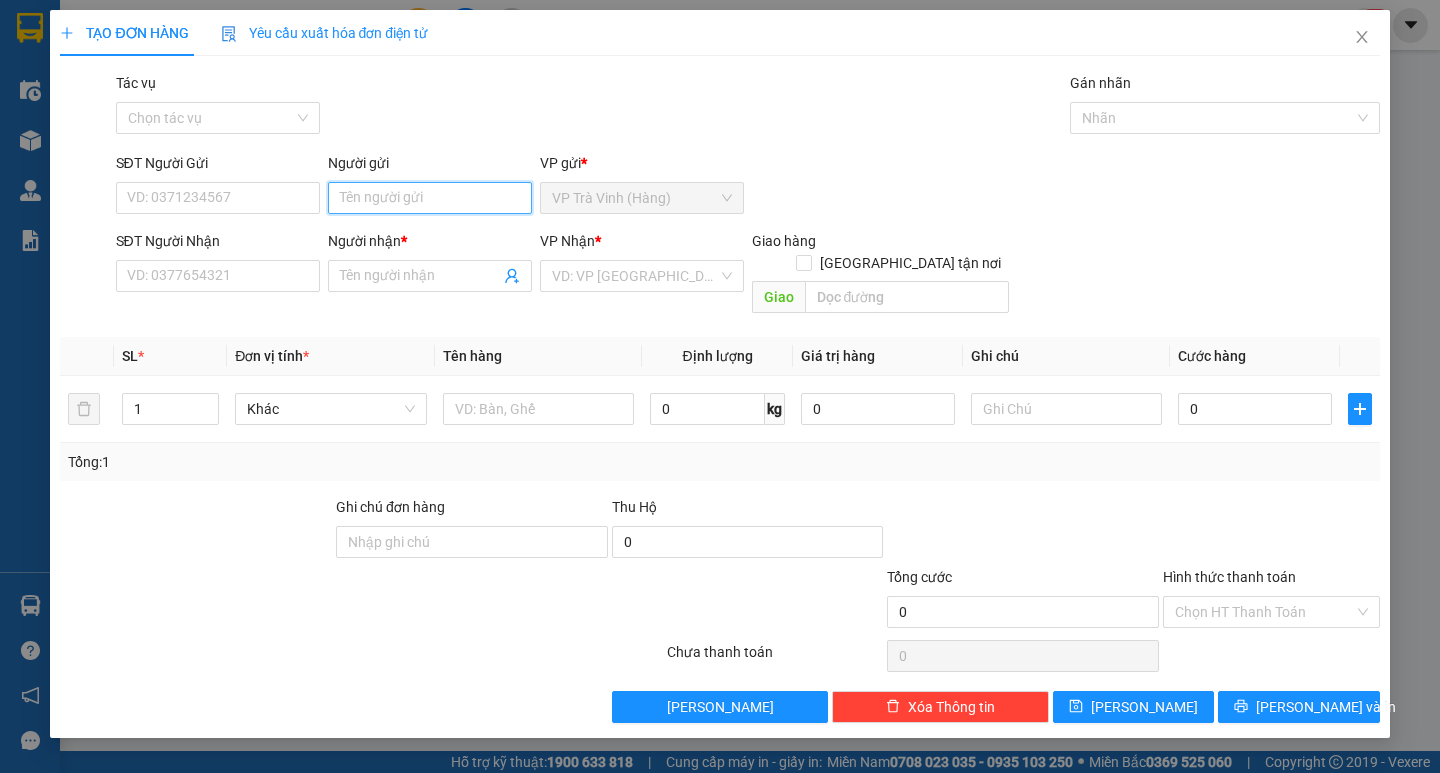 click on "Người gửi" at bounding box center [430, 198] 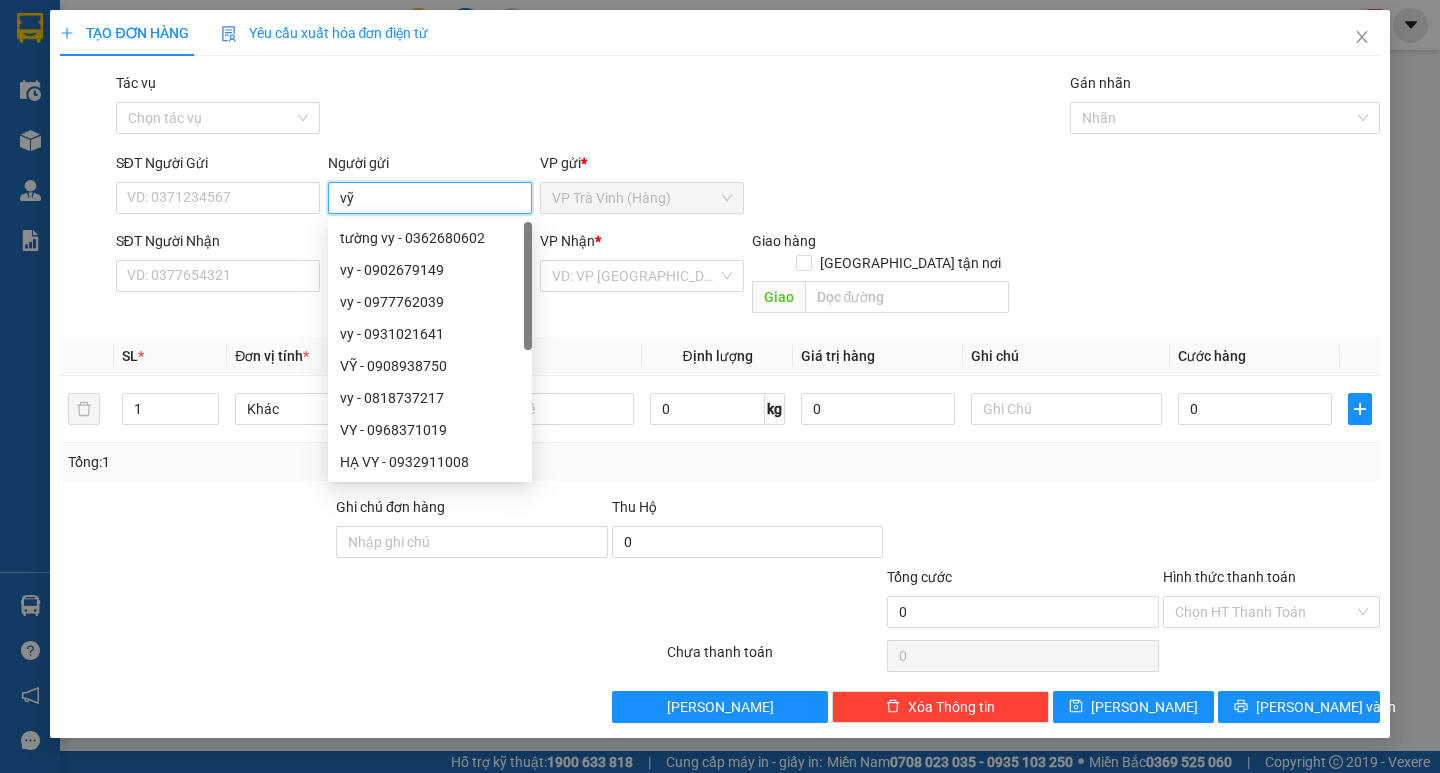 type on "vỹ" 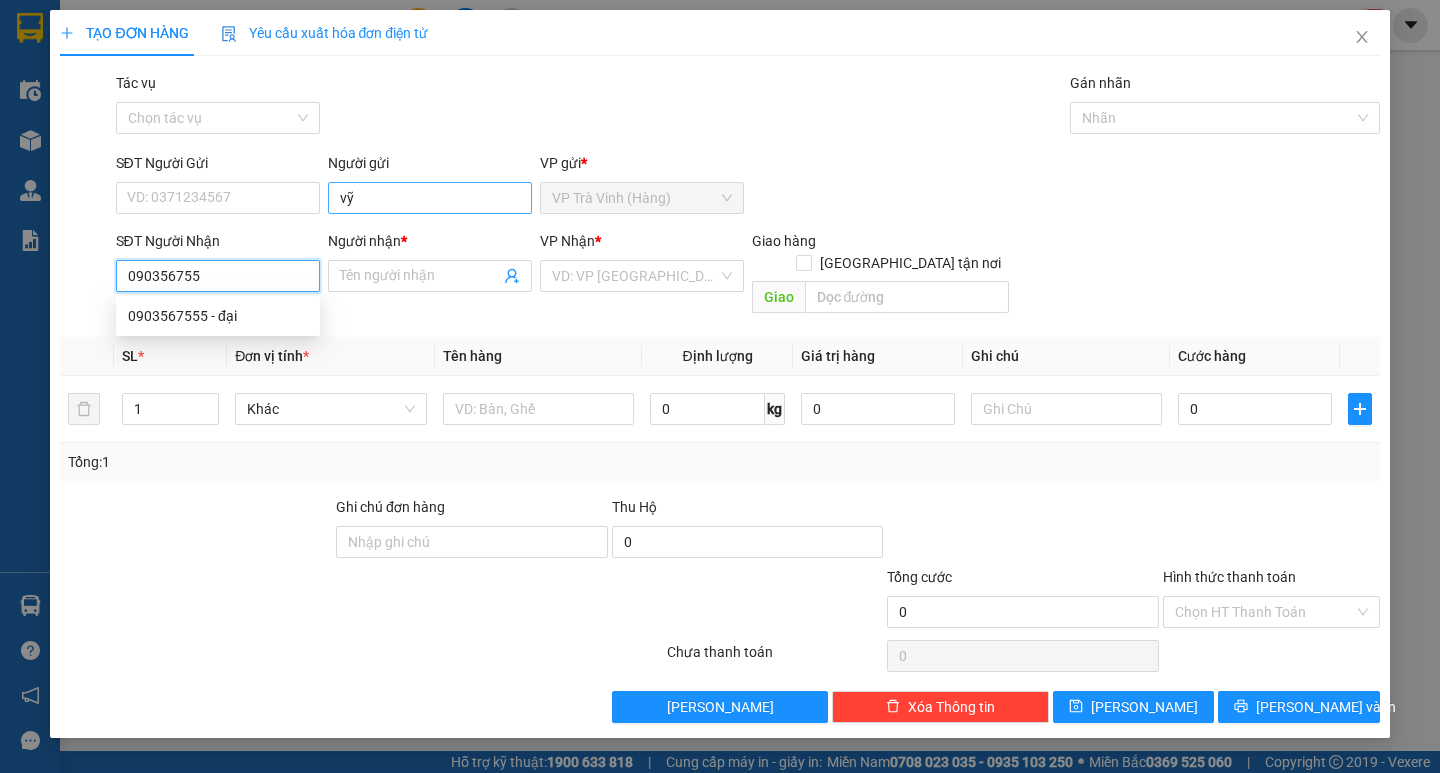 type on "0903567555" 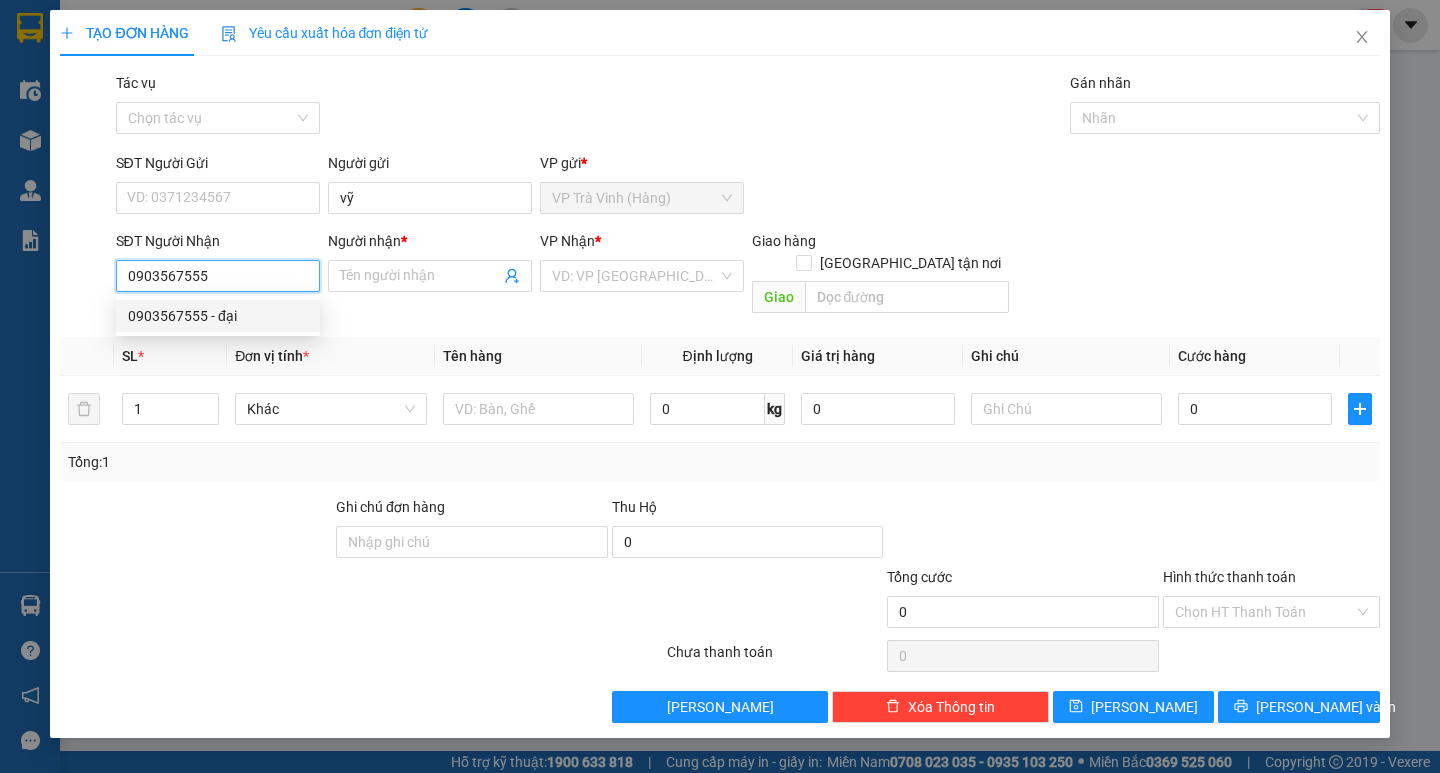 click on "0903567555 - đại" at bounding box center (218, 316) 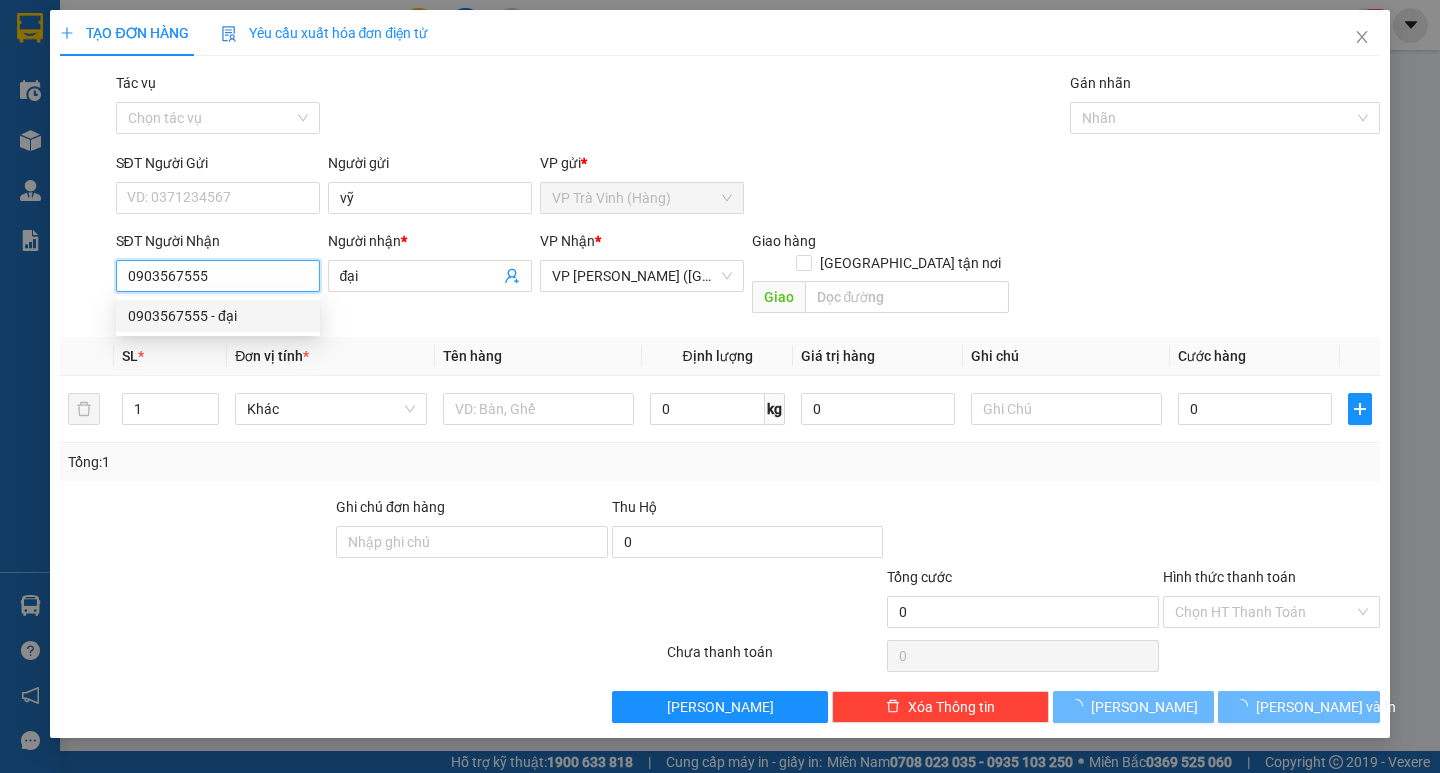 type on "60.000" 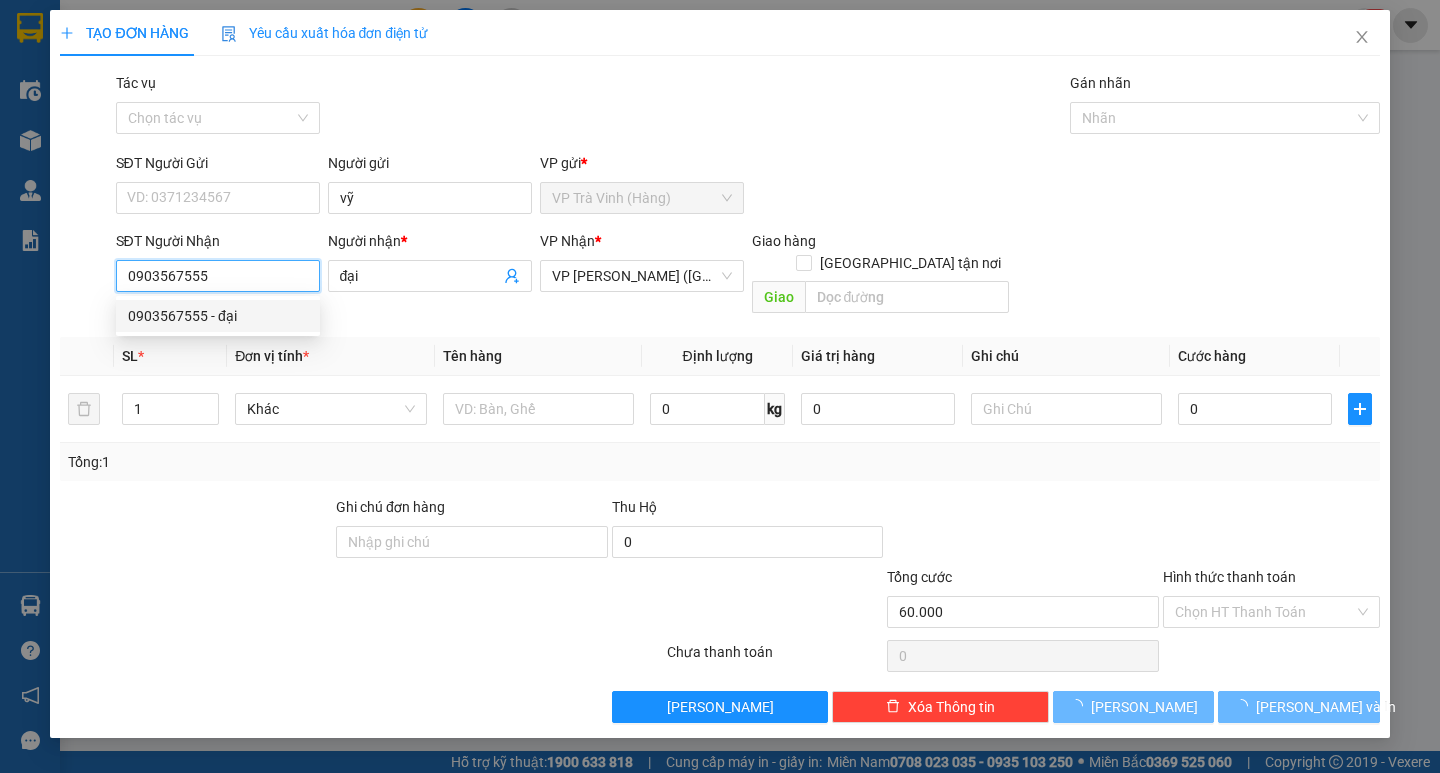type on "60.000" 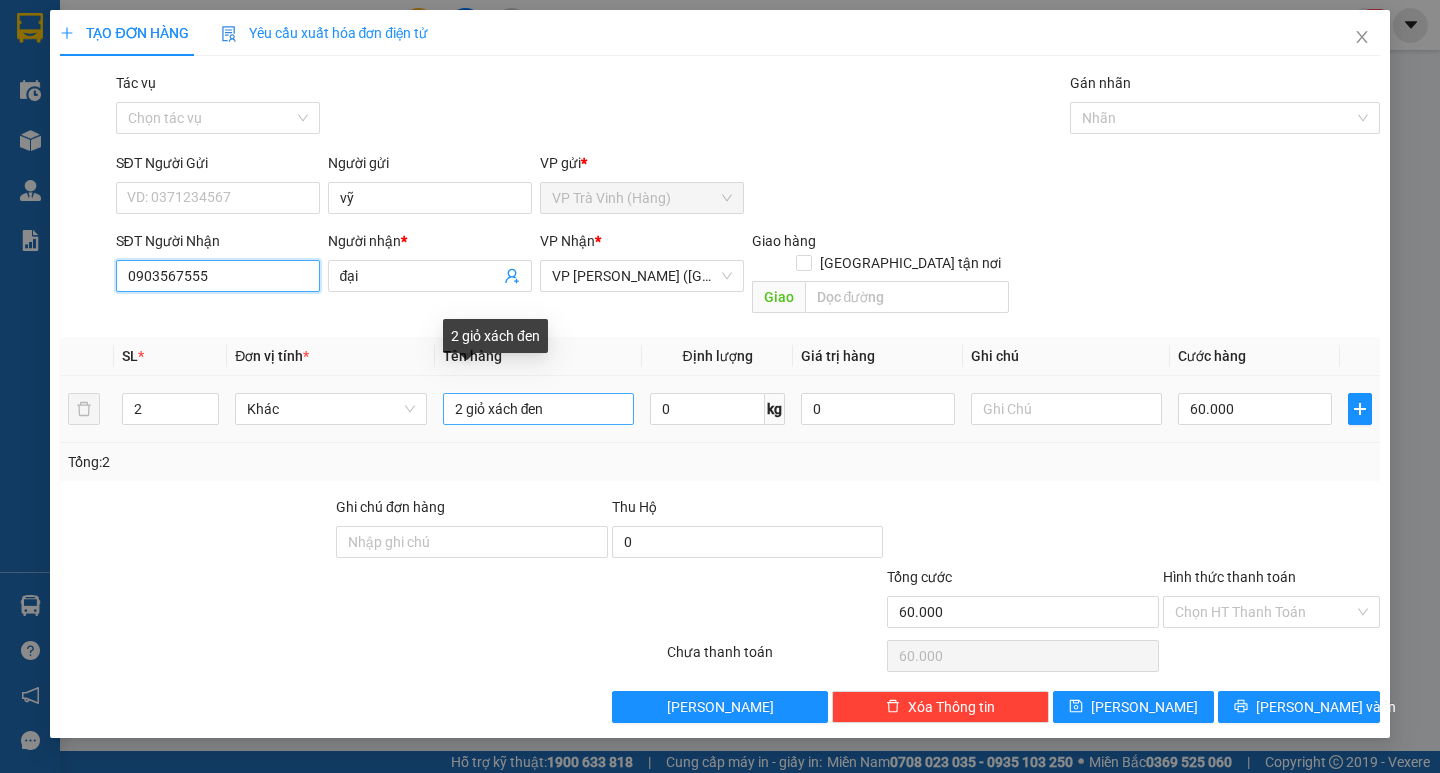 type on "0903567555" 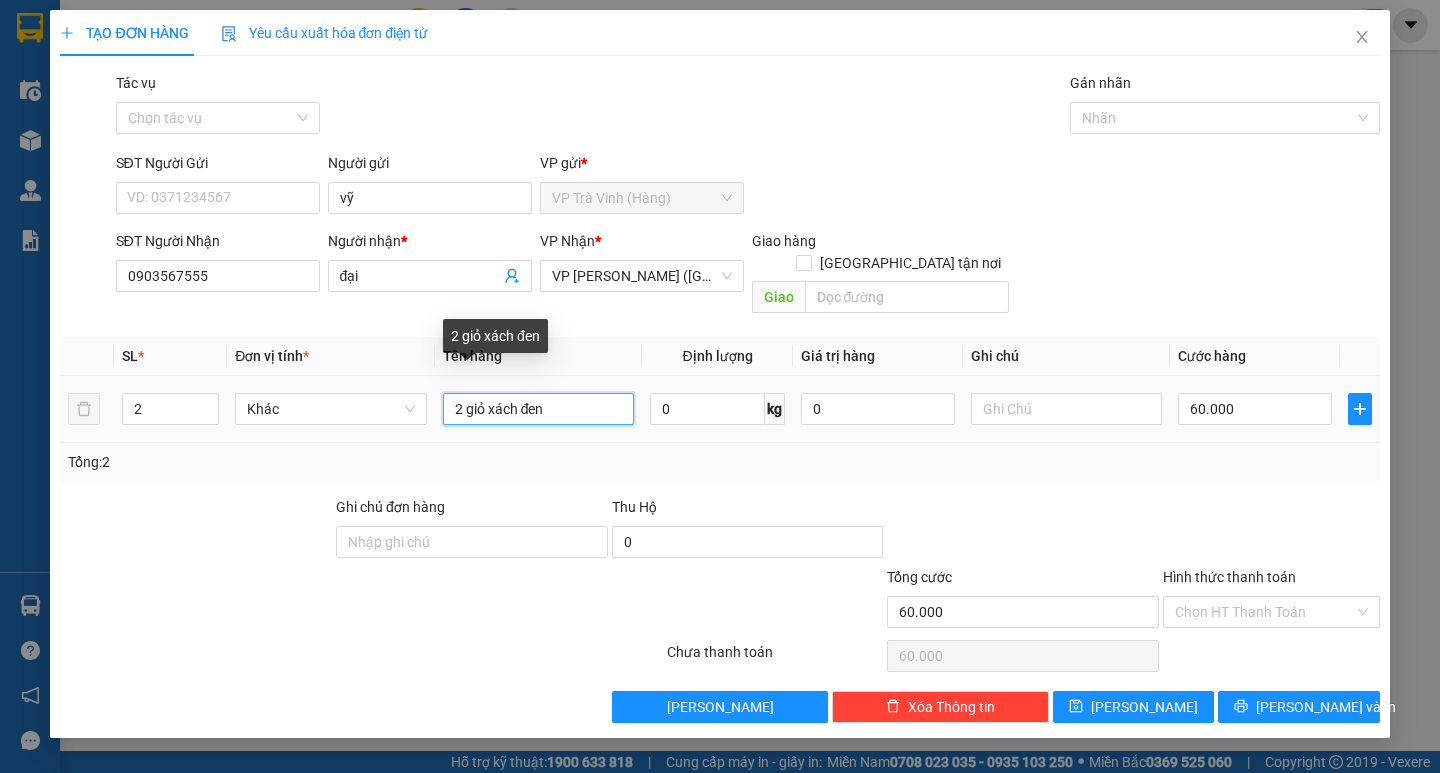 drag, startPoint x: 577, startPoint y: 382, endPoint x: 0, endPoint y: 777, distance: 699.25244 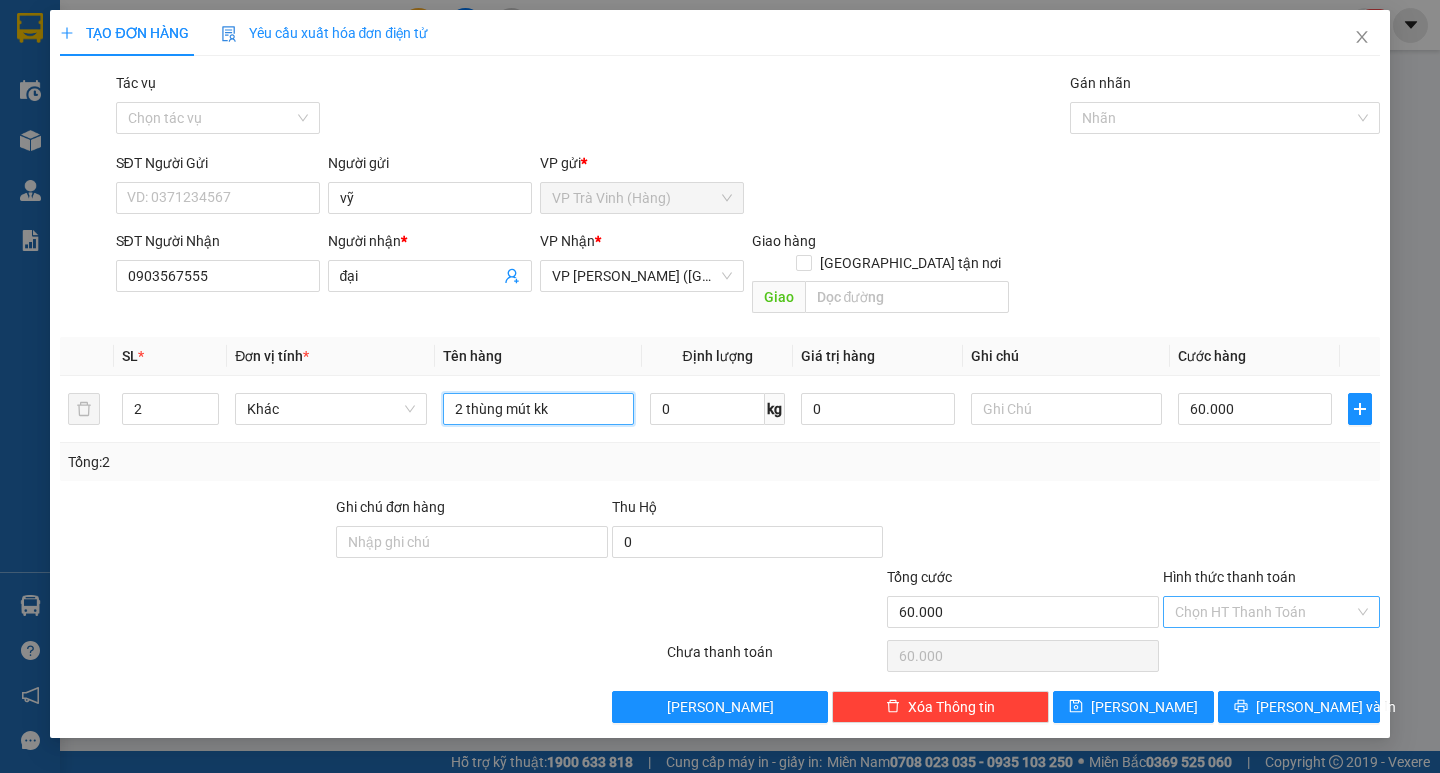 type on "2 thùng mút kk" 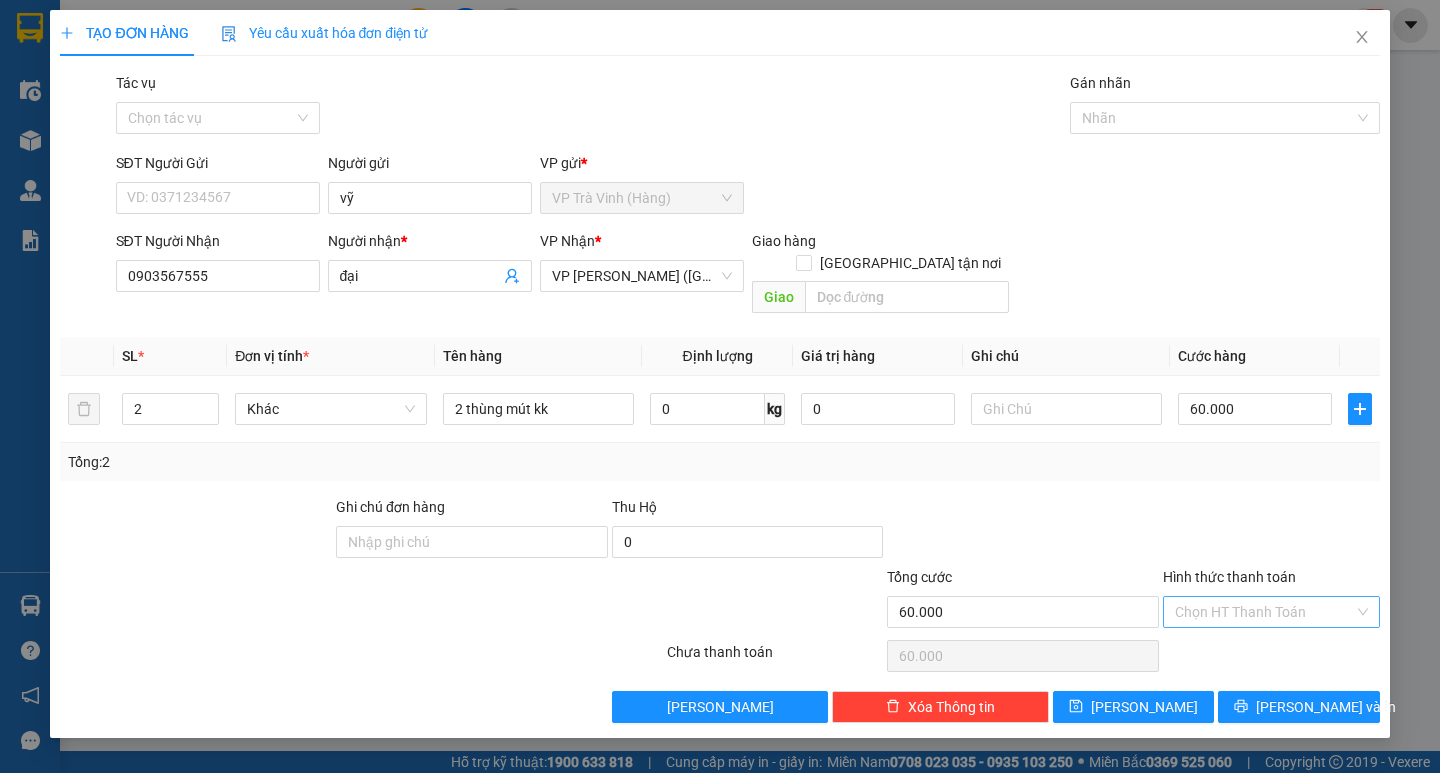 click on "Hình thức thanh toán" at bounding box center (1264, 612) 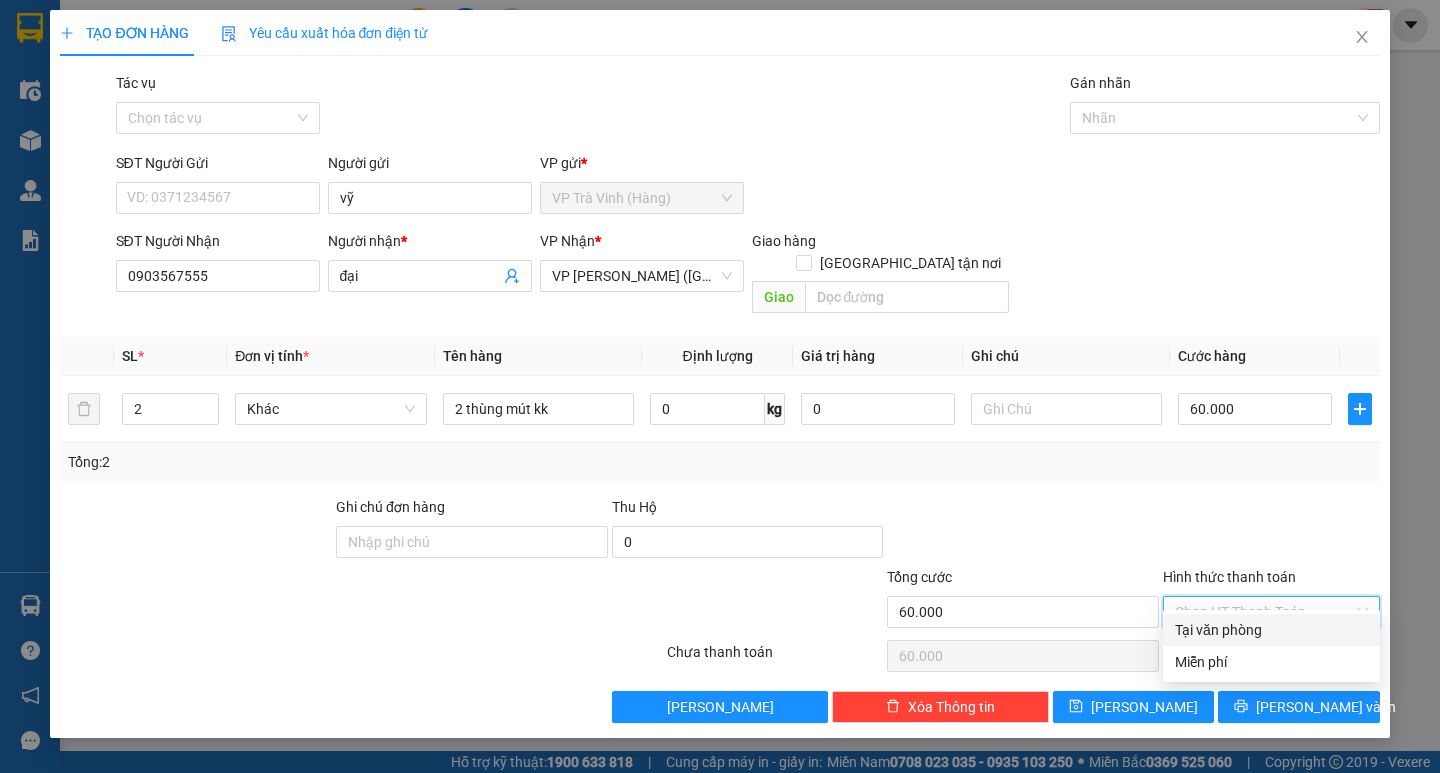 click on "Tại văn phòng" at bounding box center (1271, 630) 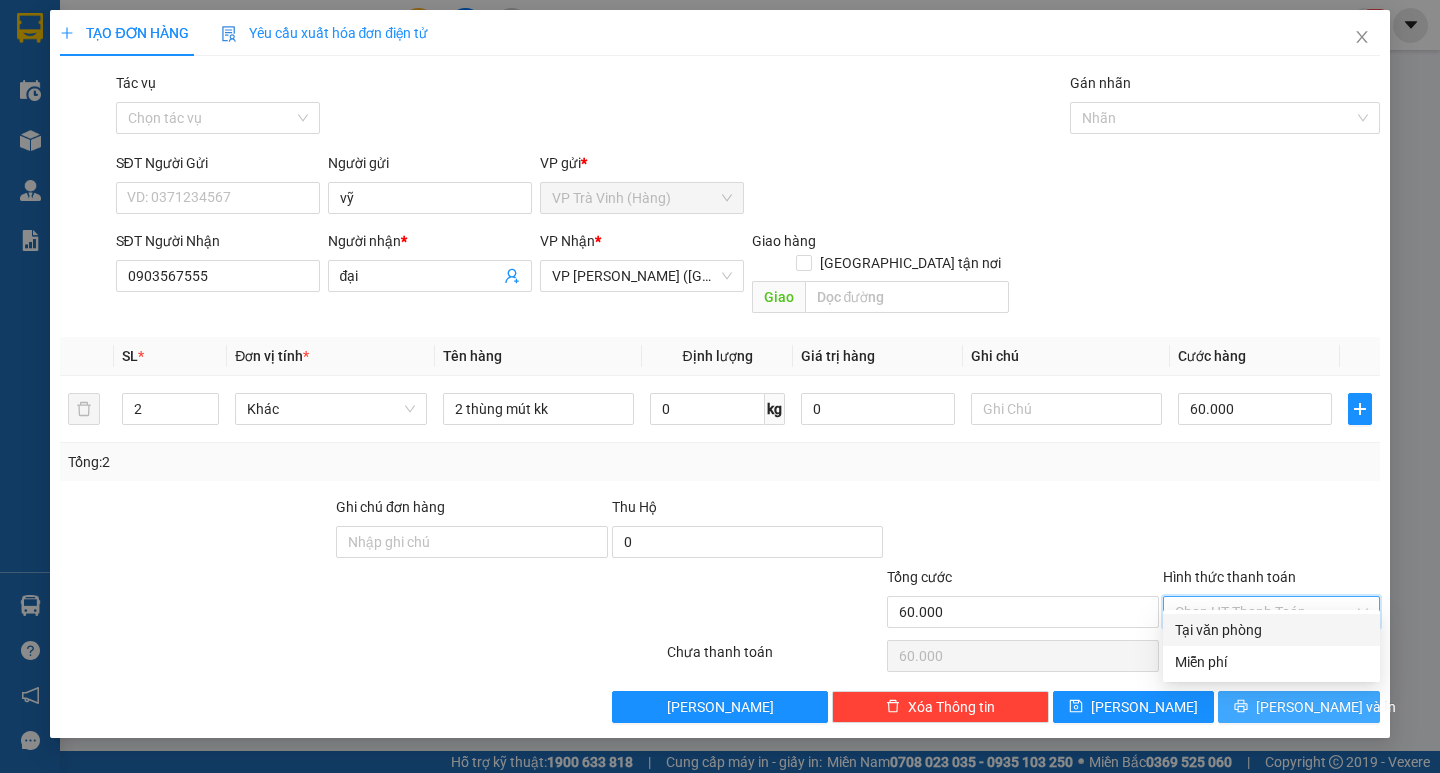 type on "0" 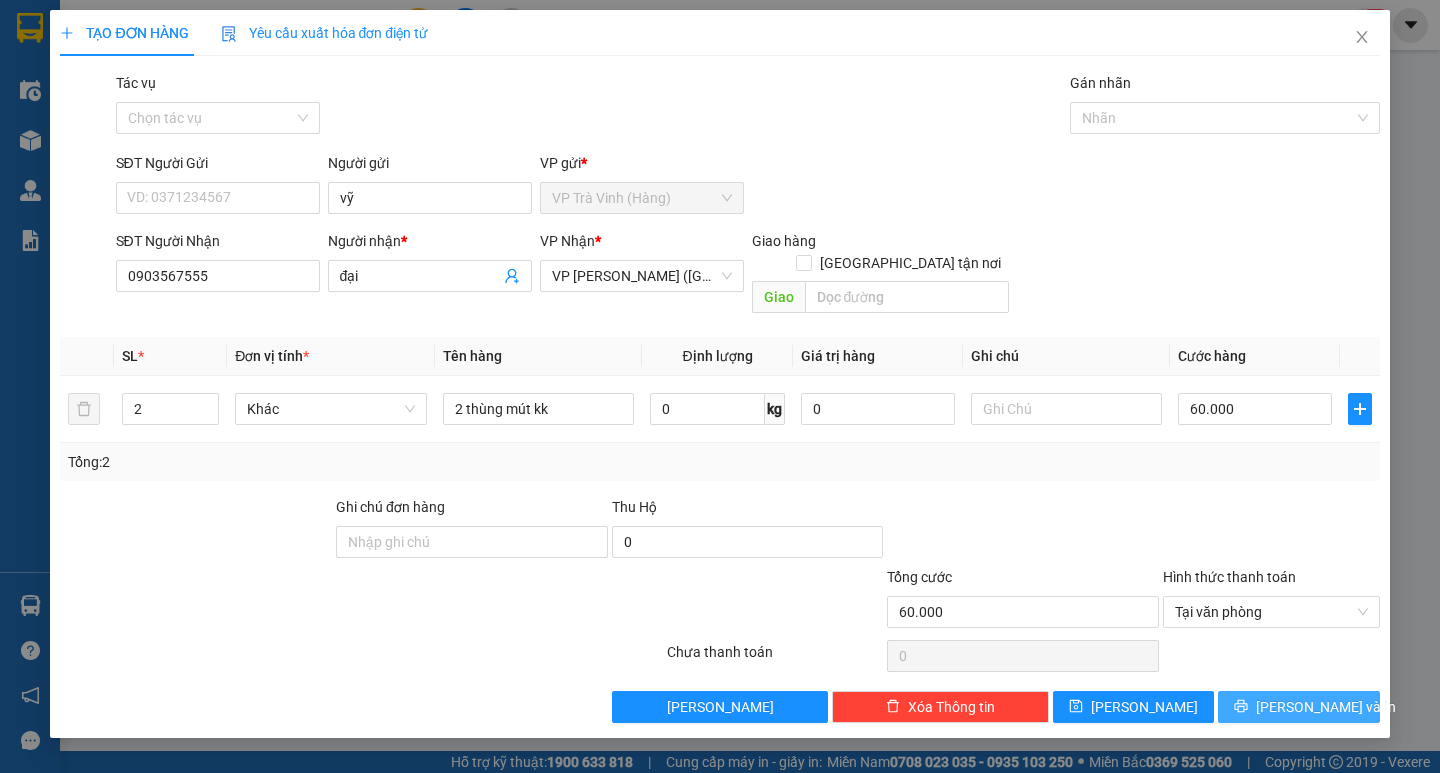click on "[PERSON_NAME] và In" at bounding box center (1298, 707) 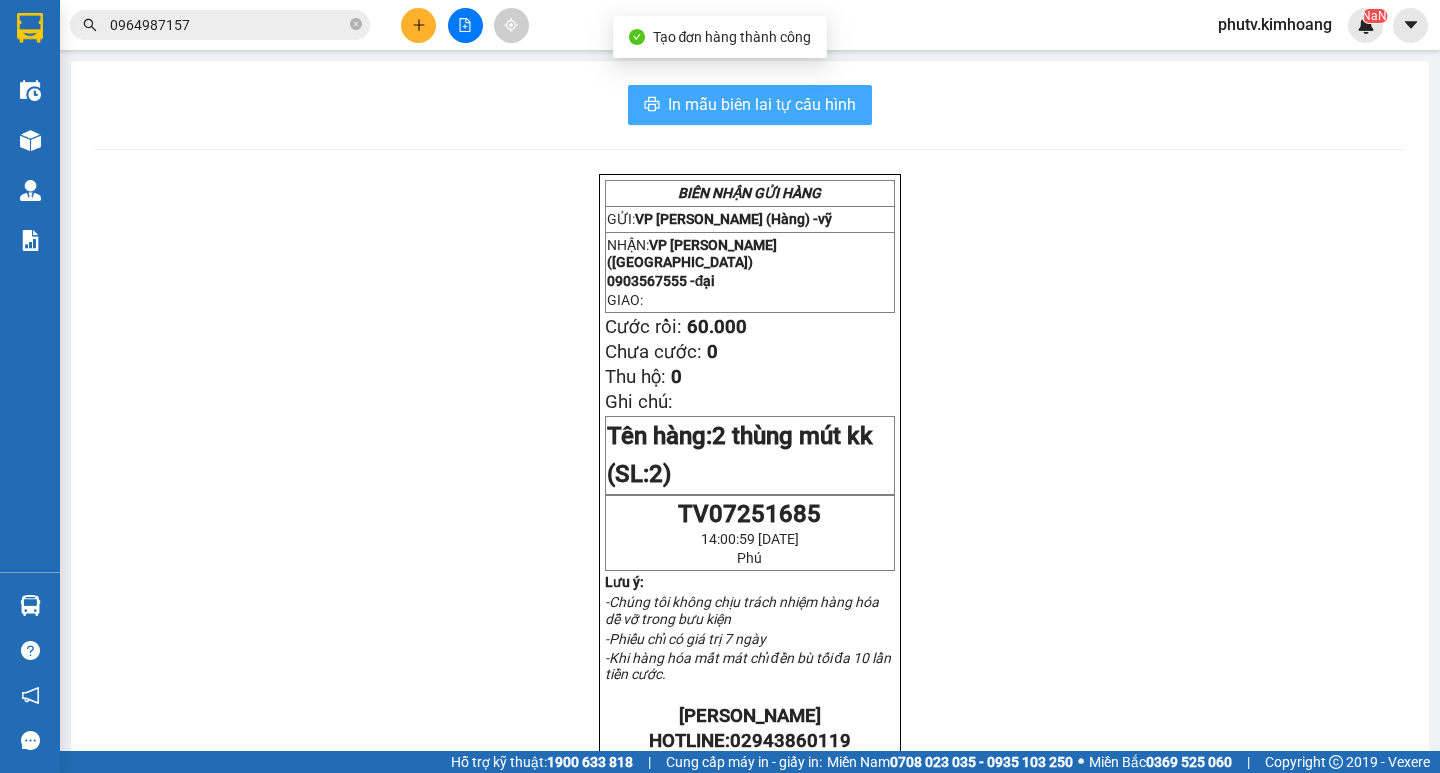 click on "In mẫu biên lai tự cấu hình" at bounding box center [762, 104] 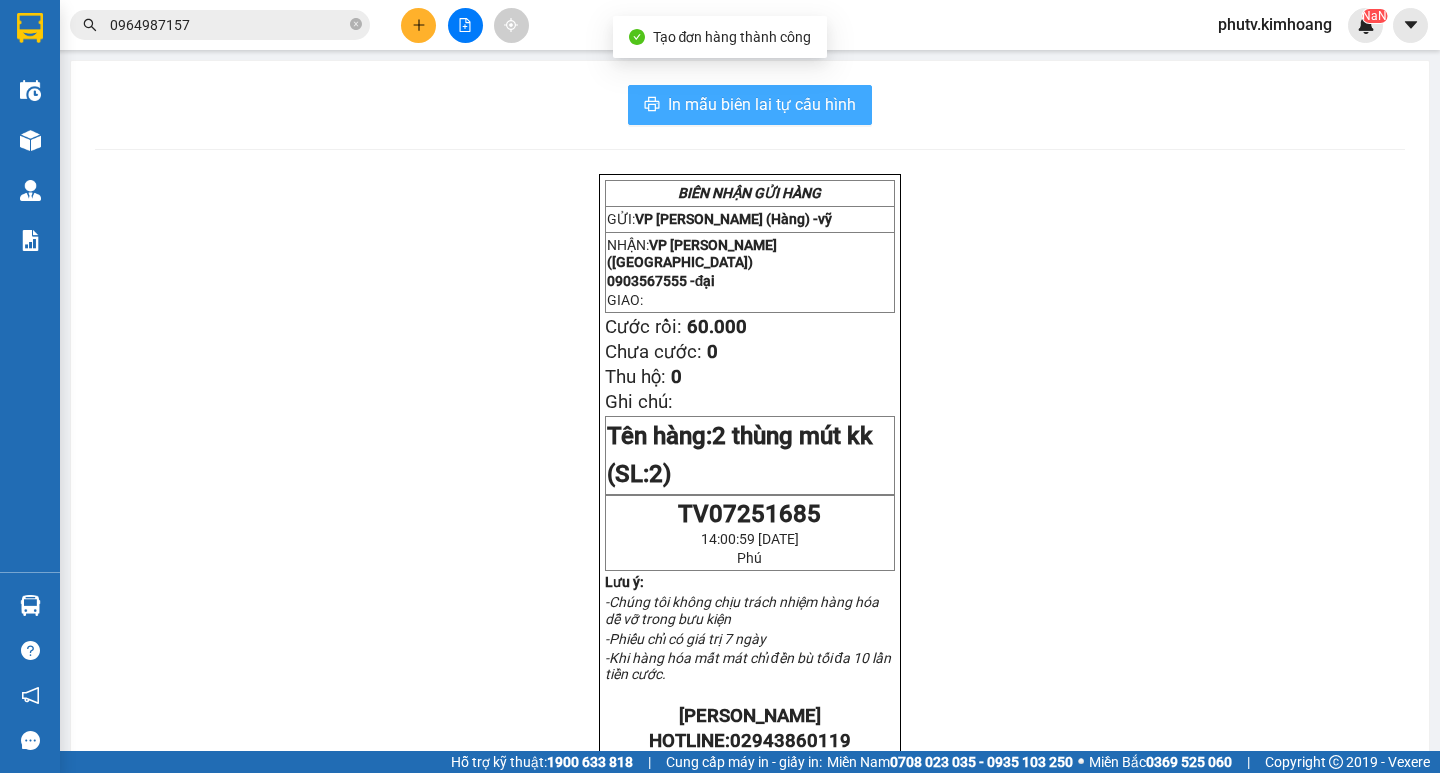 scroll, scrollTop: 0, scrollLeft: 0, axis: both 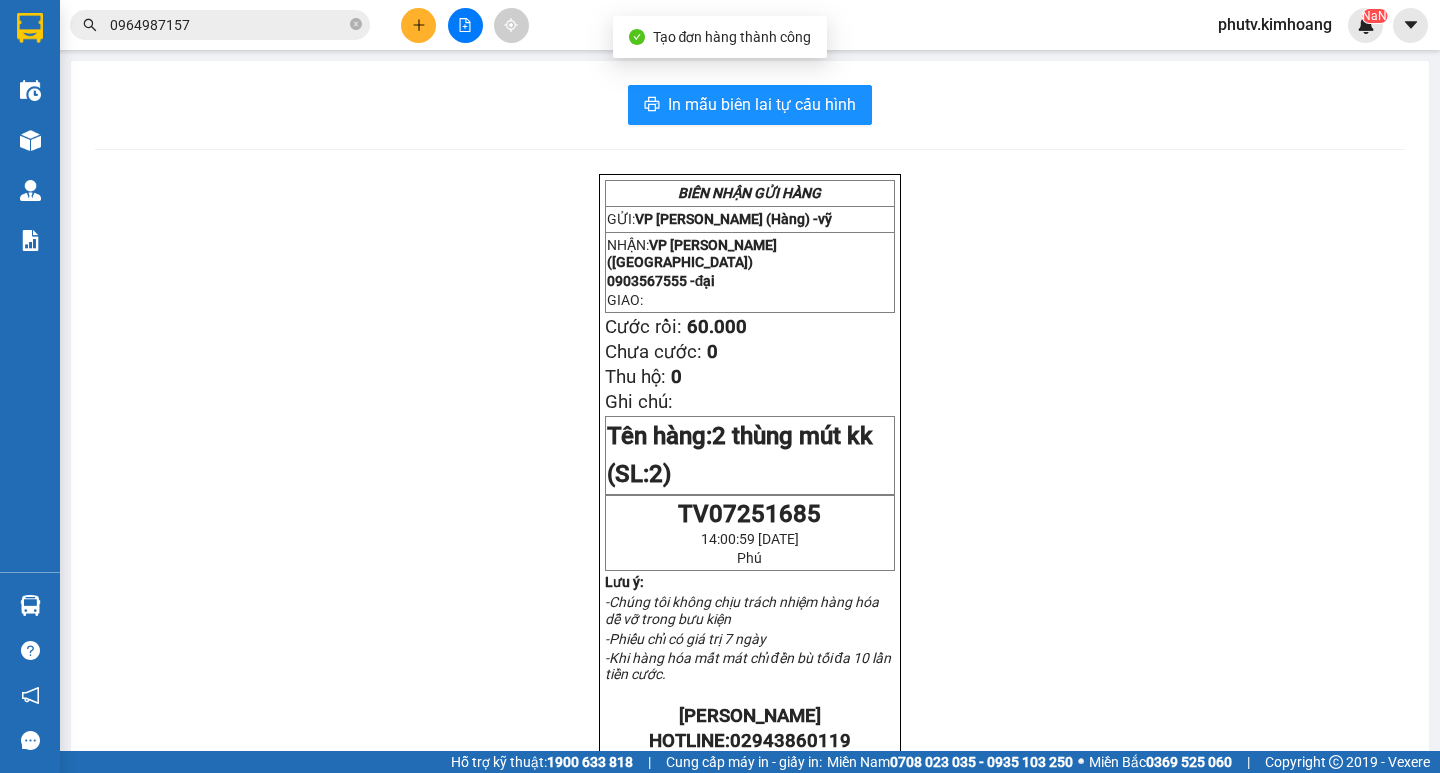 click at bounding box center (418, 25) 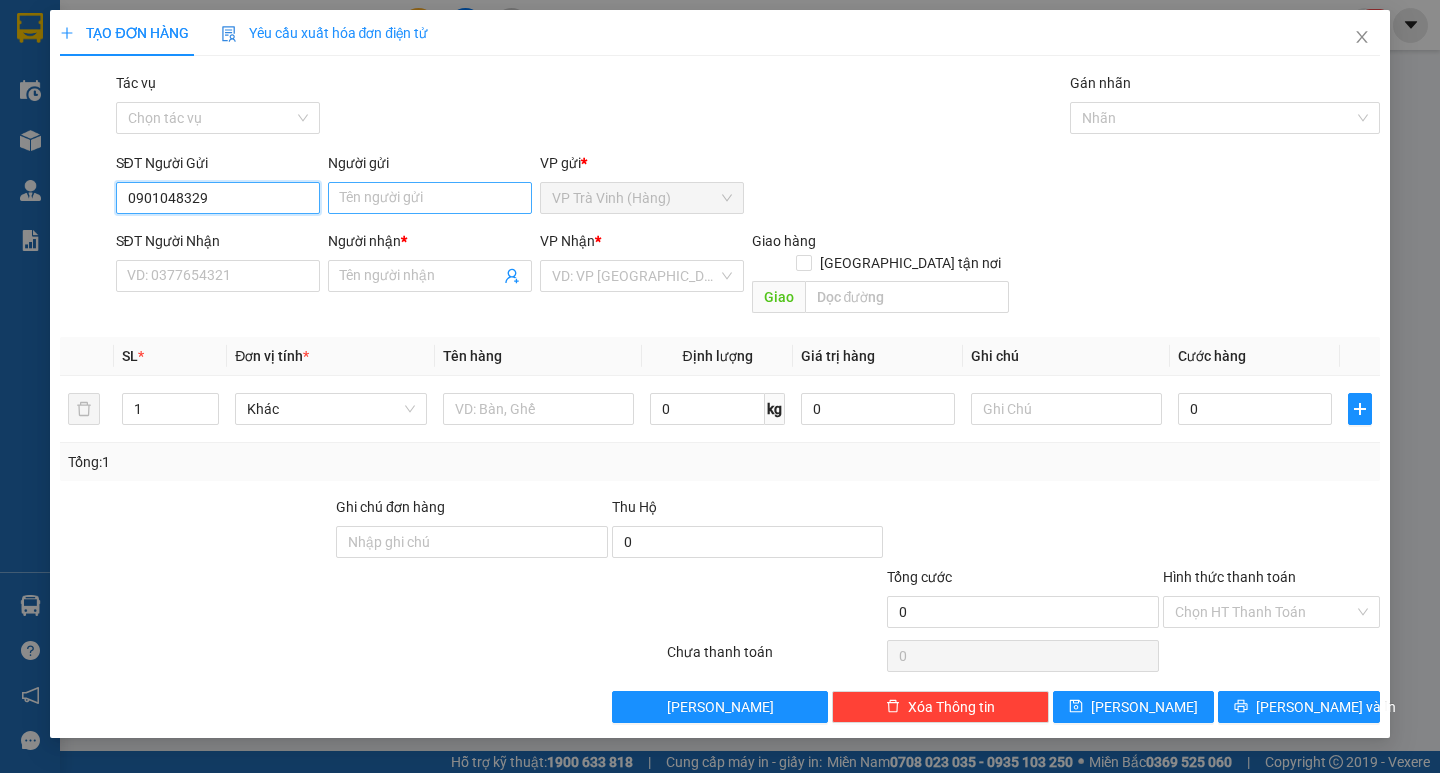type on "0901048329" 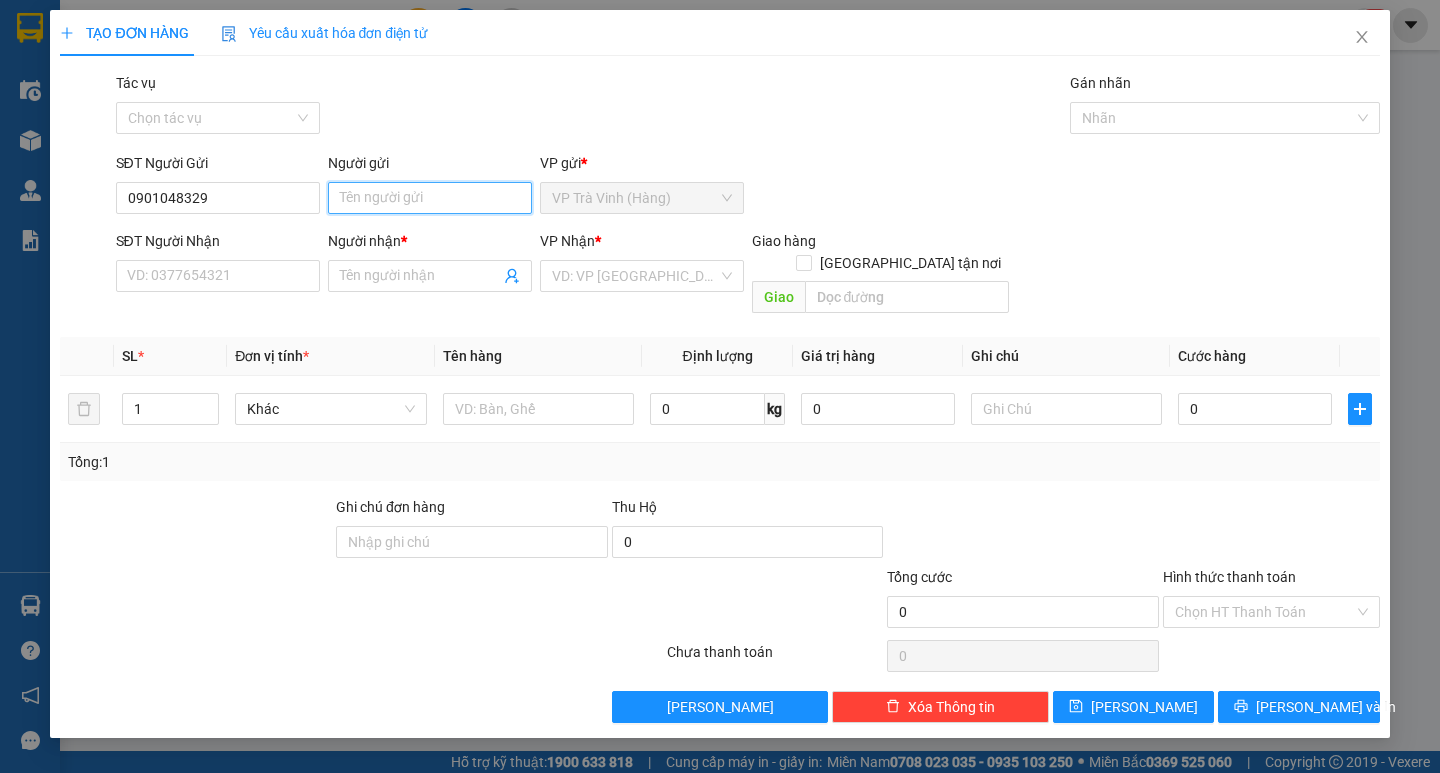 click on "Người gửi" at bounding box center (430, 198) 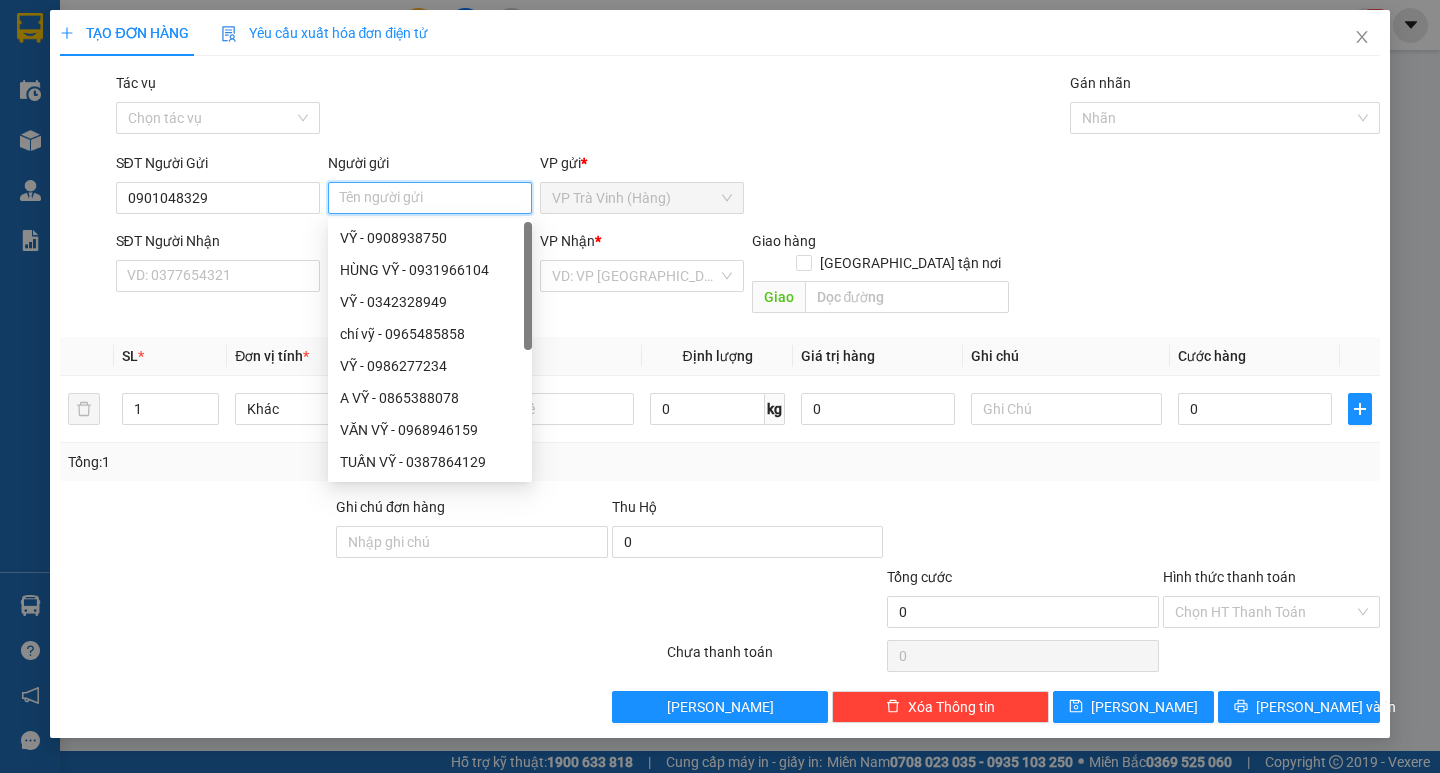 type on "d" 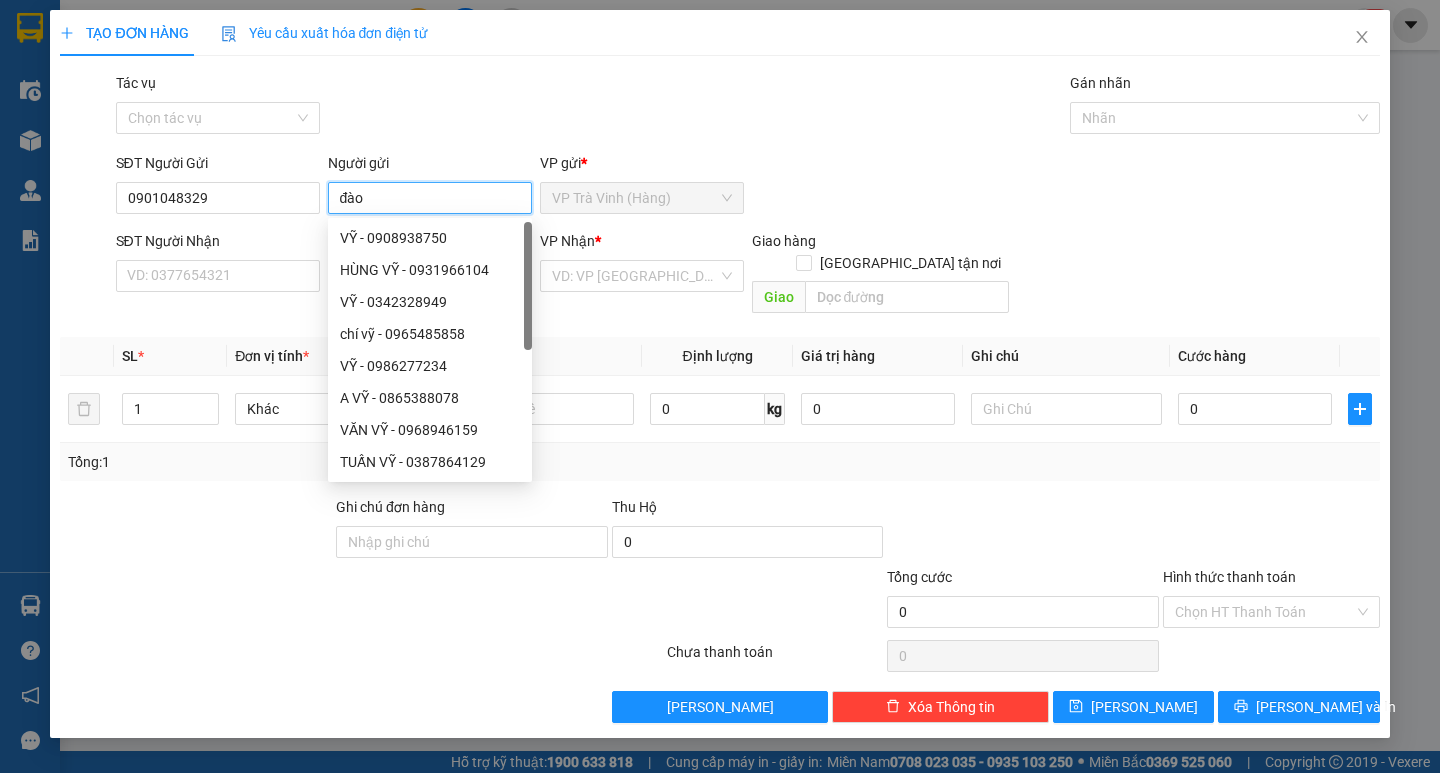 type on "đào" 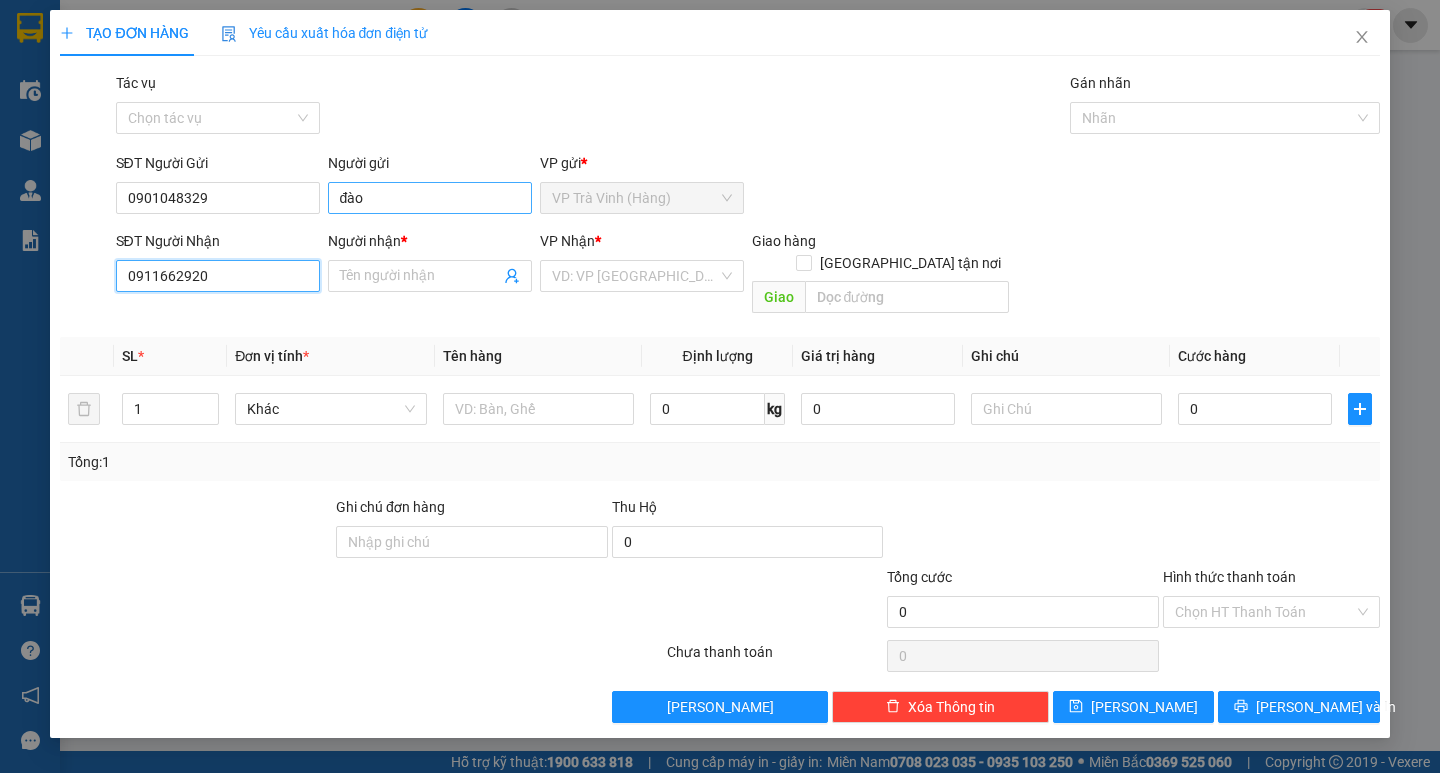 type on "0911662920" 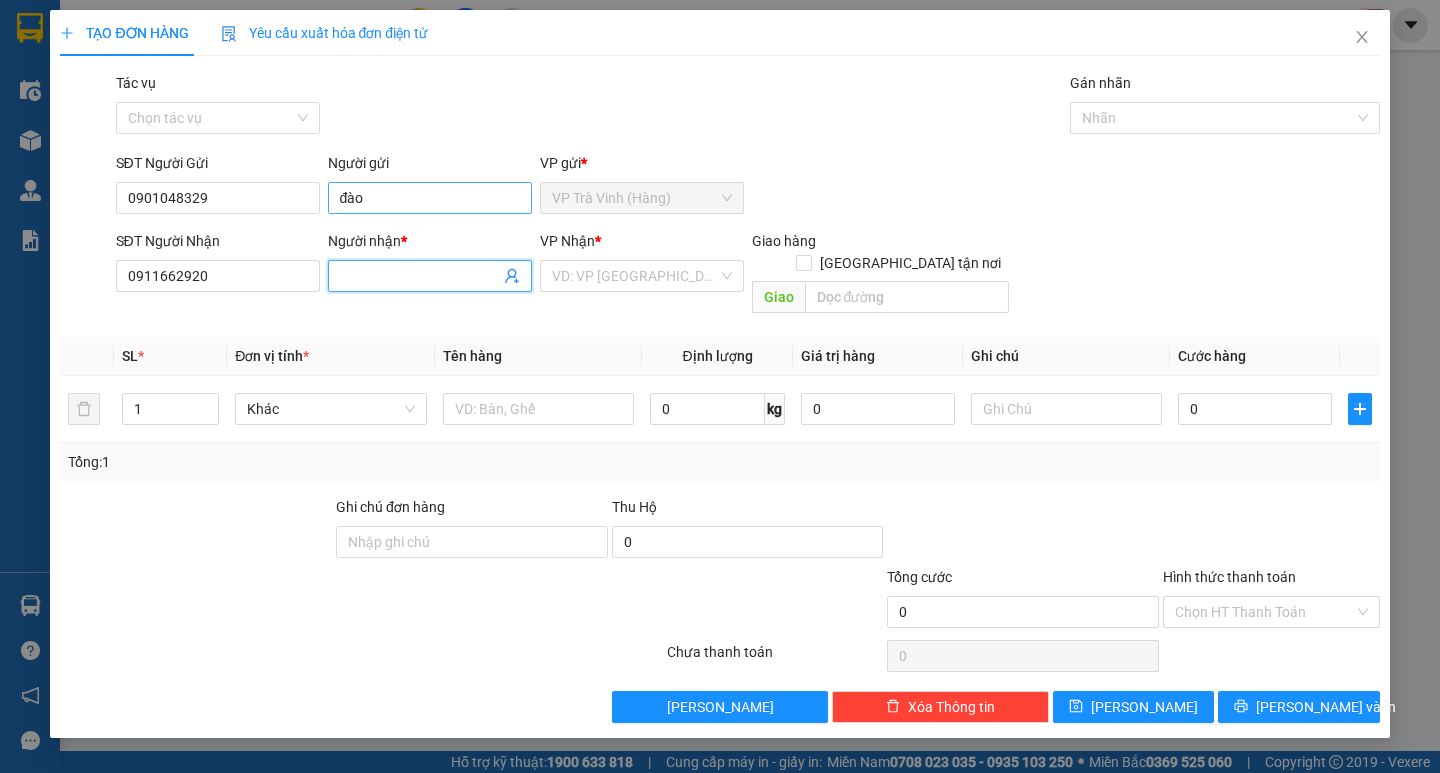 type on "a" 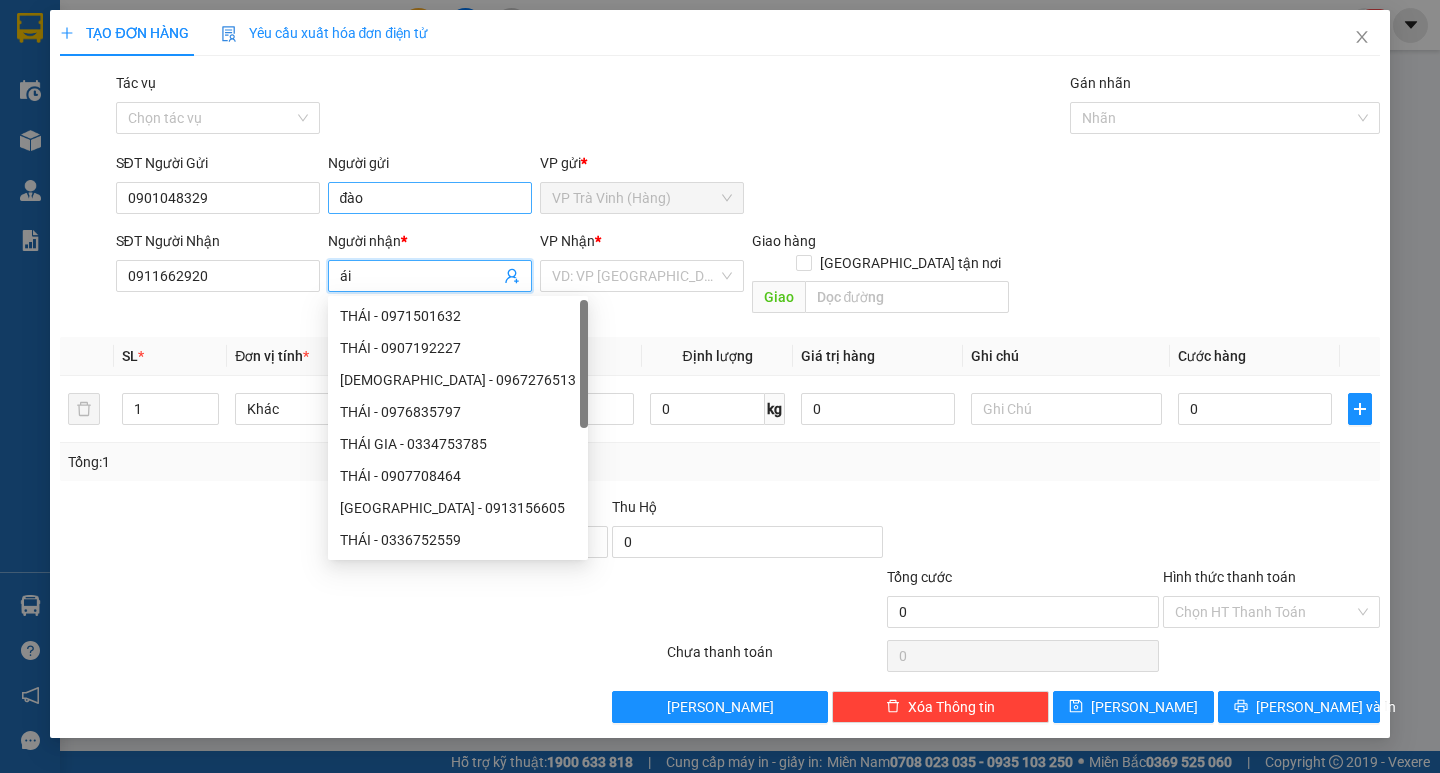type on "ái" 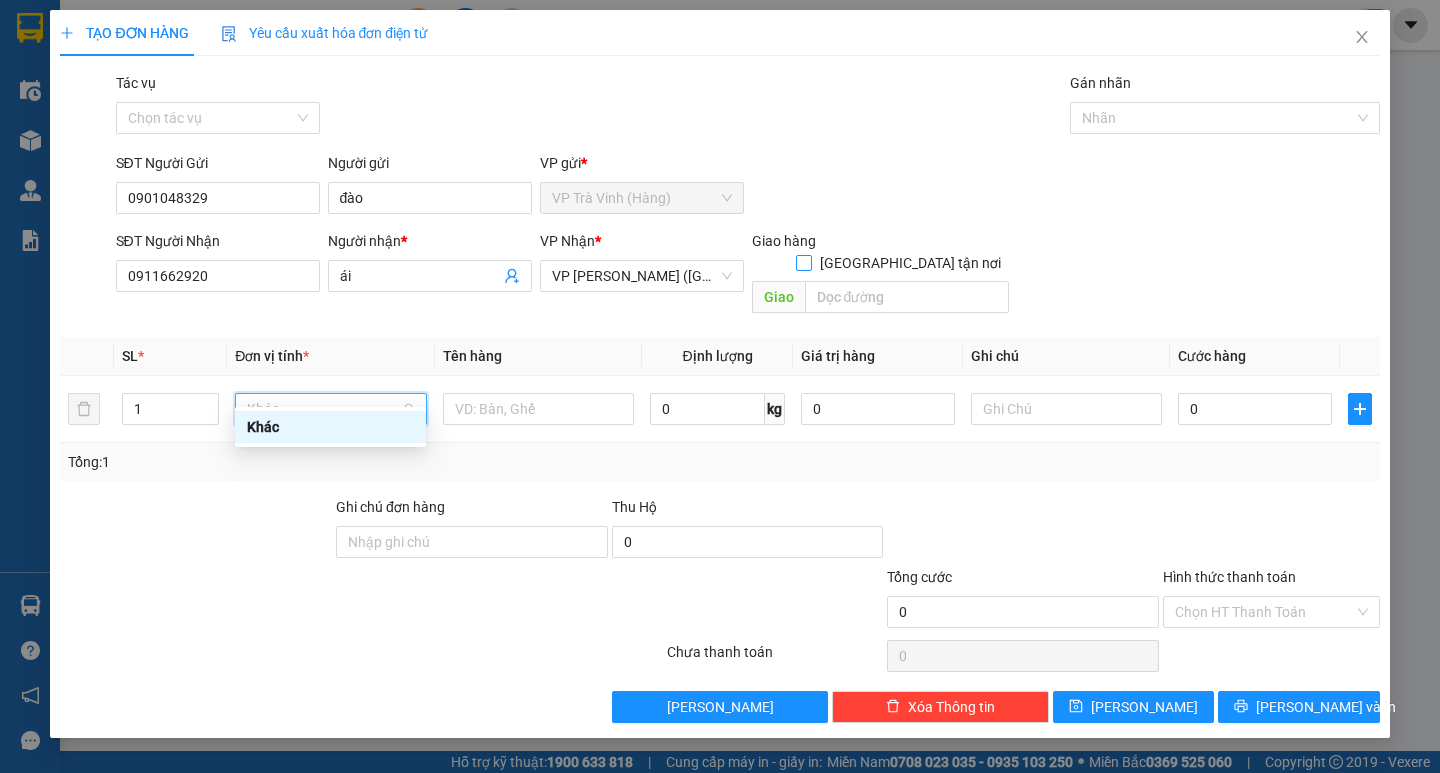 click on "[GEOGRAPHIC_DATA] tận nơi" at bounding box center (803, 262) 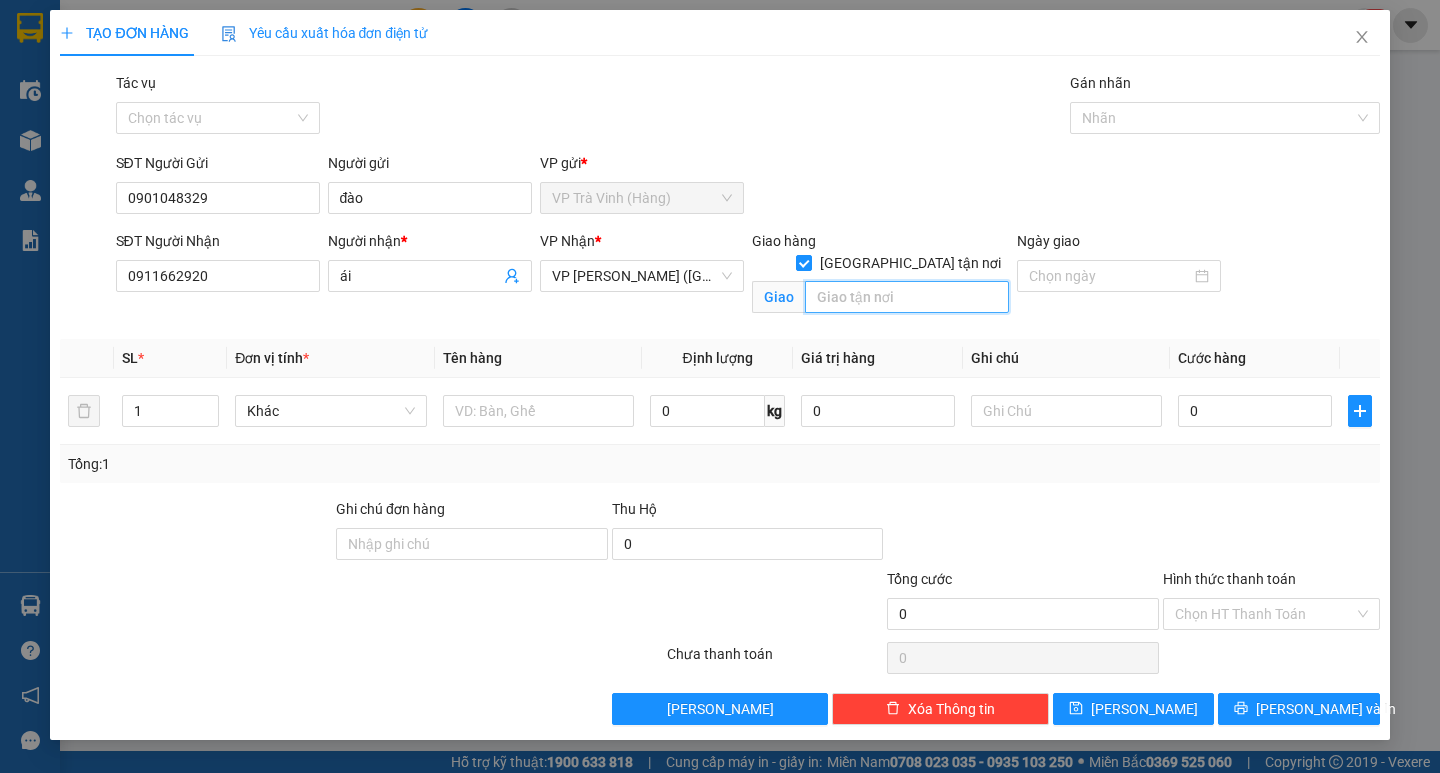 click at bounding box center (907, 297) 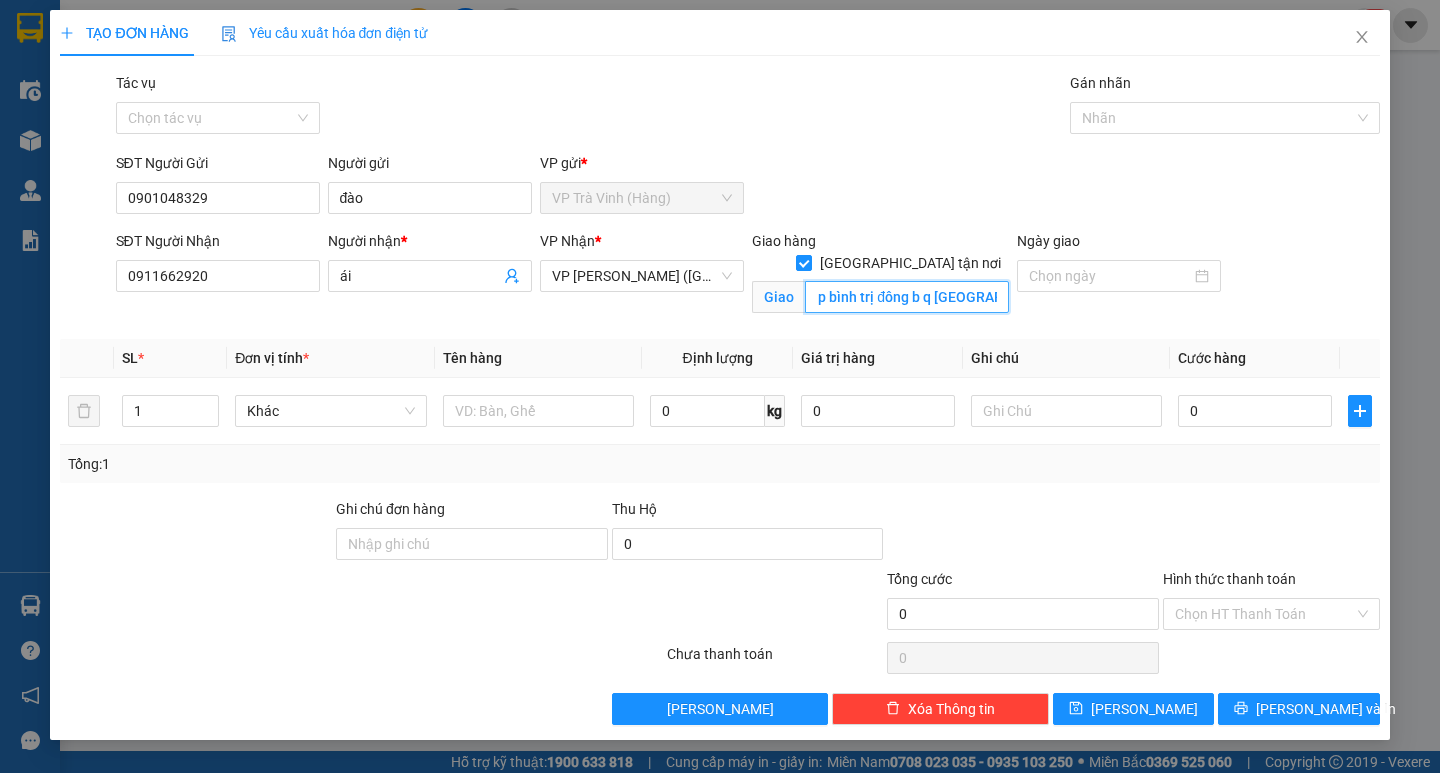 scroll, scrollTop: 0, scrollLeft: 92, axis: horizontal 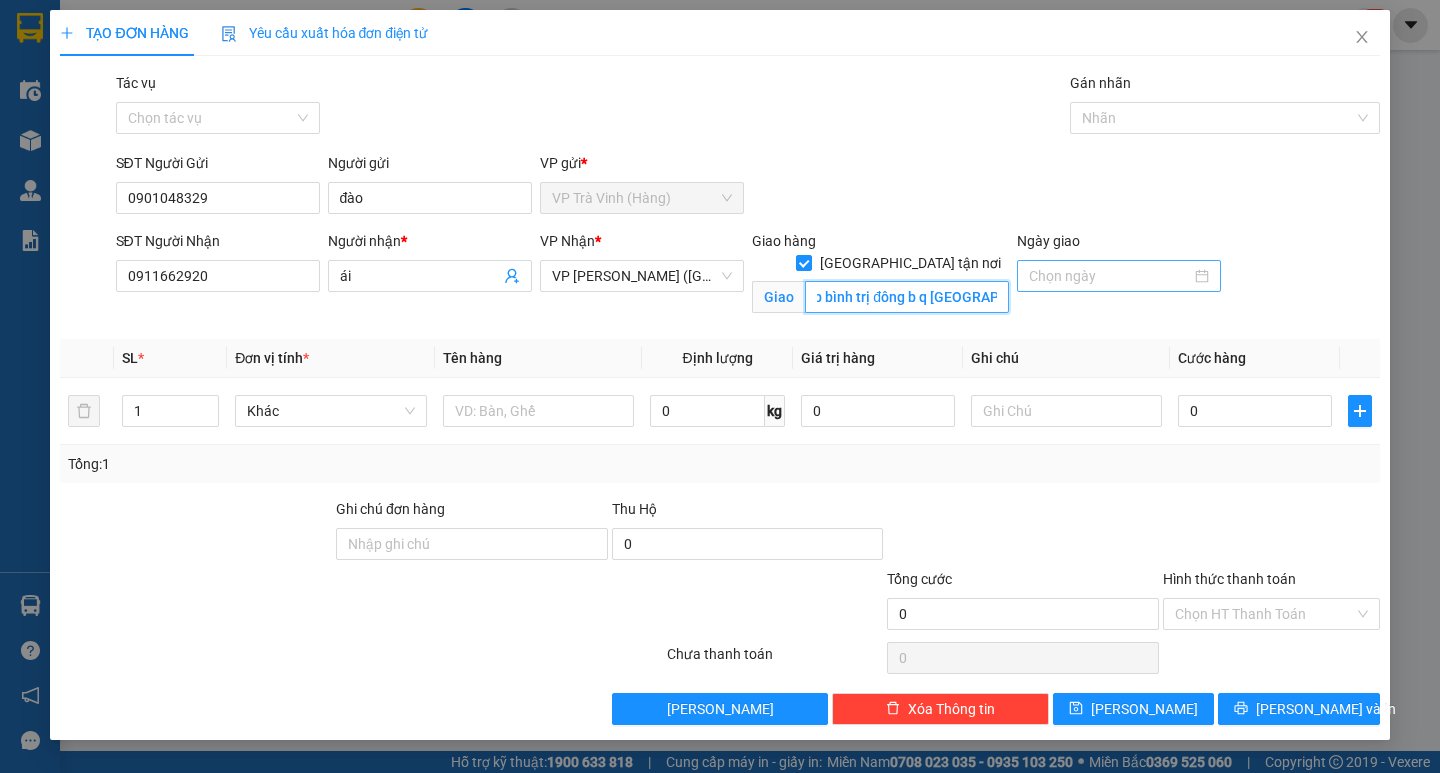 type on "31 đường 24a p bình trị đông b q [GEOGRAPHIC_DATA]" 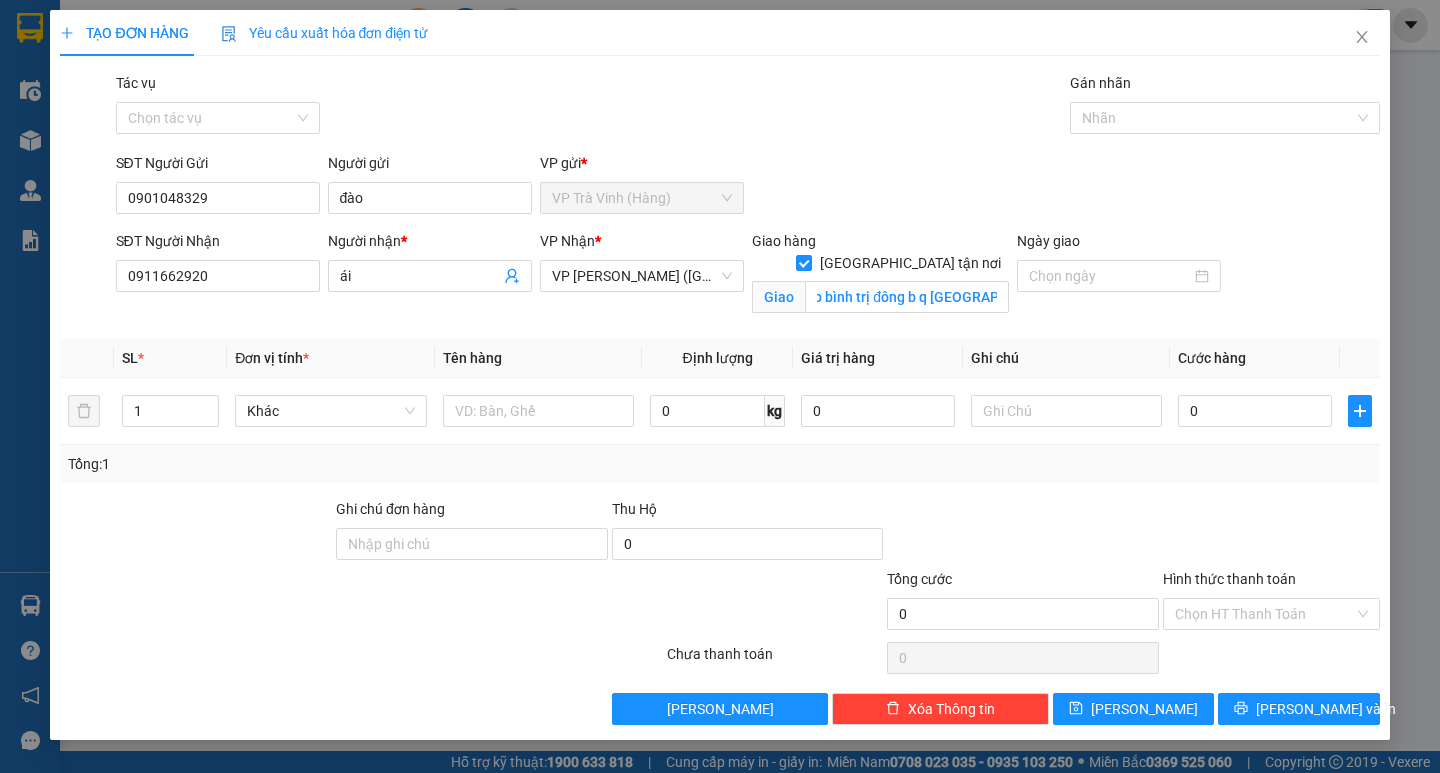 drag, startPoint x: 1137, startPoint y: 281, endPoint x: 1121, endPoint y: 292, distance: 19.416489 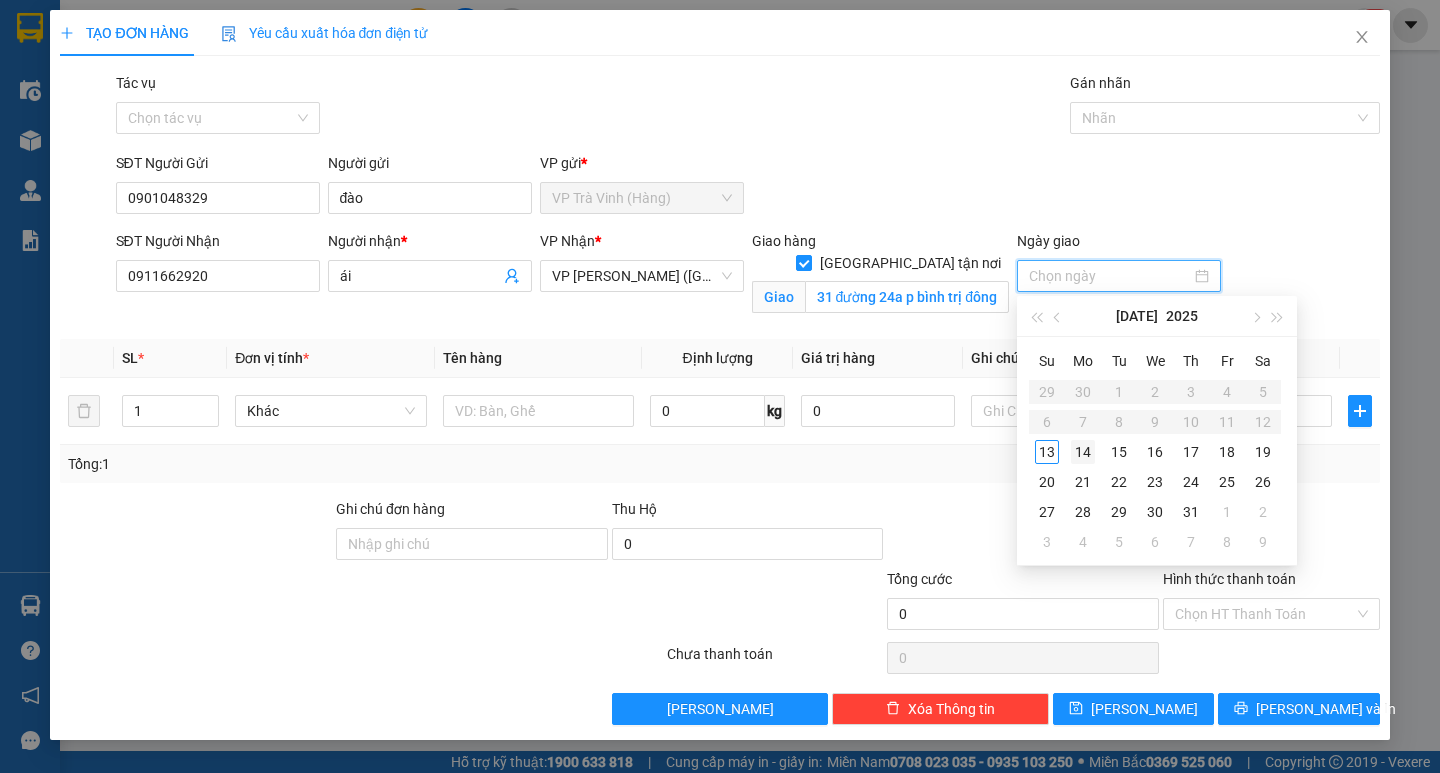 type on "[DATE]" 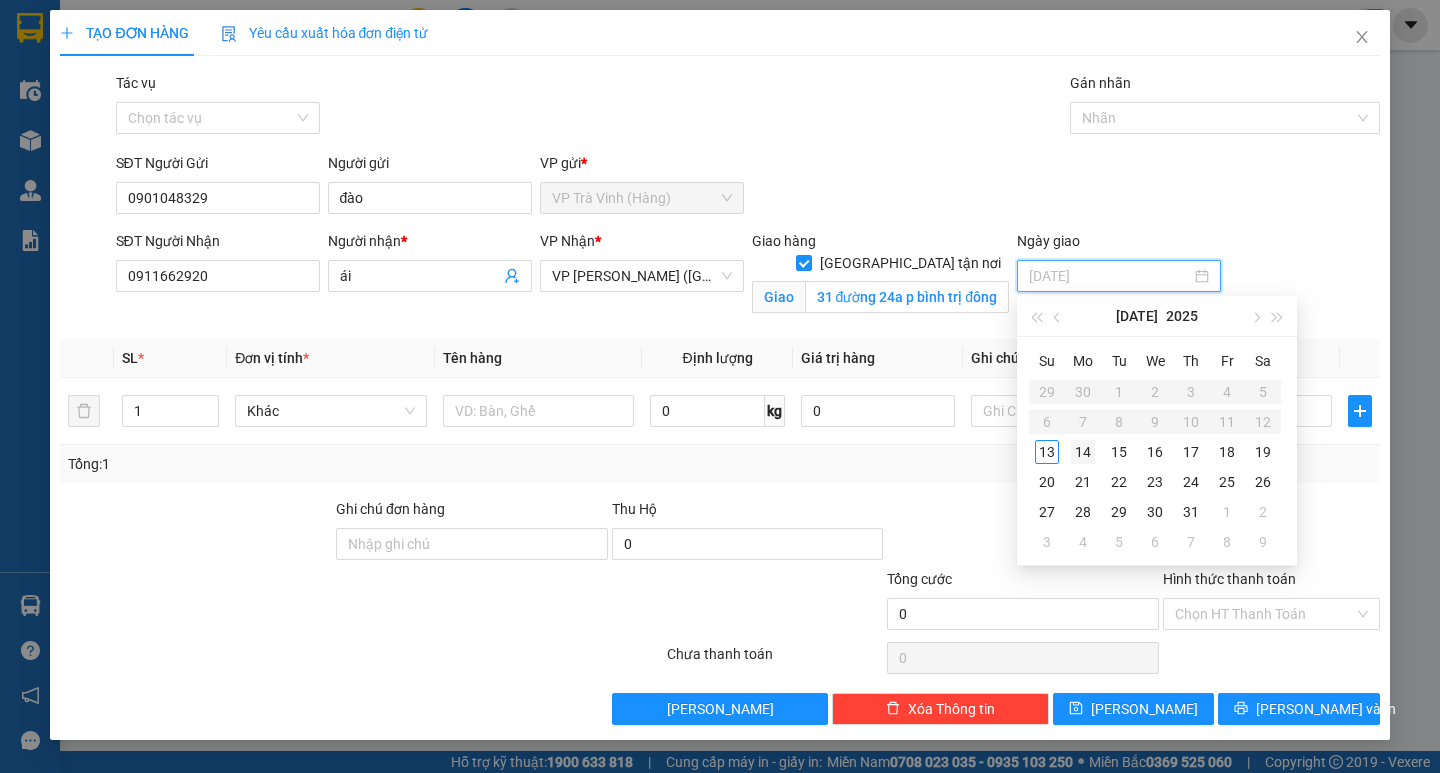 click on "14" at bounding box center [1083, 452] 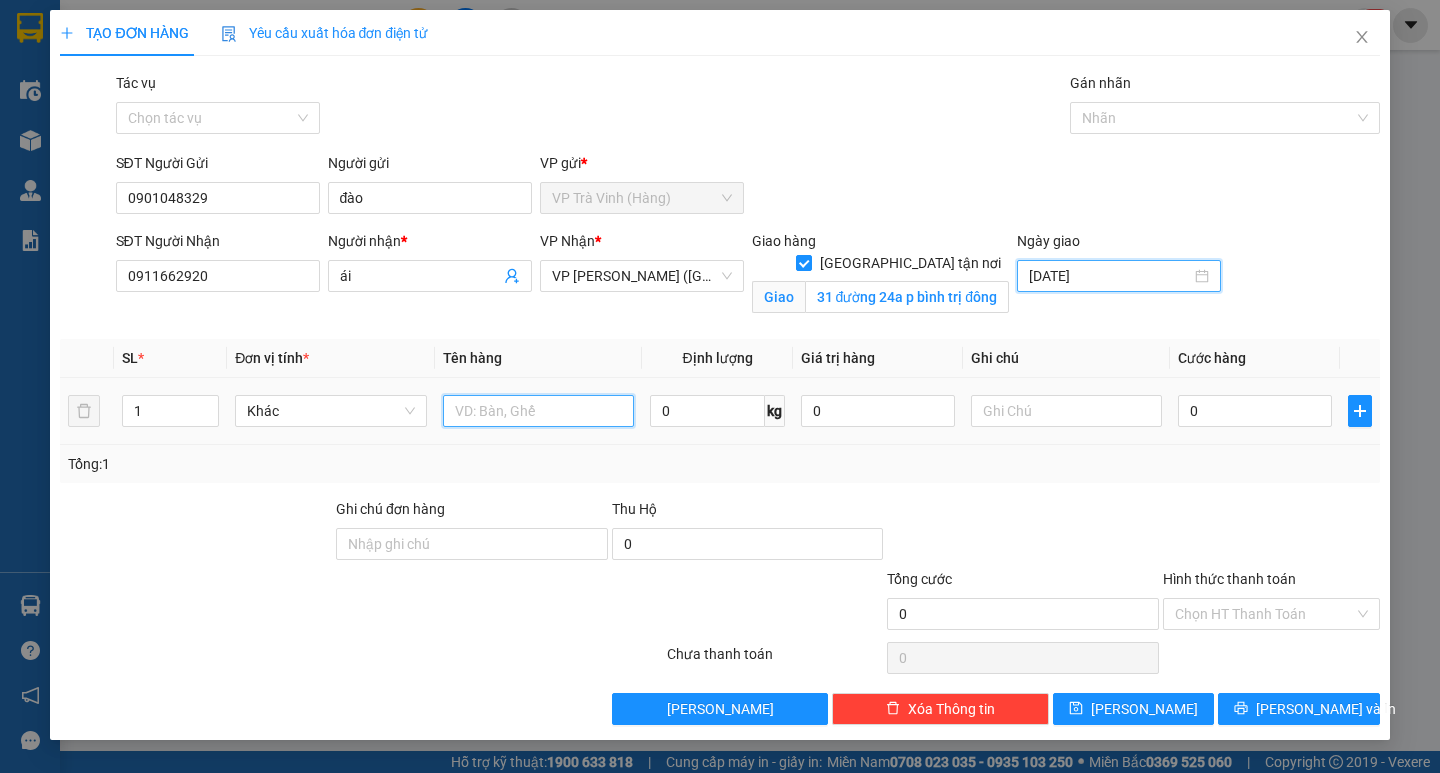 click at bounding box center [538, 411] 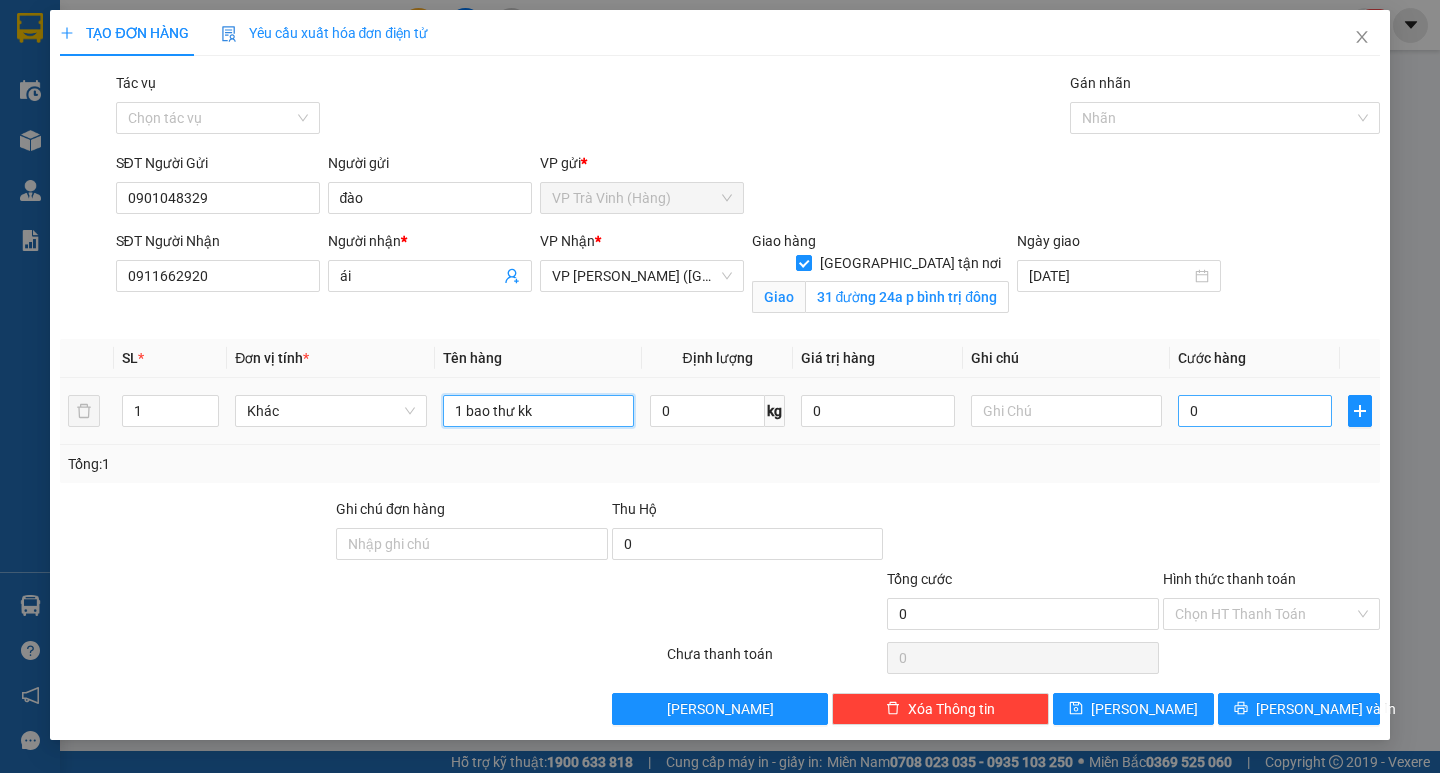 type on "1 bao thư kk" 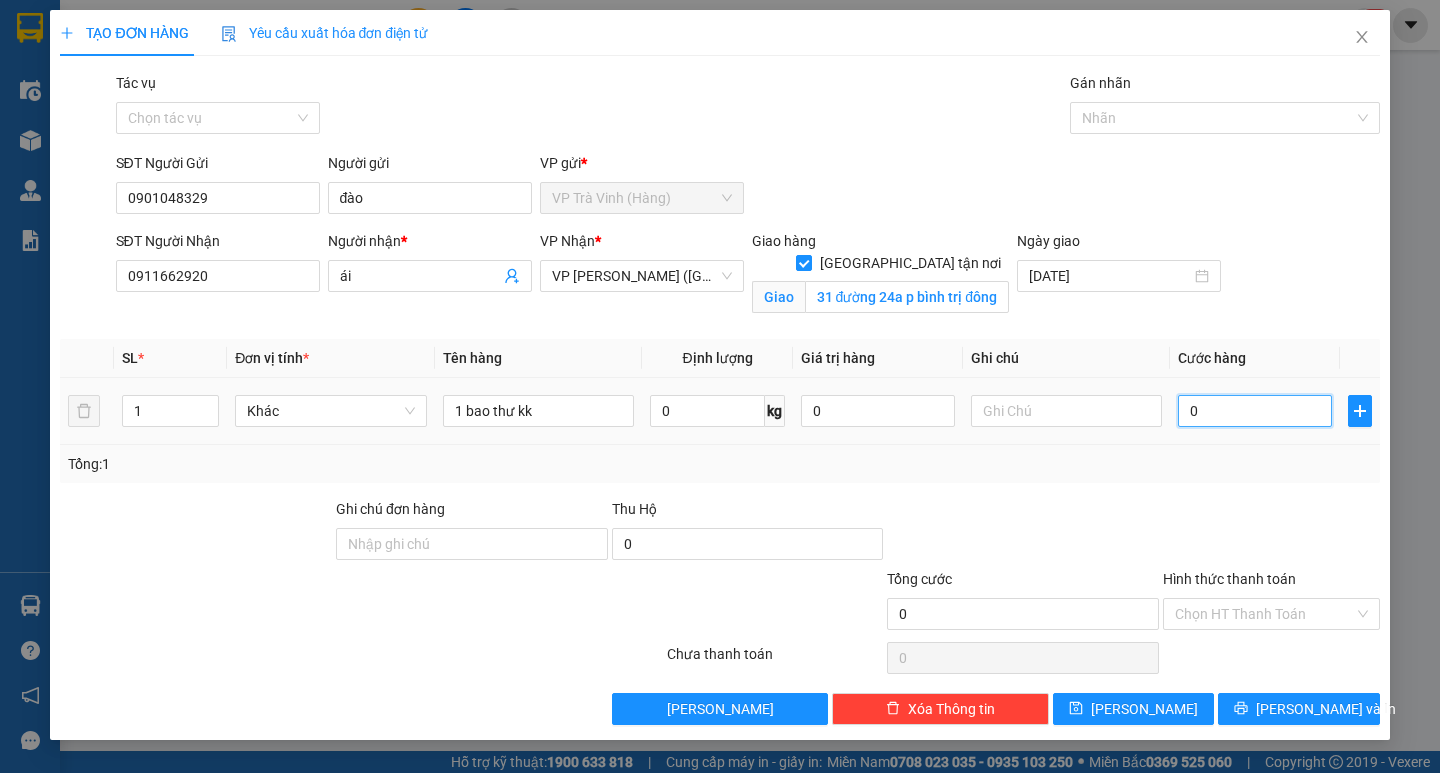 click on "0" at bounding box center [1255, 411] 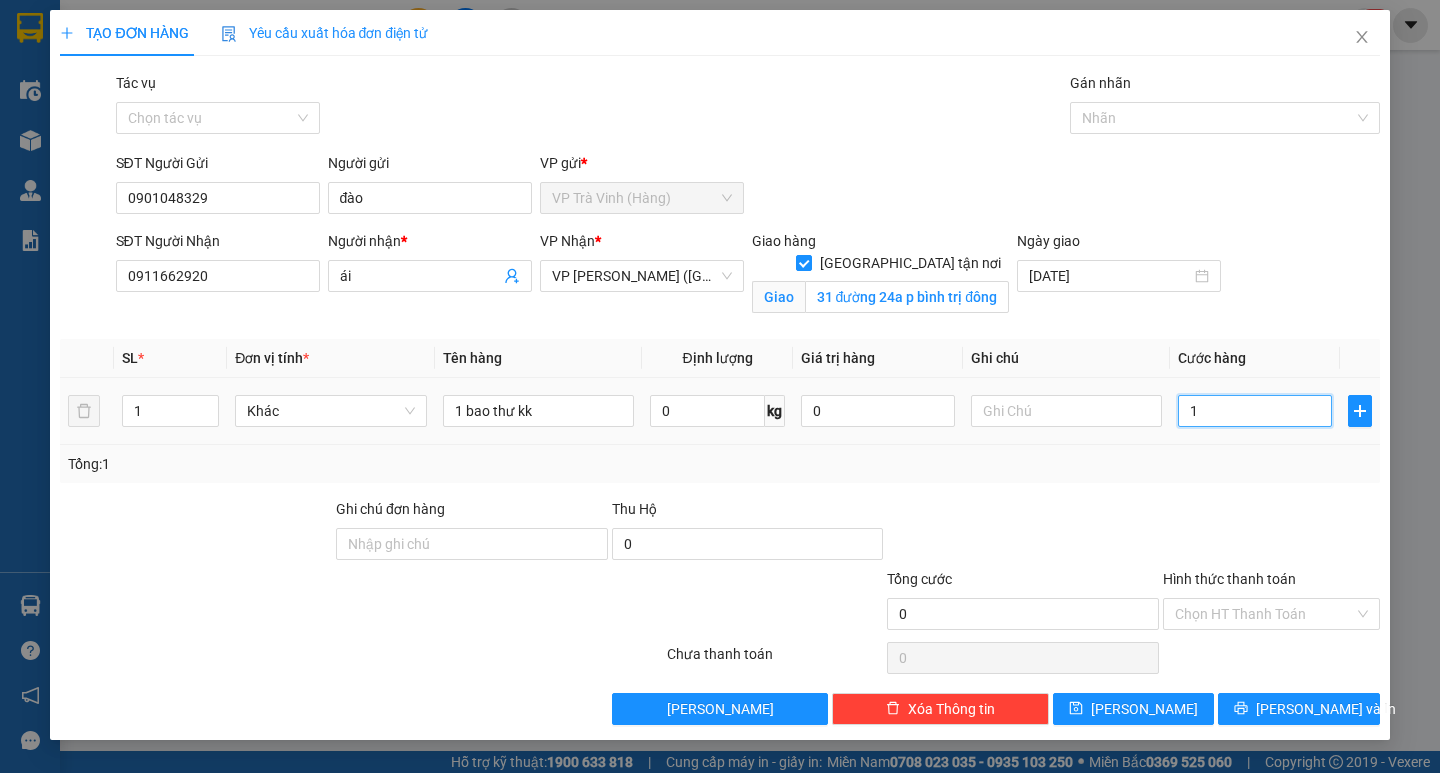 type on "1" 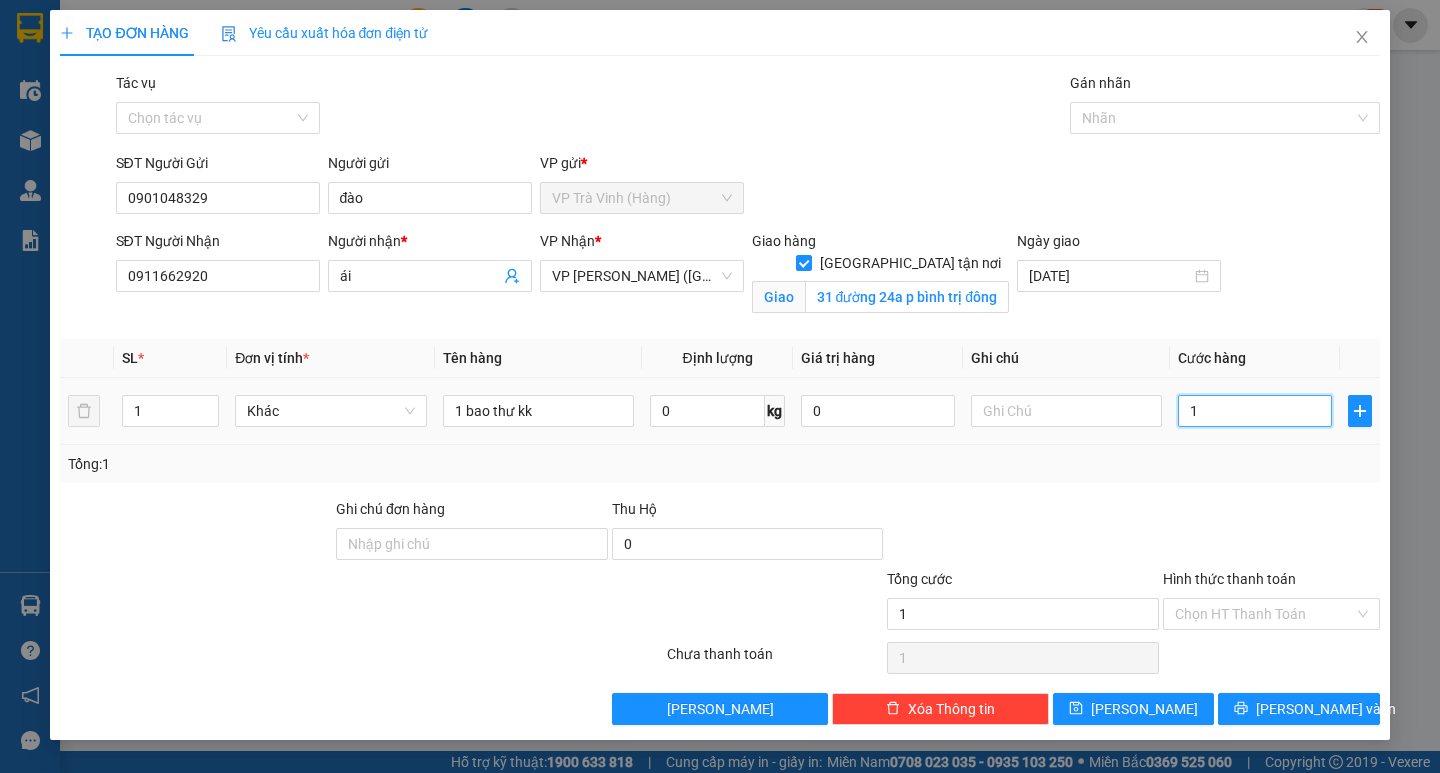 type on "10" 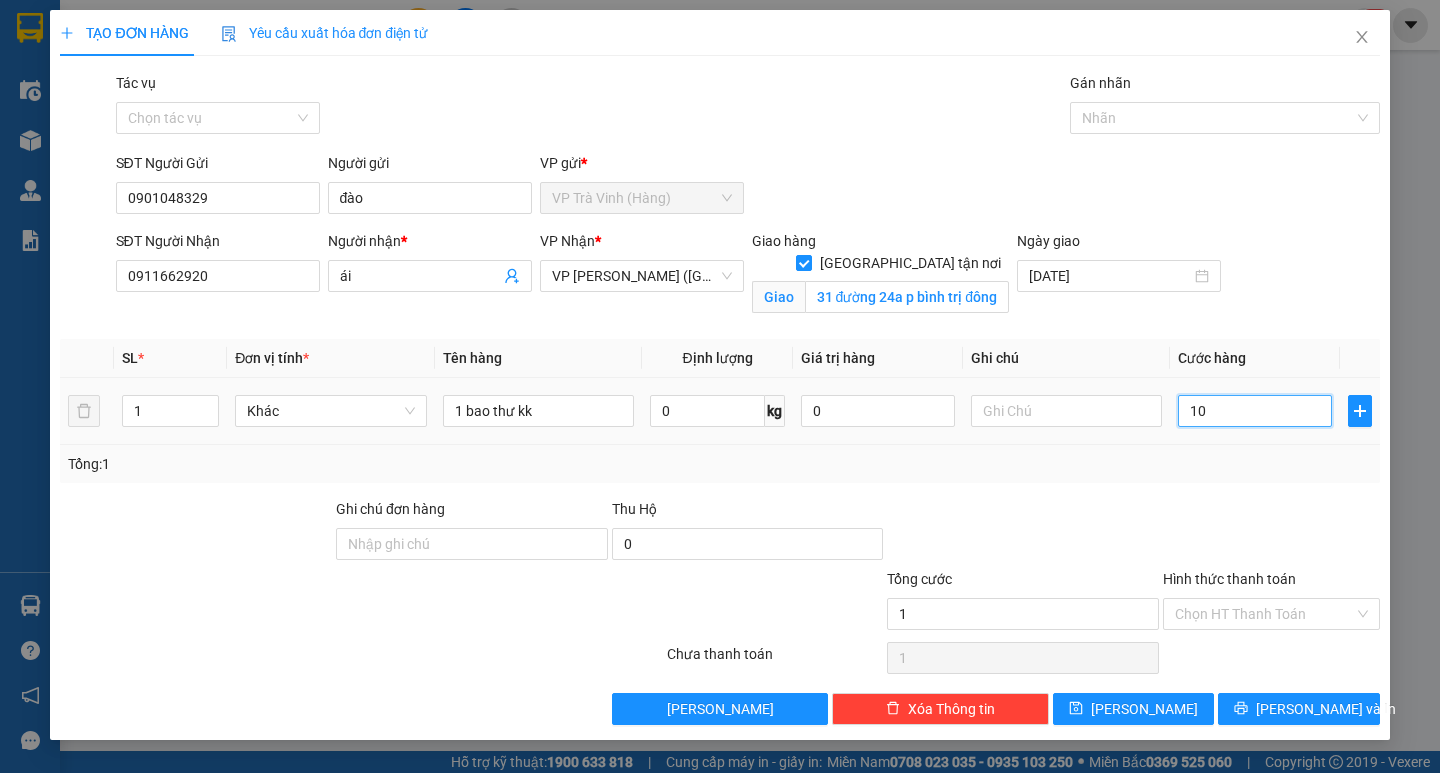 type on "10" 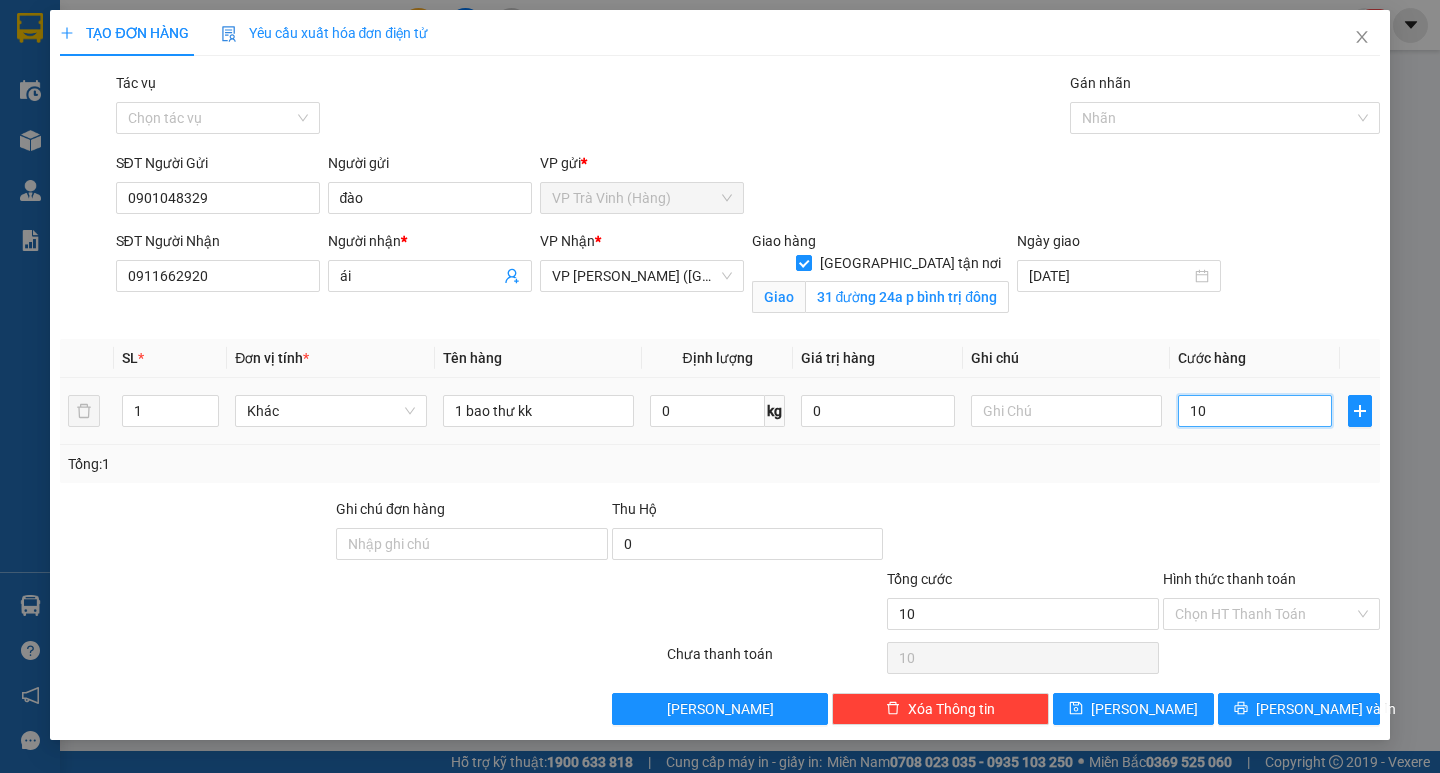 type on "100" 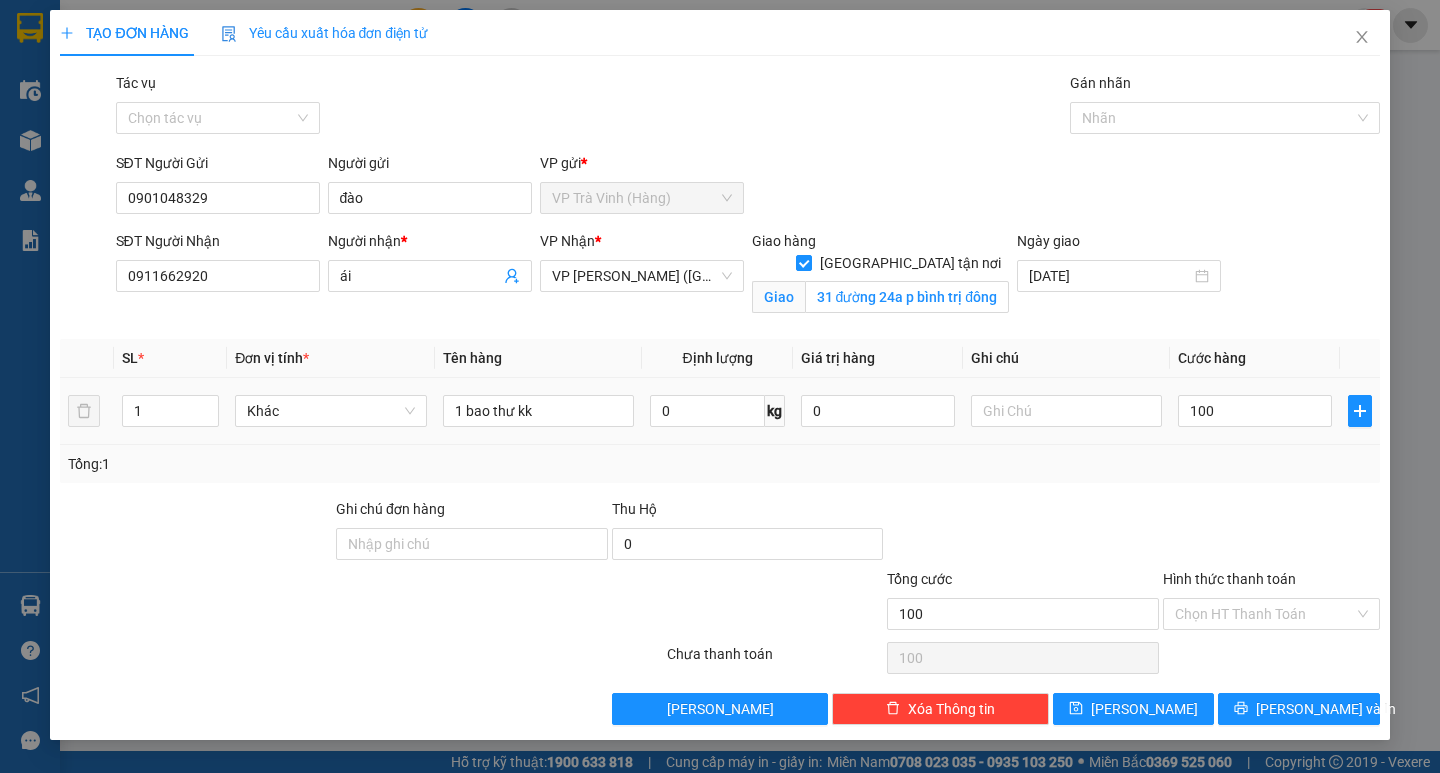 type on "100.000" 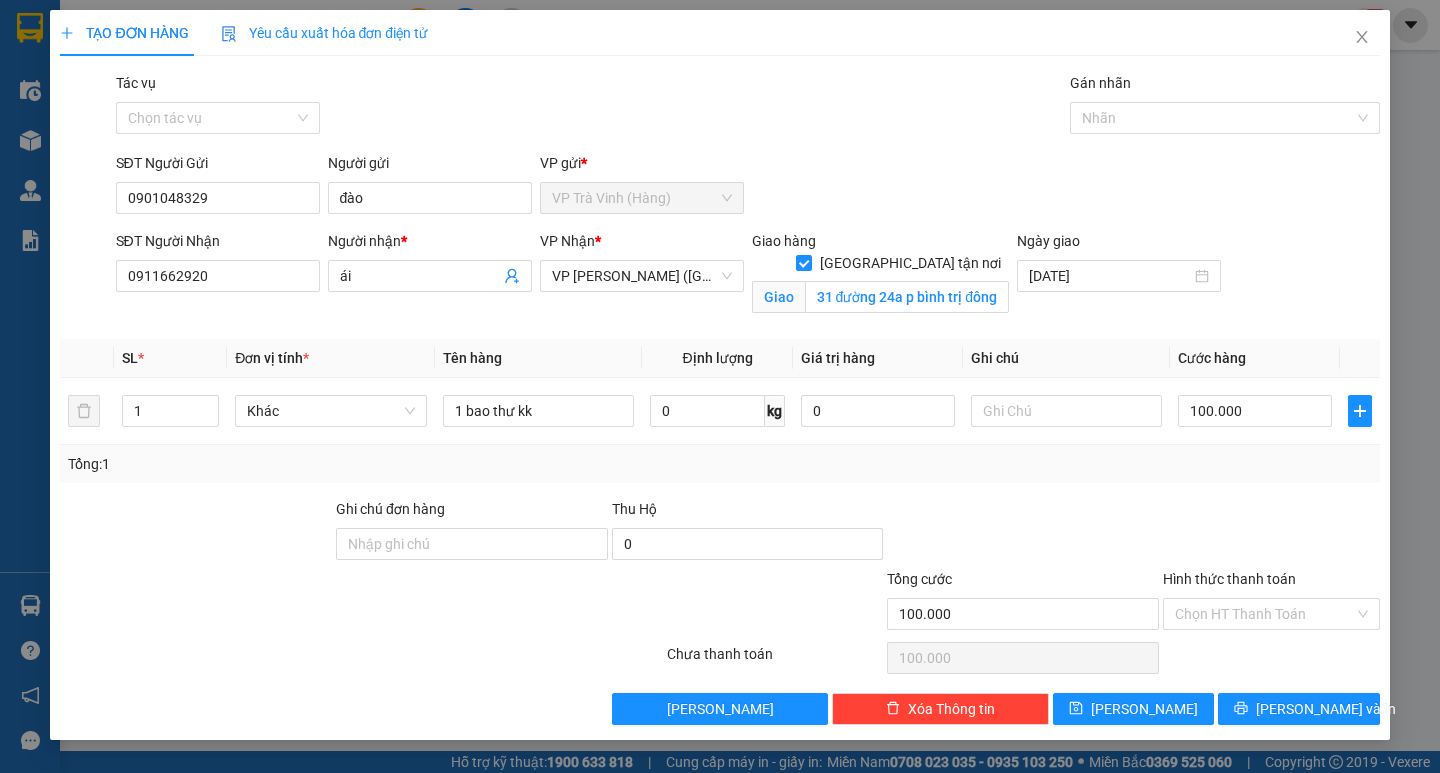 click at bounding box center (1271, 533) 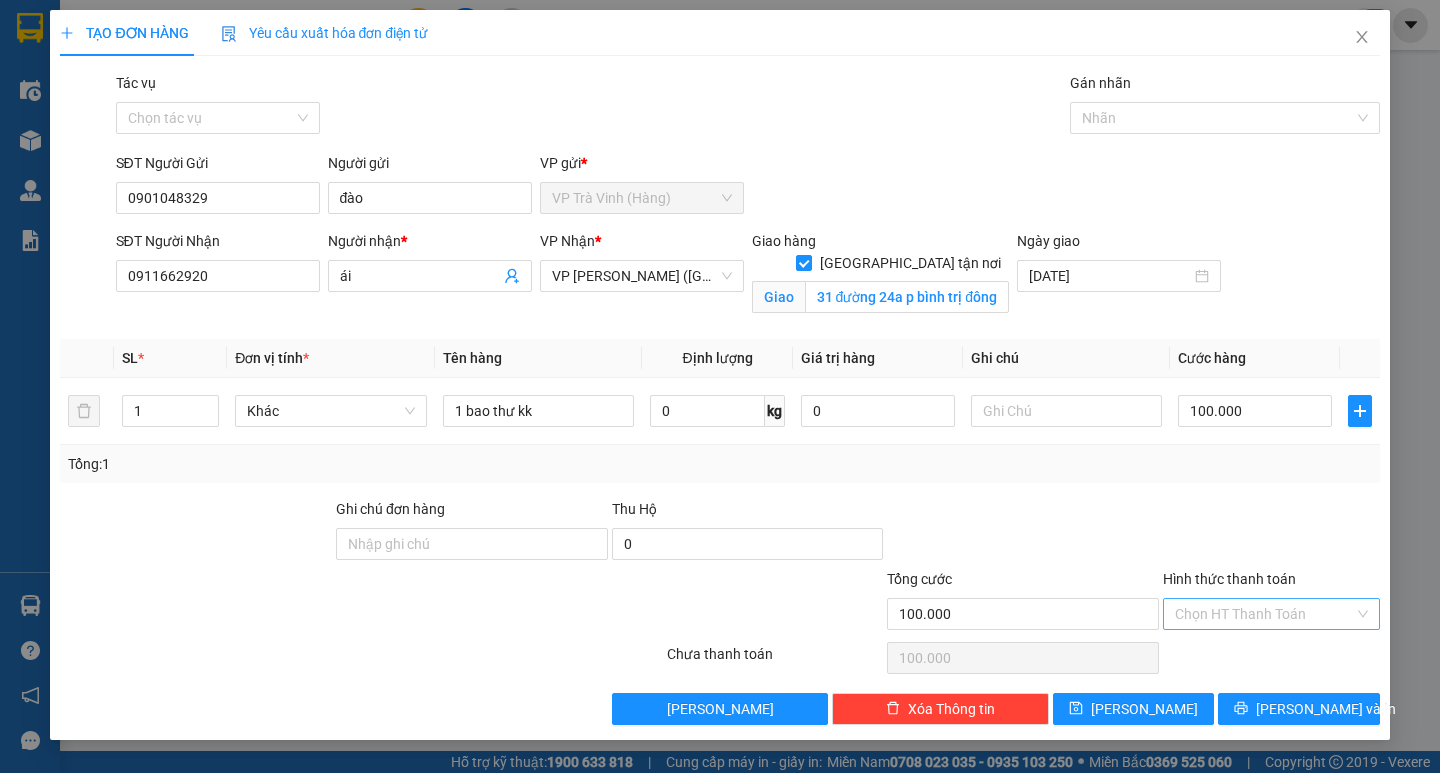 click on "Hình thức thanh toán" at bounding box center [1264, 614] 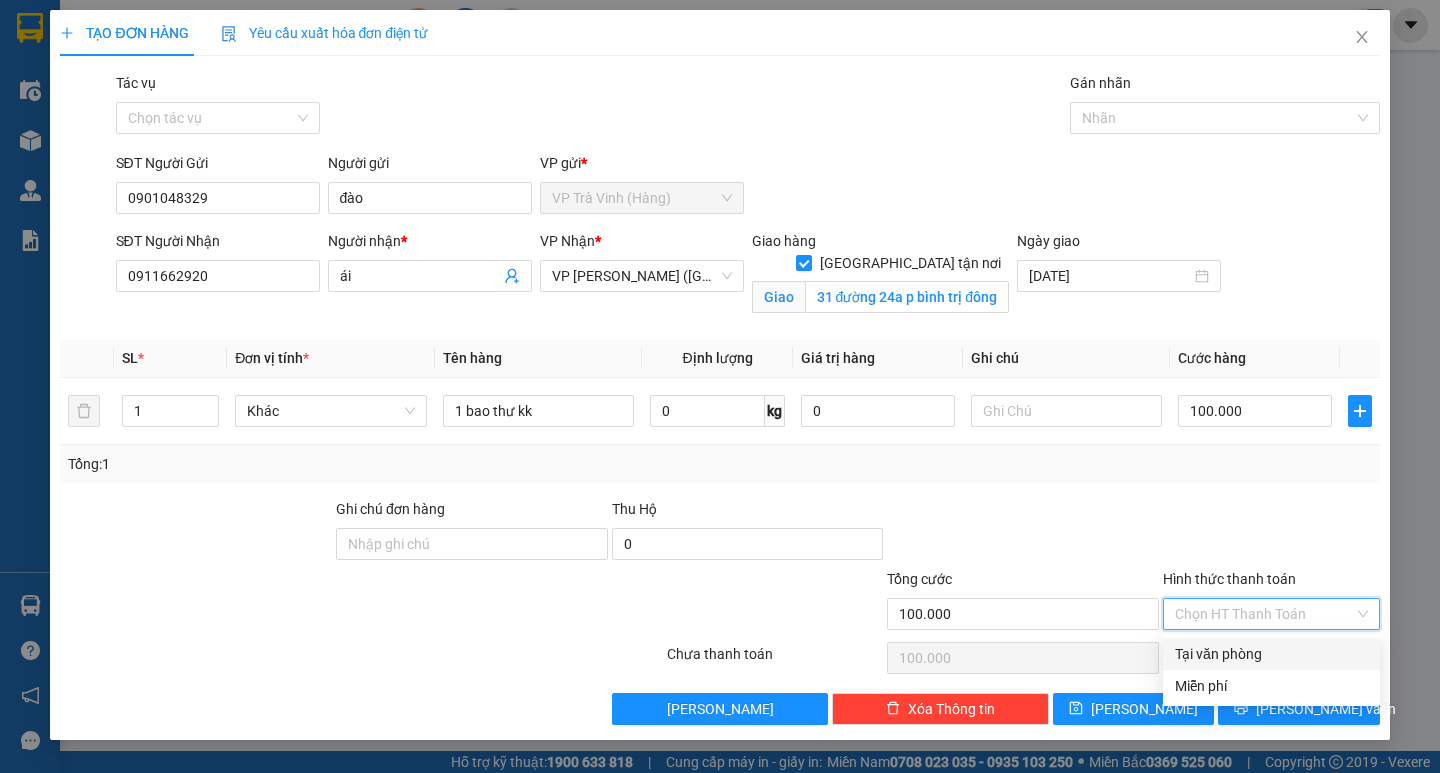 click on "Tại văn phòng" at bounding box center (1271, 654) 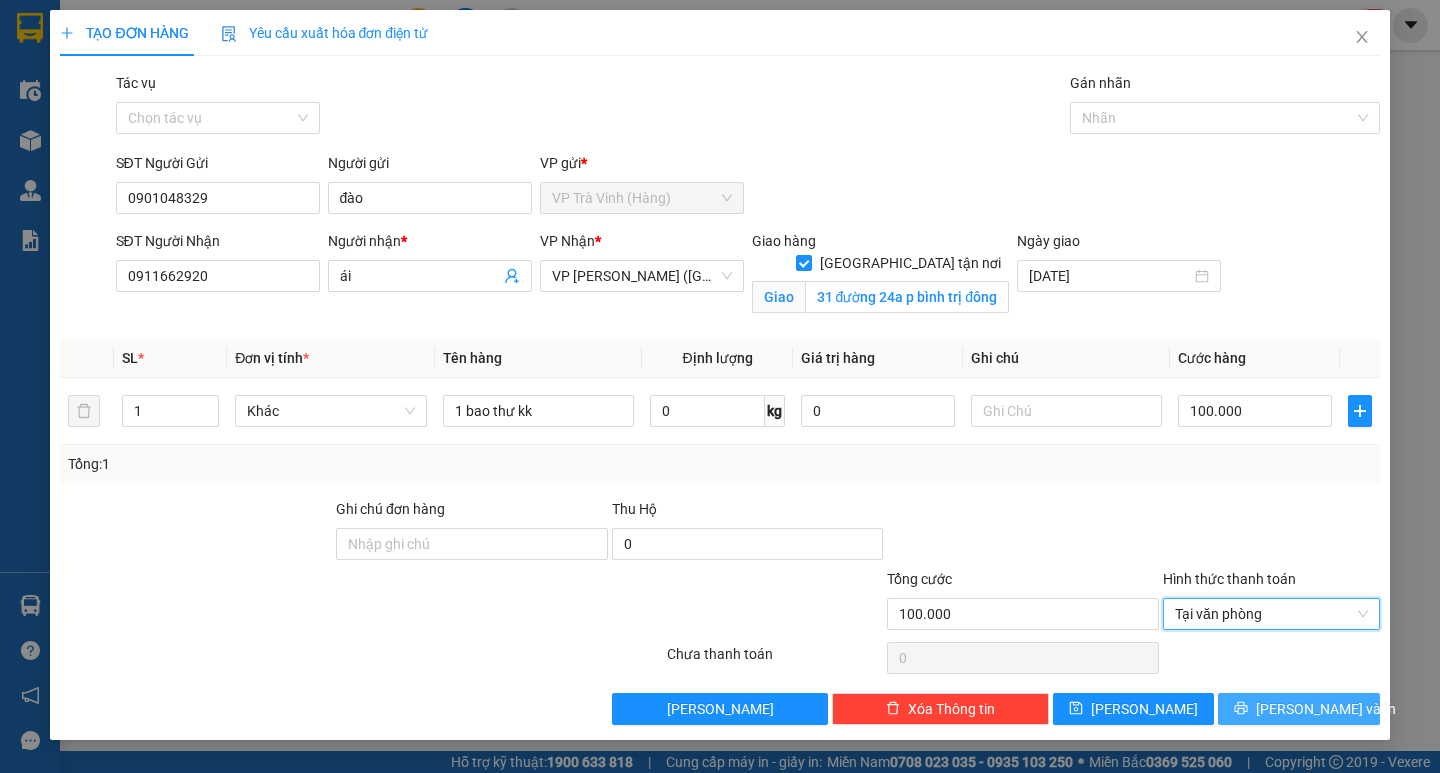 click 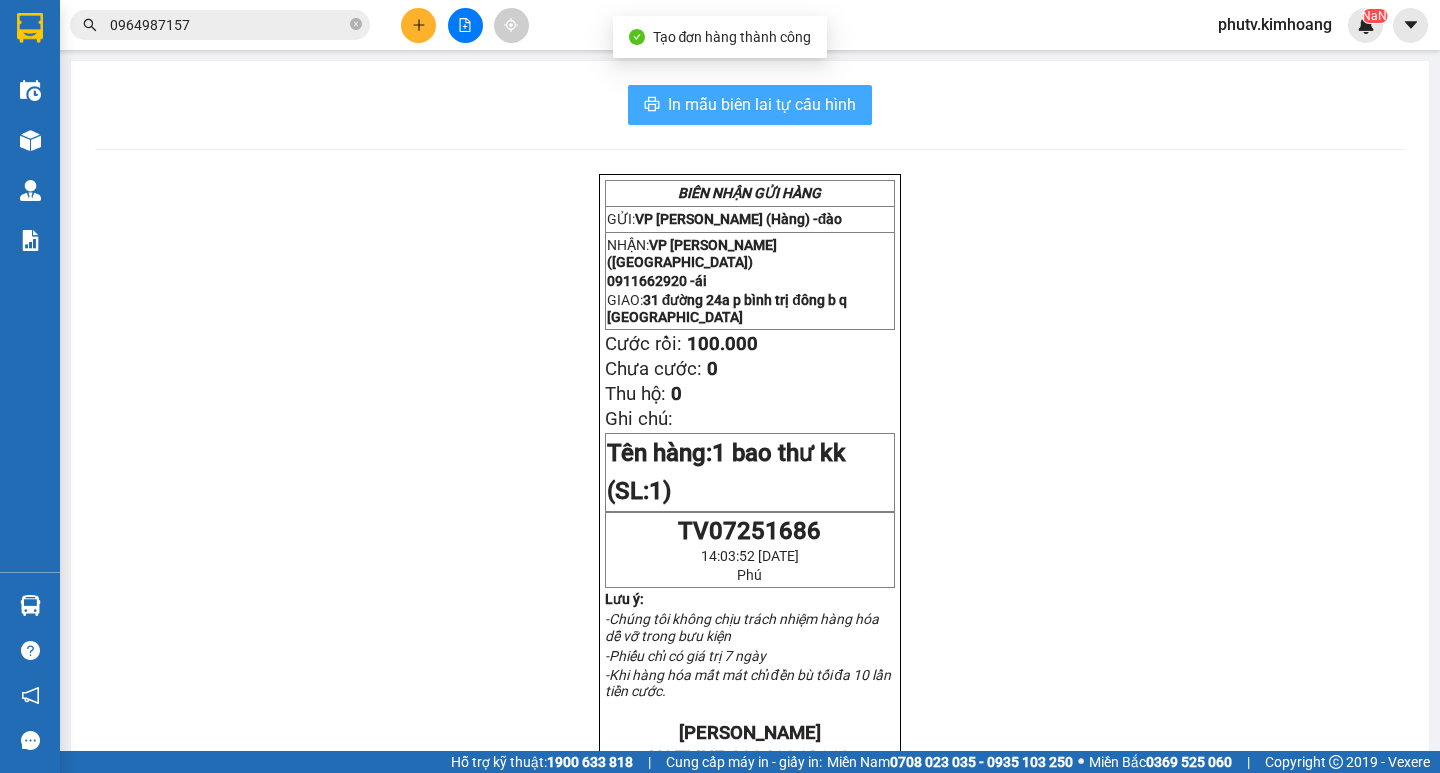 click on "In mẫu biên lai tự cấu hình" at bounding box center (762, 104) 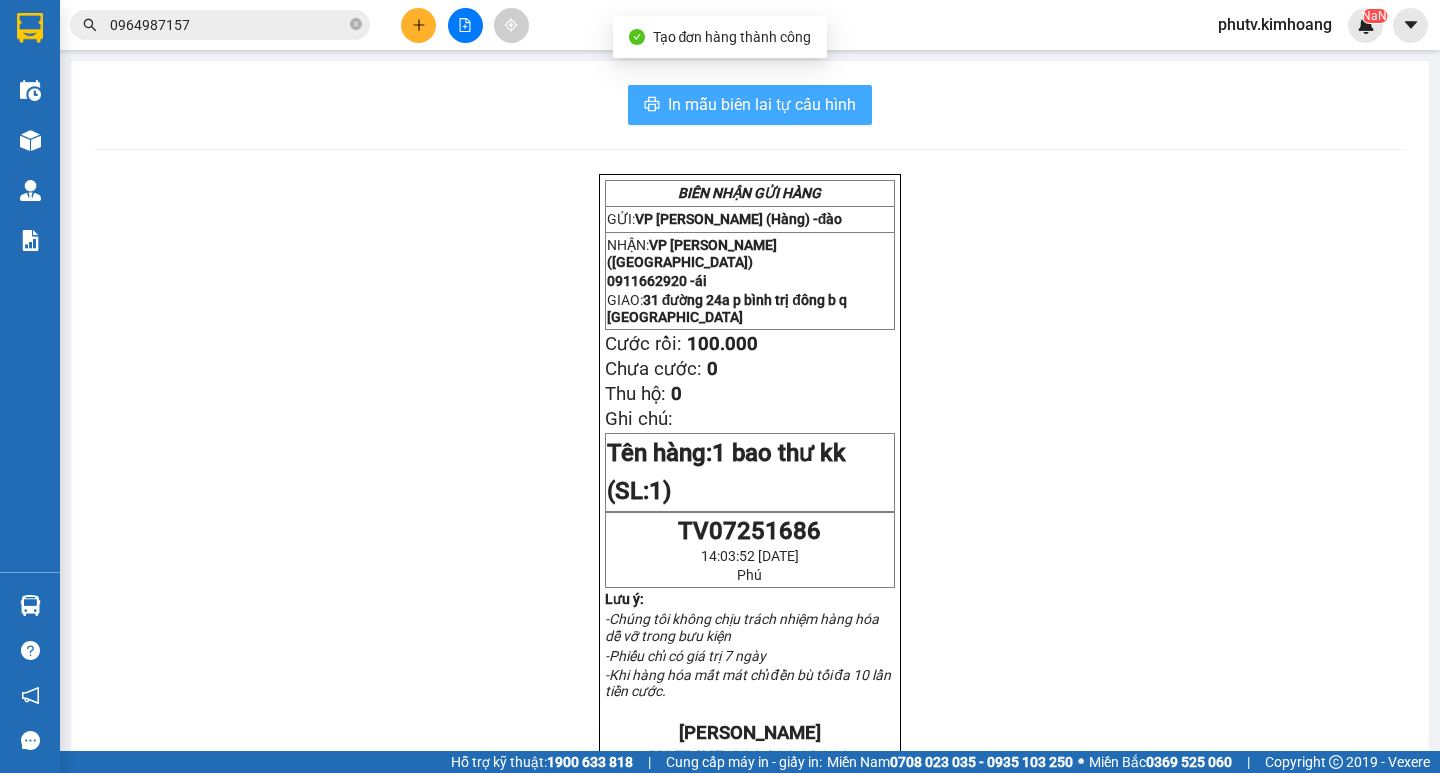 scroll, scrollTop: 0, scrollLeft: 0, axis: both 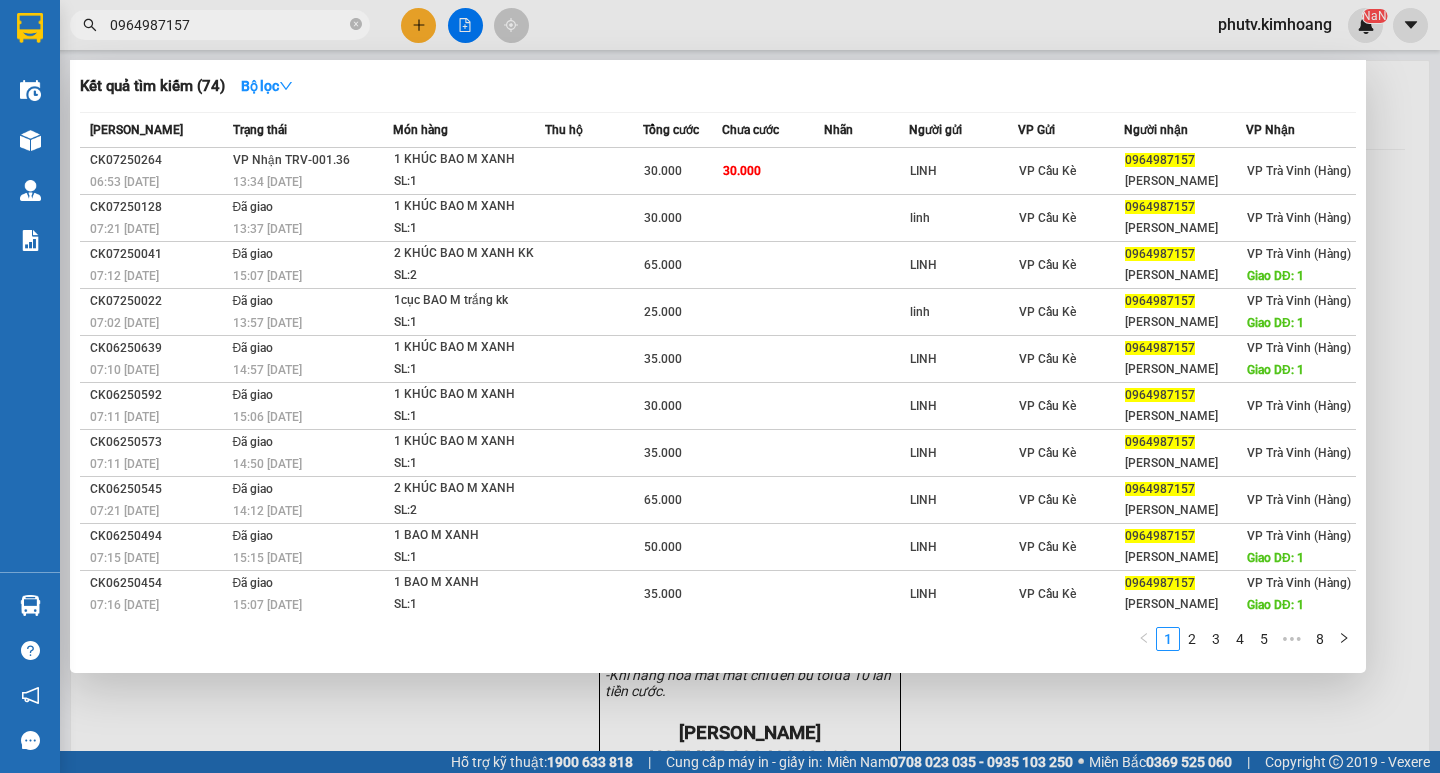 click on "0964987157" at bounding box center (220, 25) 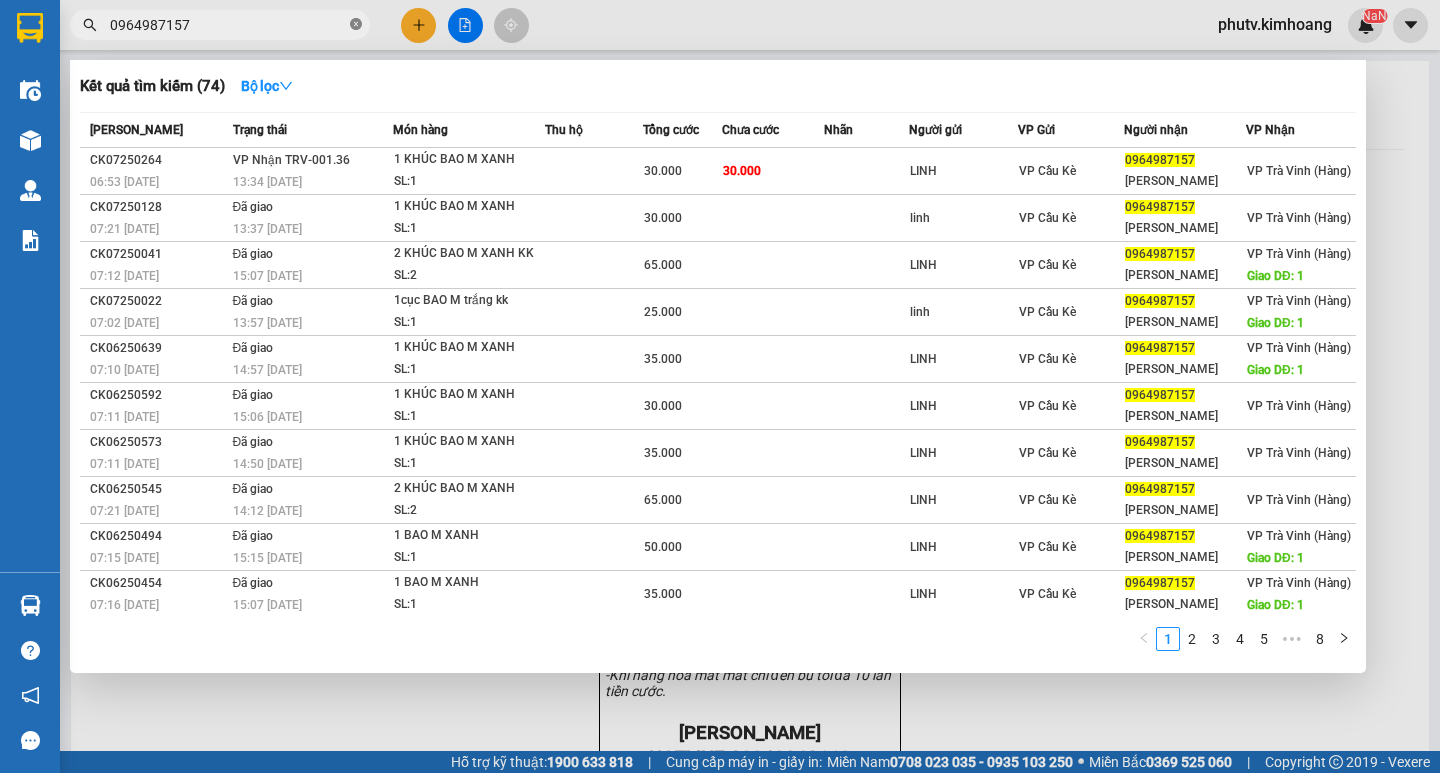 click 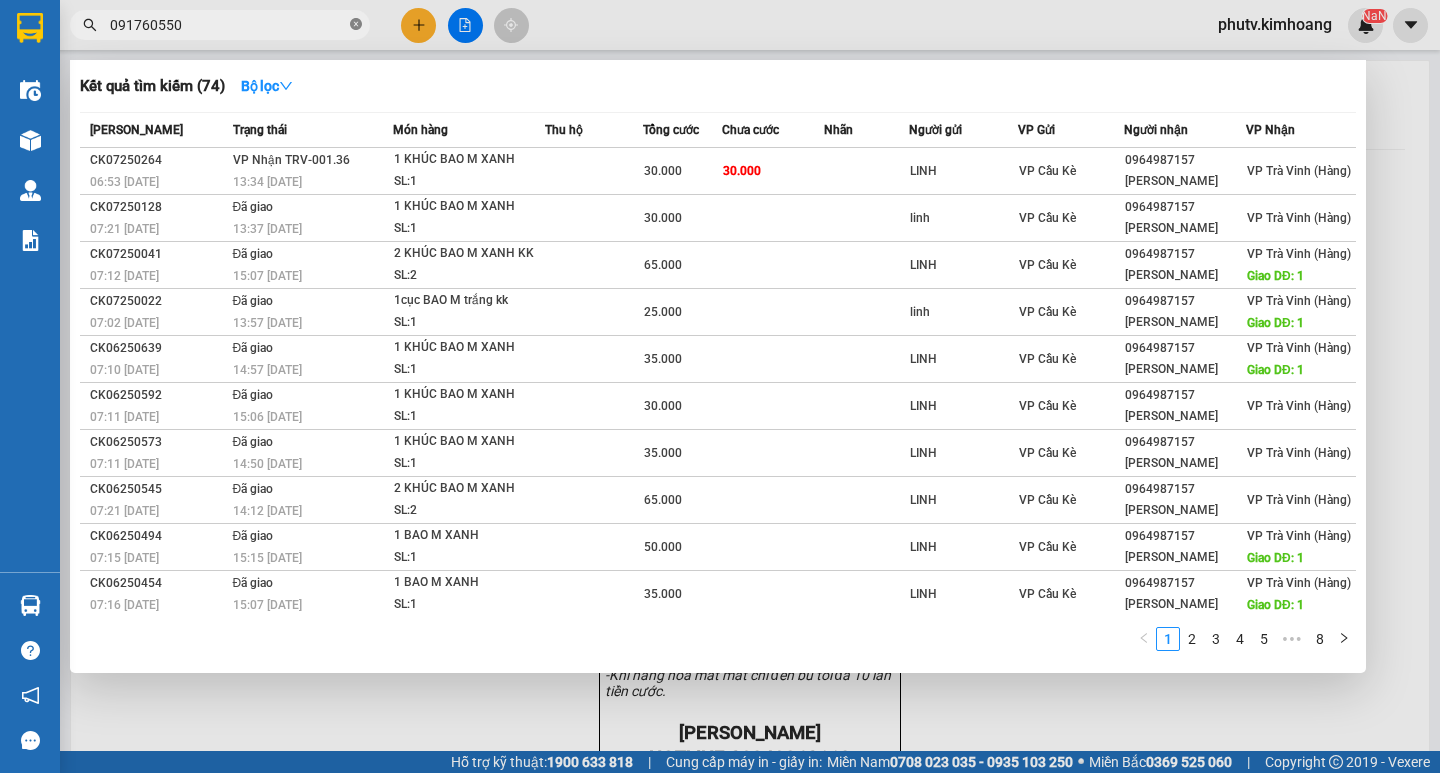 type on "0917605505" 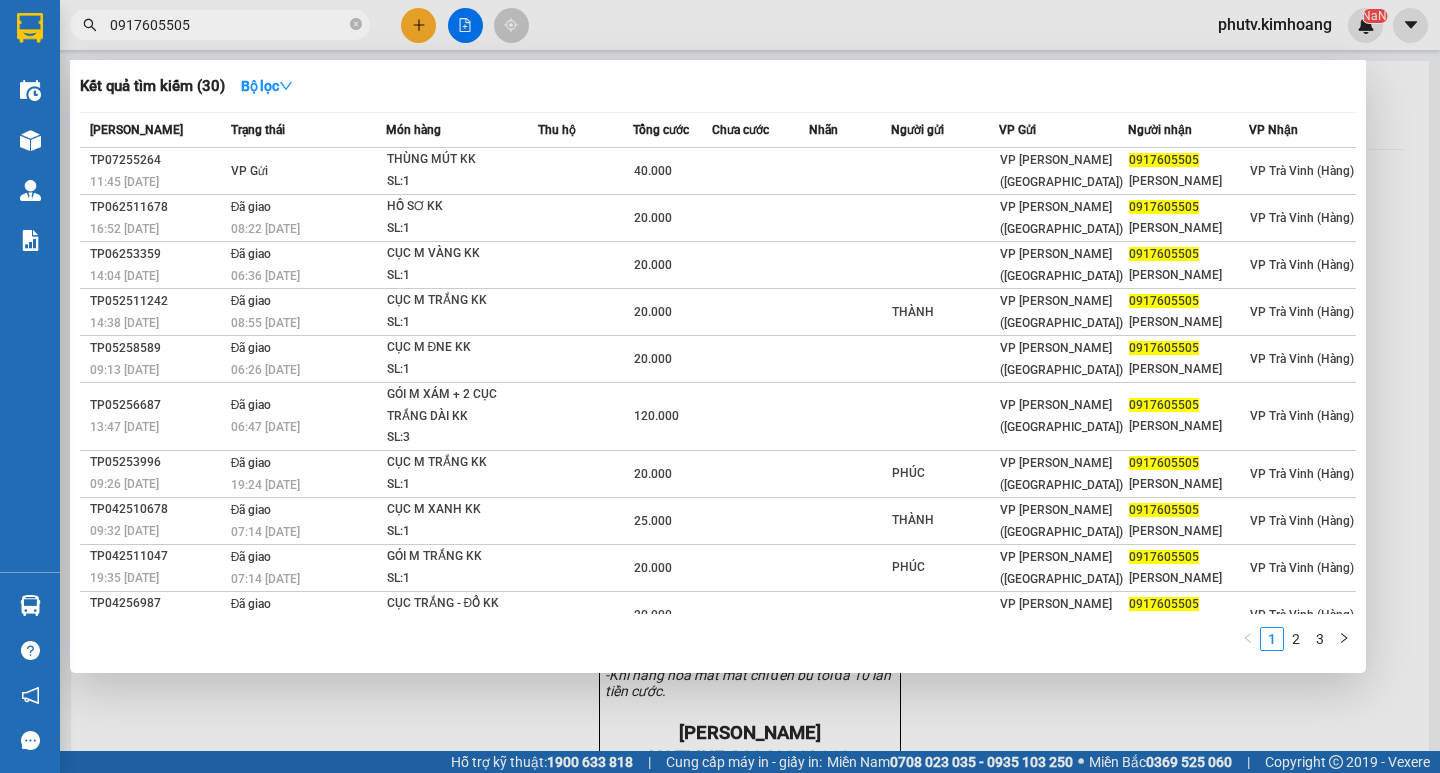 click 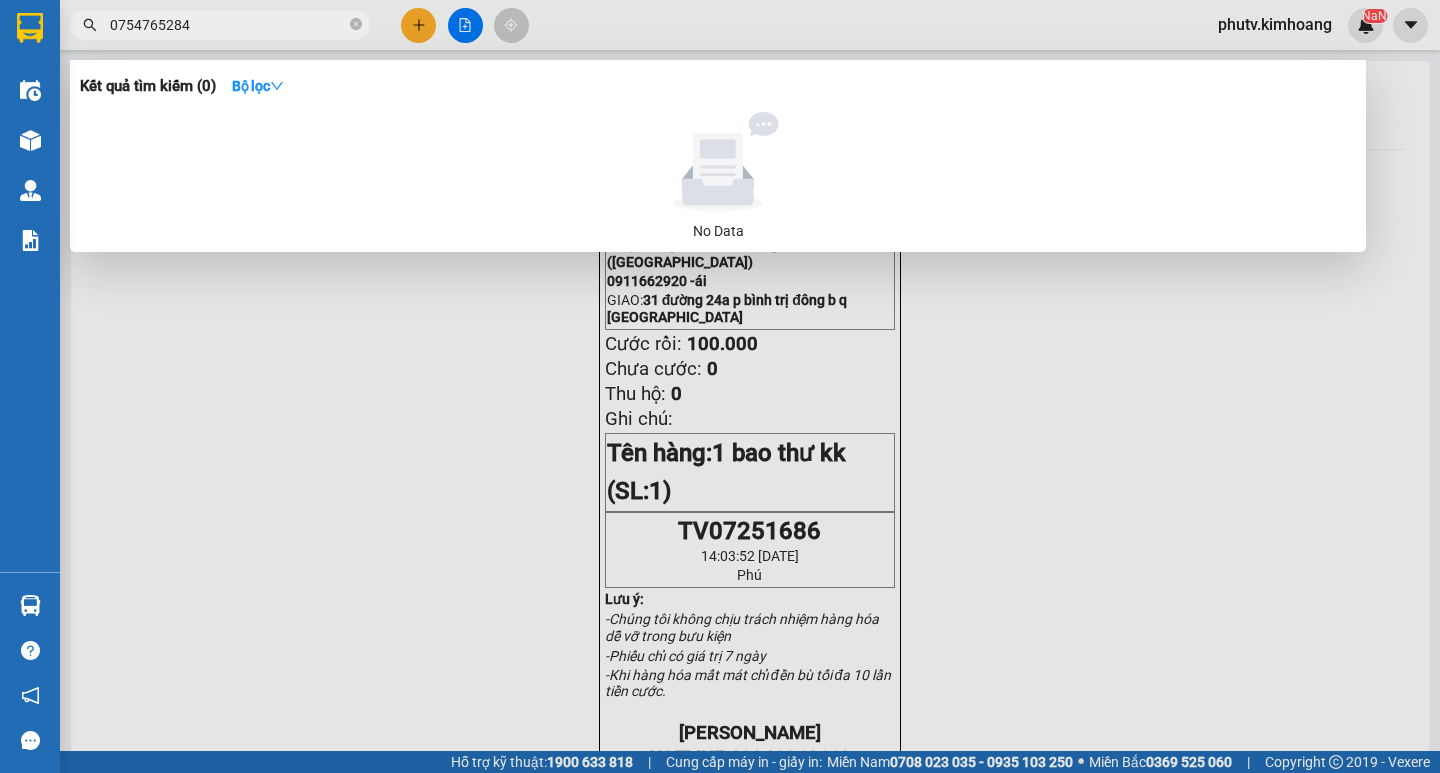 click on "0754765284" at bounding box center [228, 25] 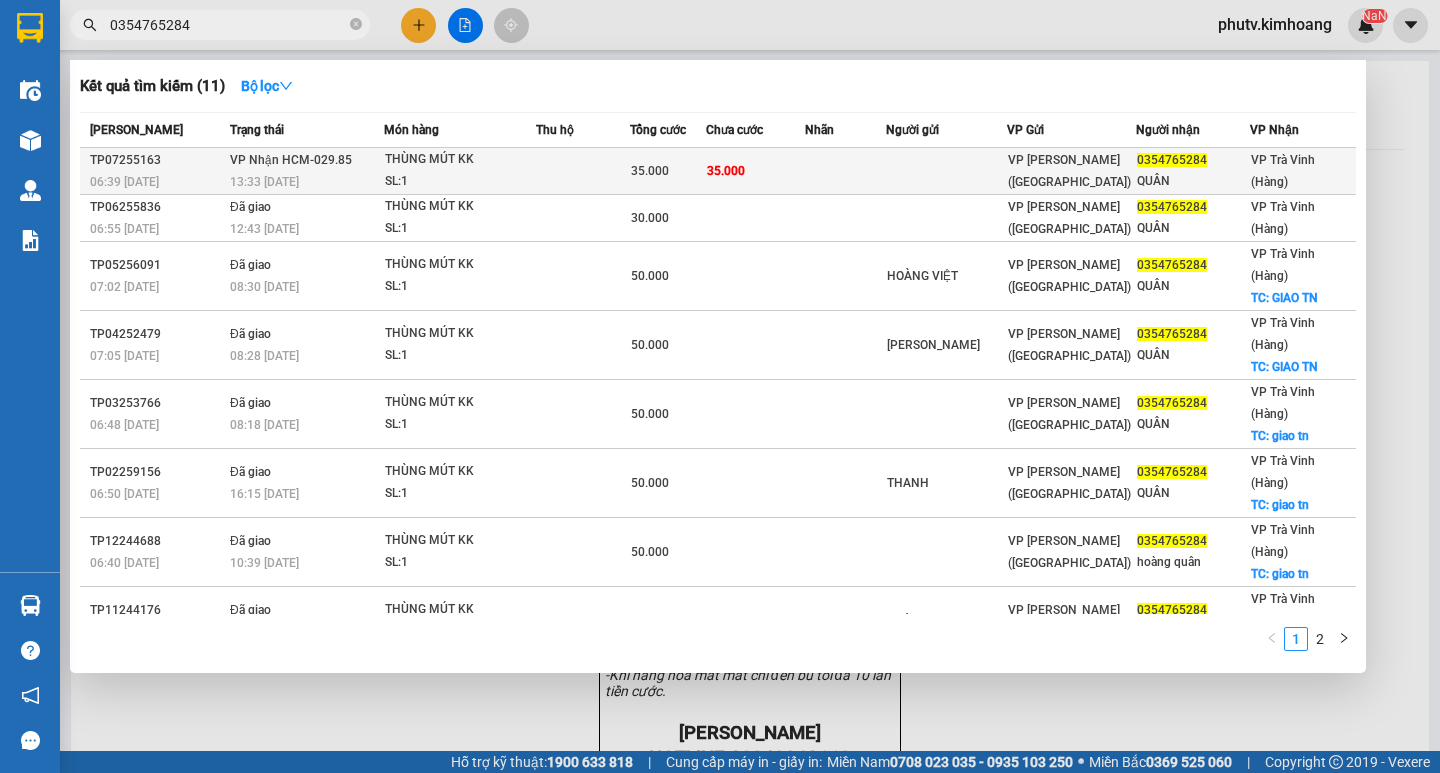 type on "0354765284" 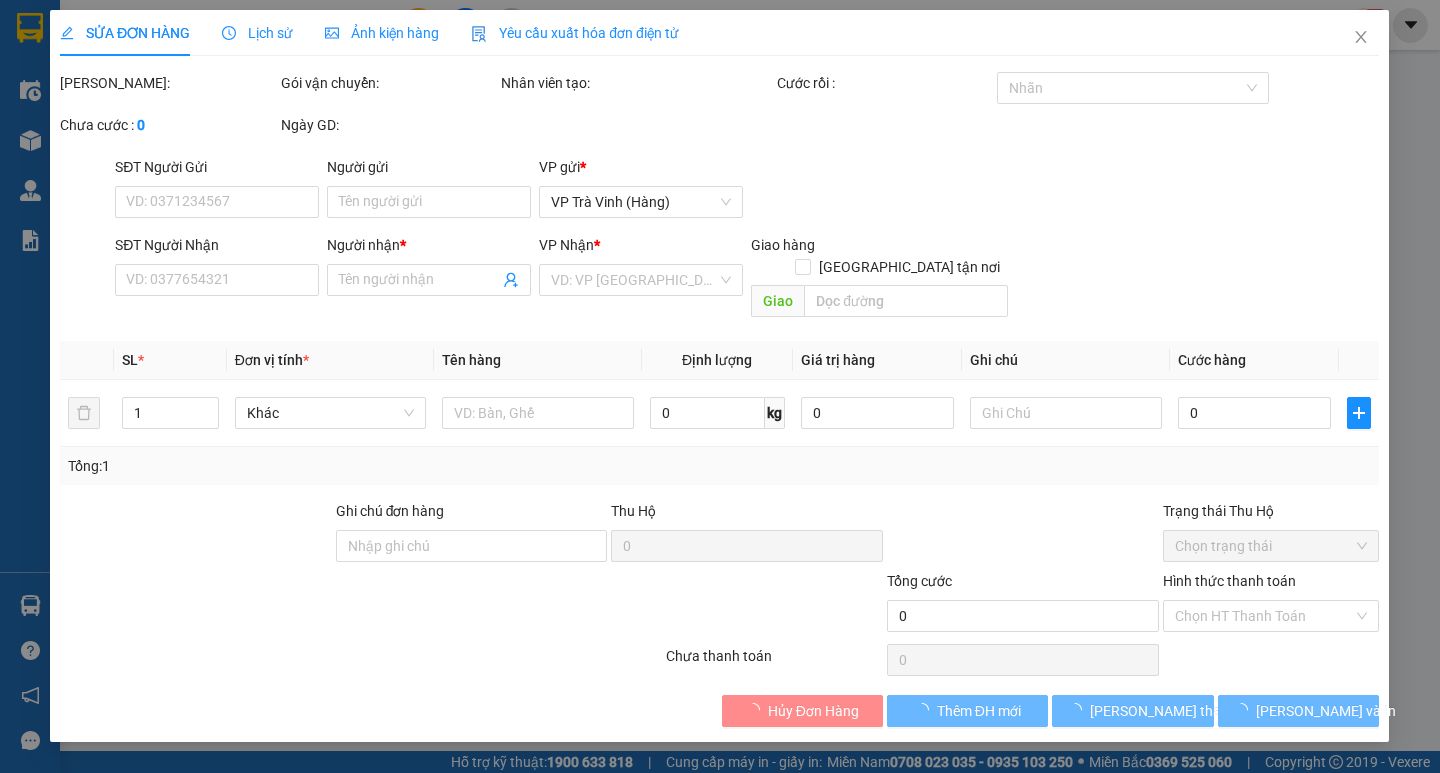type on "0354765284" 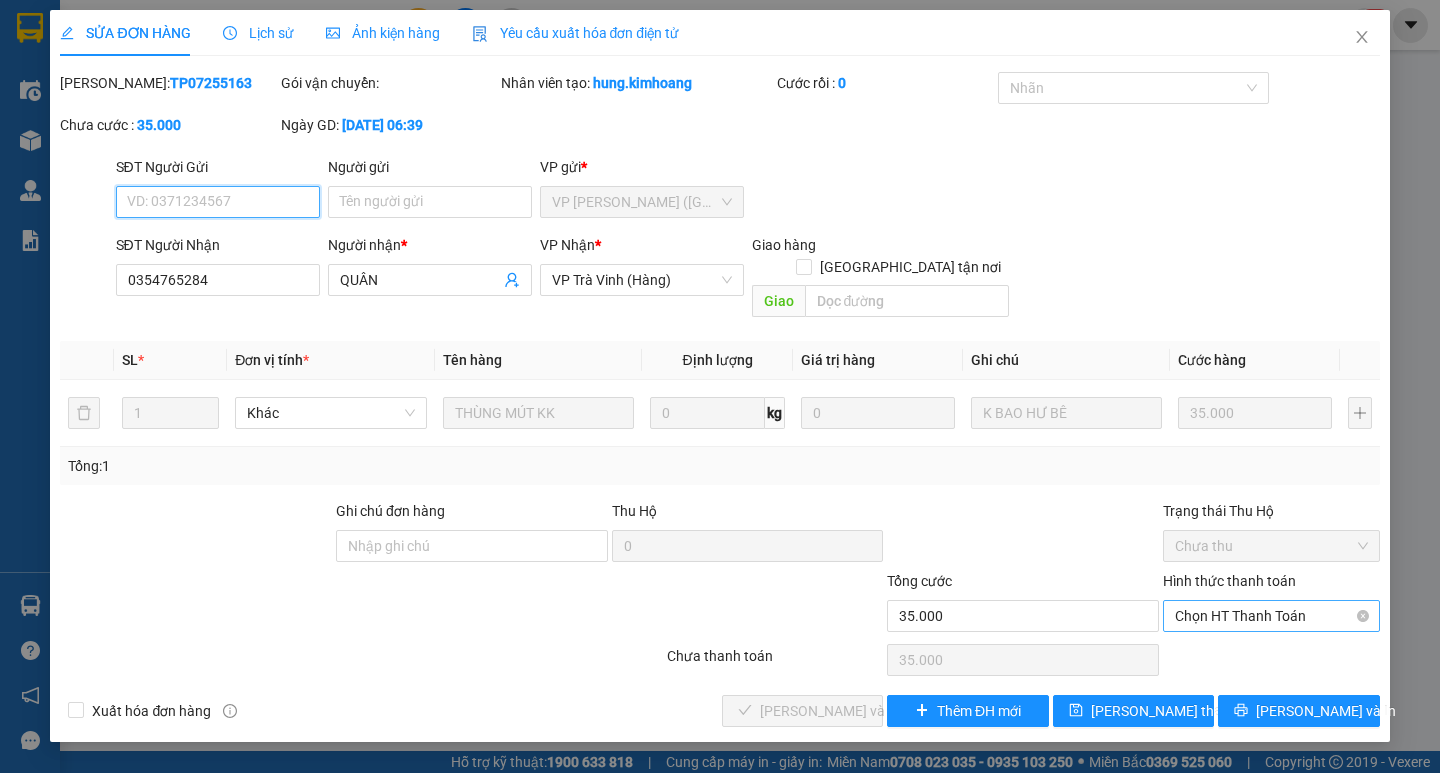 click on "Chọn HT Thanh Toán" at bounding box center (1271, 616) 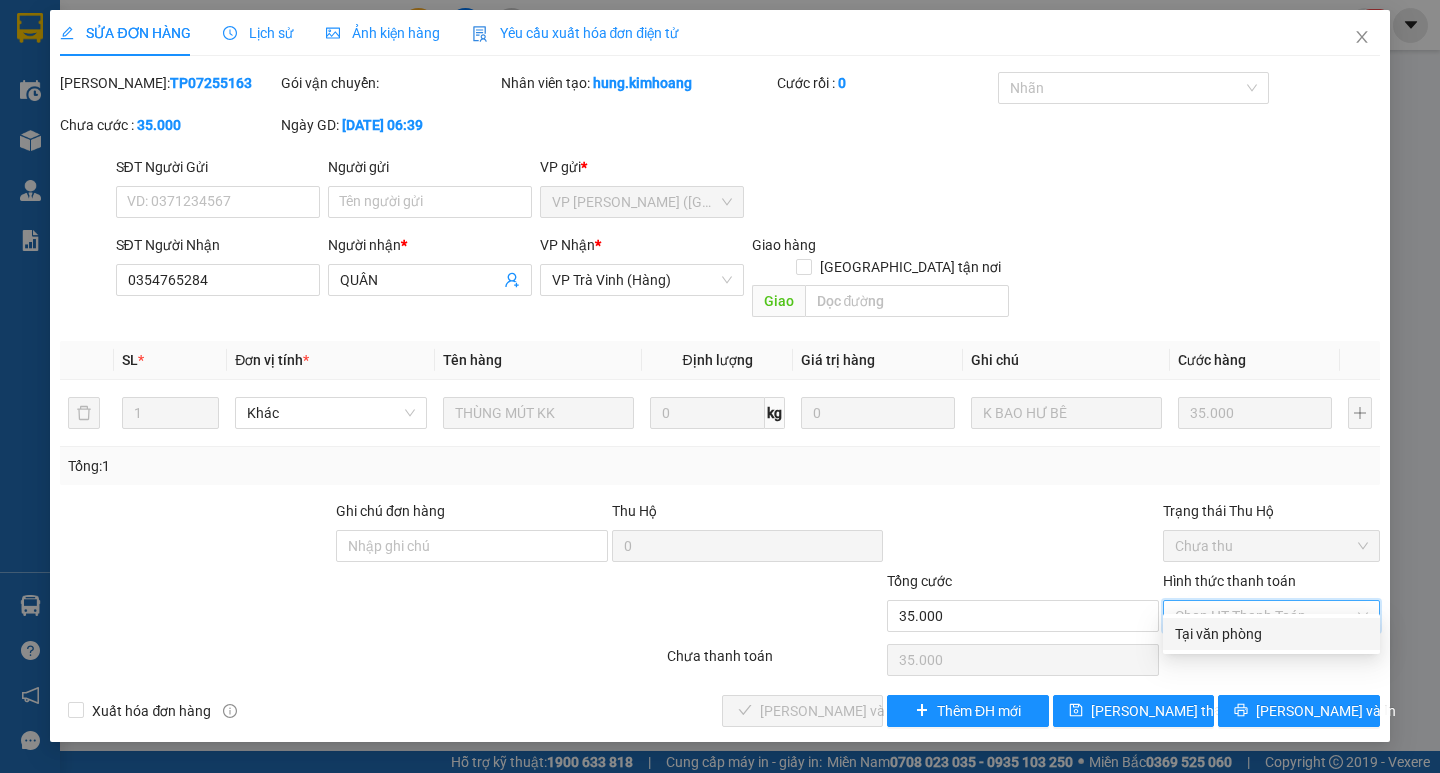 click on "Tại văn phòng" at bounding box center (1271, 634) 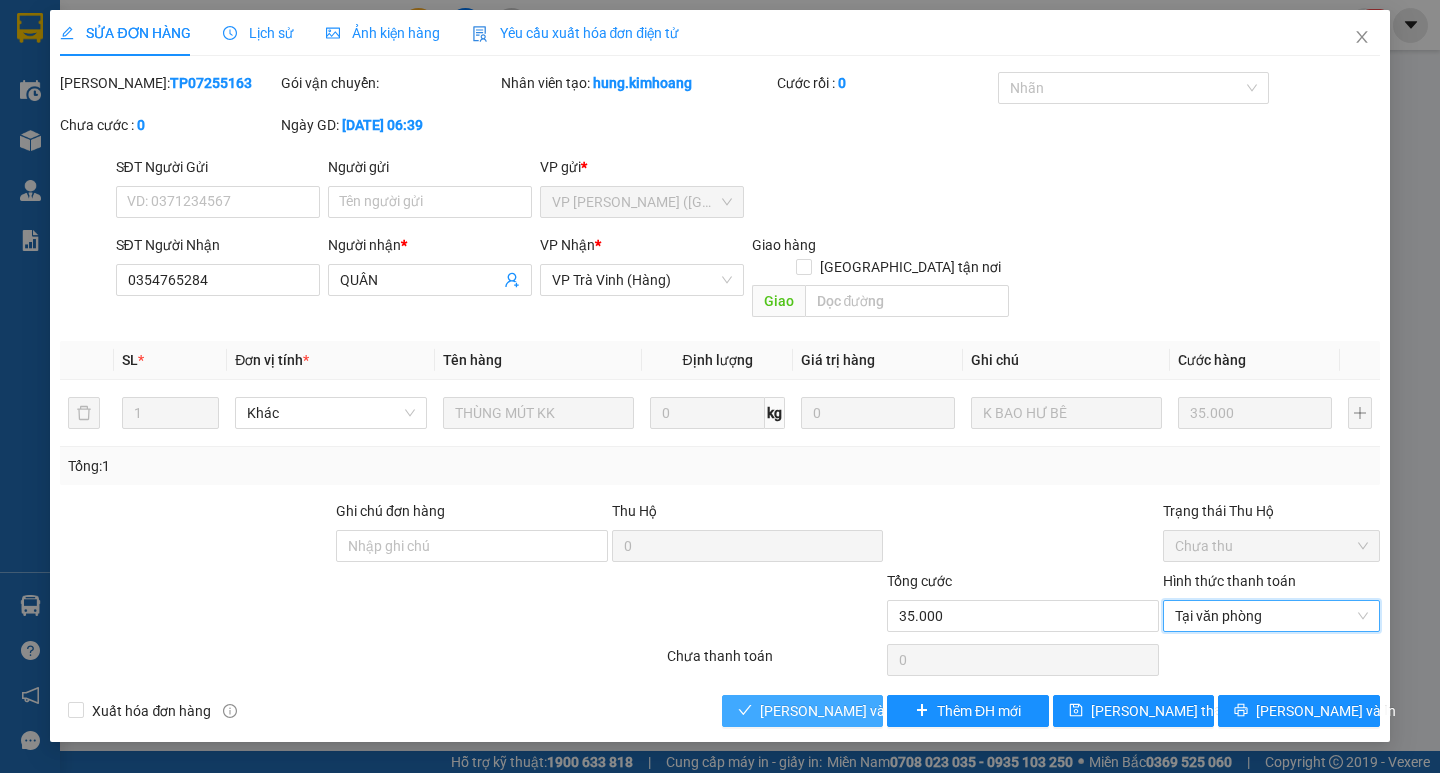 click on "[PERSON_NAME] và Giao hàng" at bounding box center (856, 711) 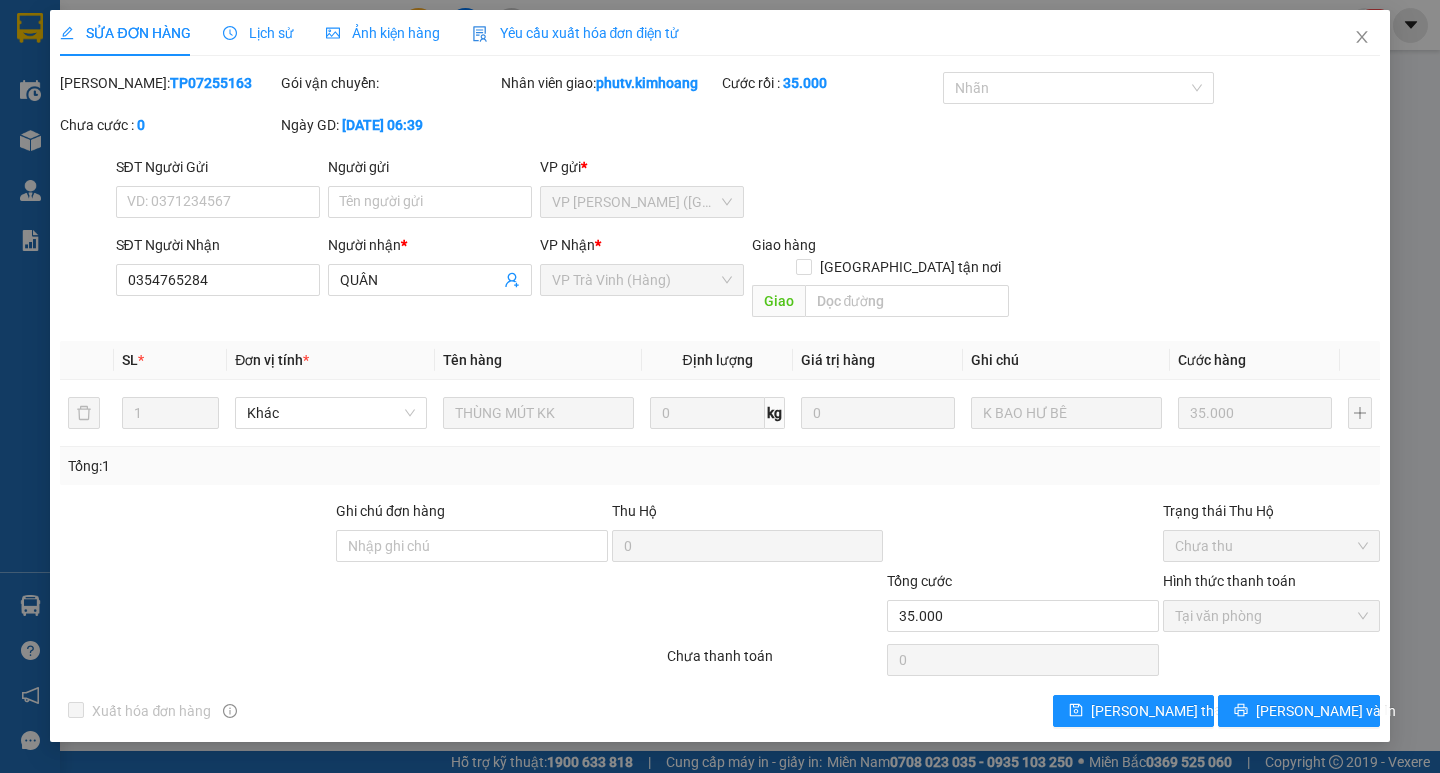drag, startPoint x: 465, startPoint y: 691, endPoint x: 409, endPoint y: 174, distance: 520.02405 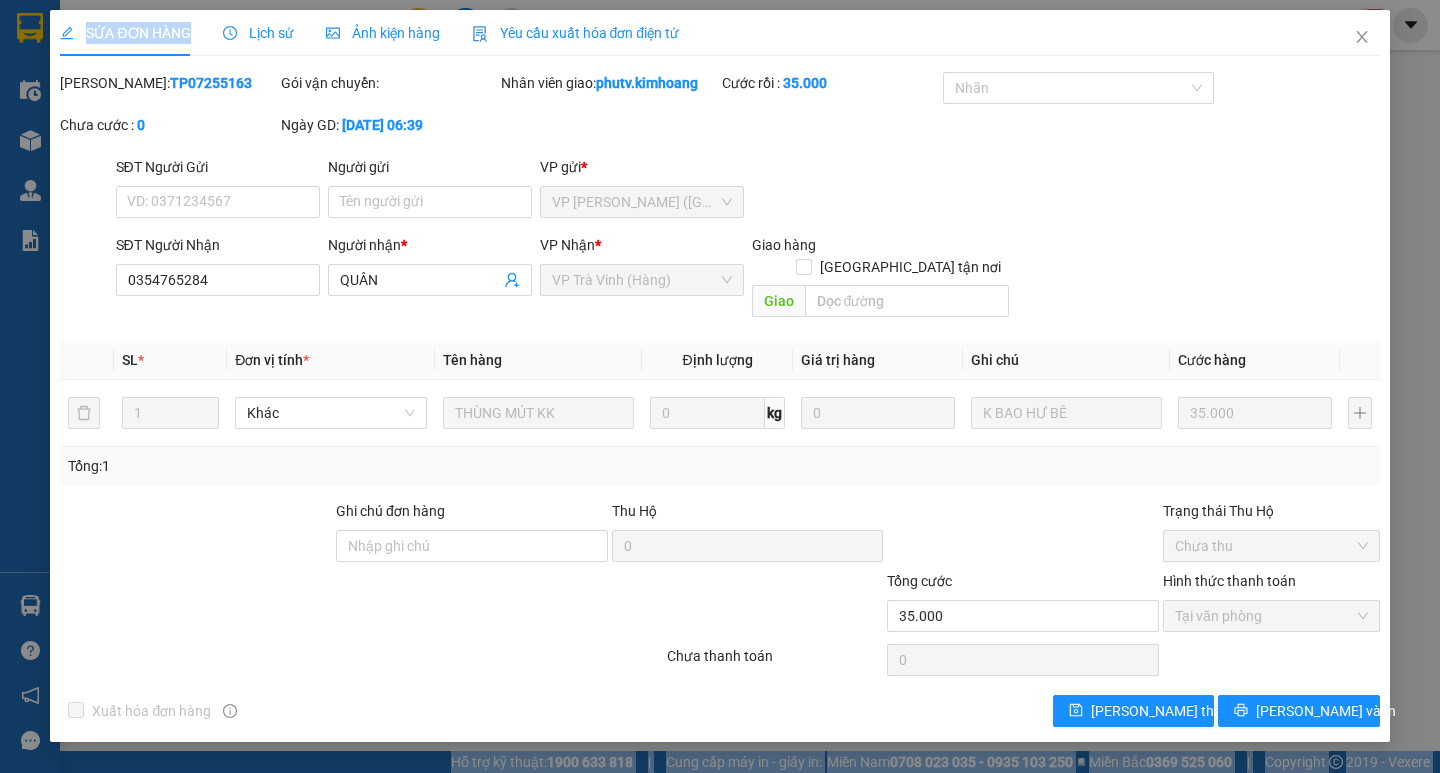 drag, startPoint x: 216, startPoint y: 15, endPoint x: 585, endPoint y: -84, distance: 382.04974 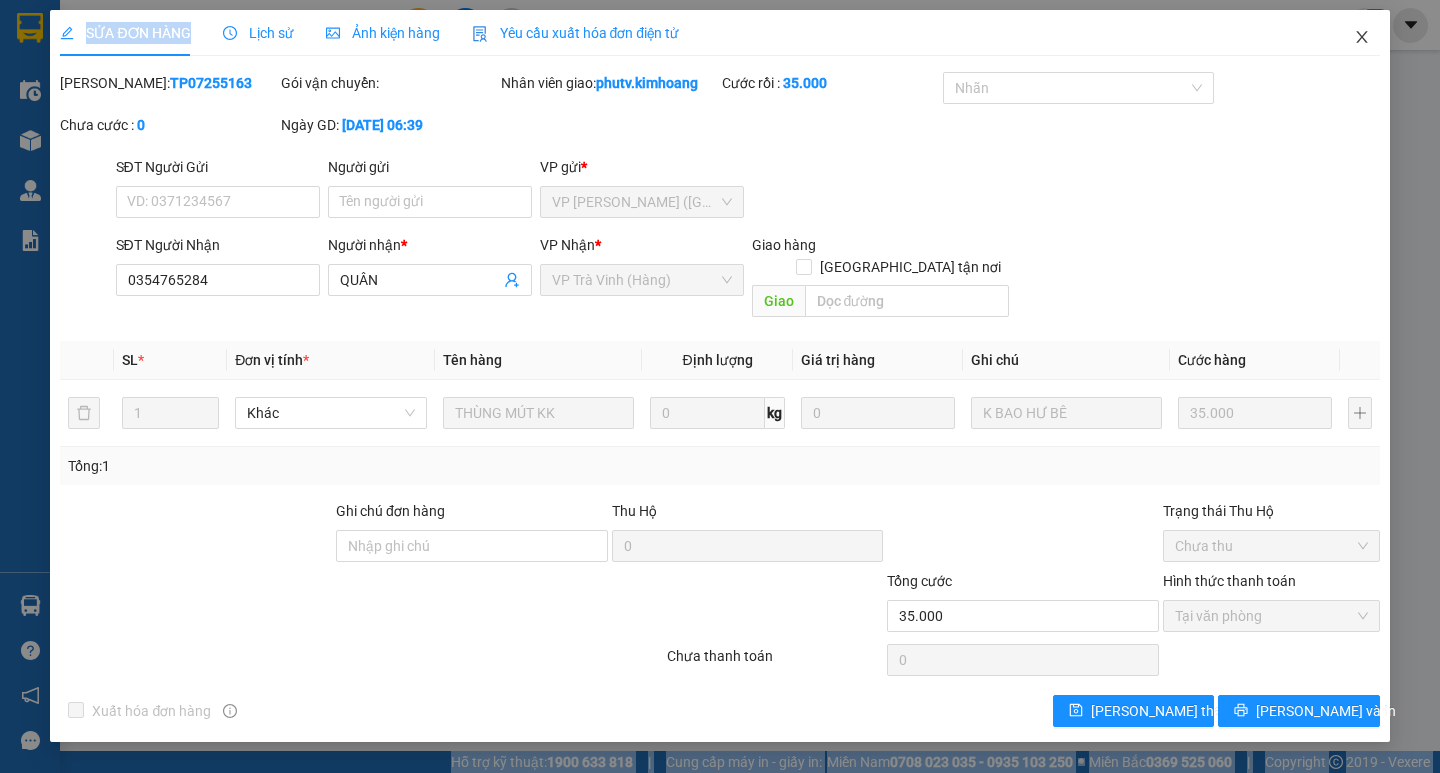 click 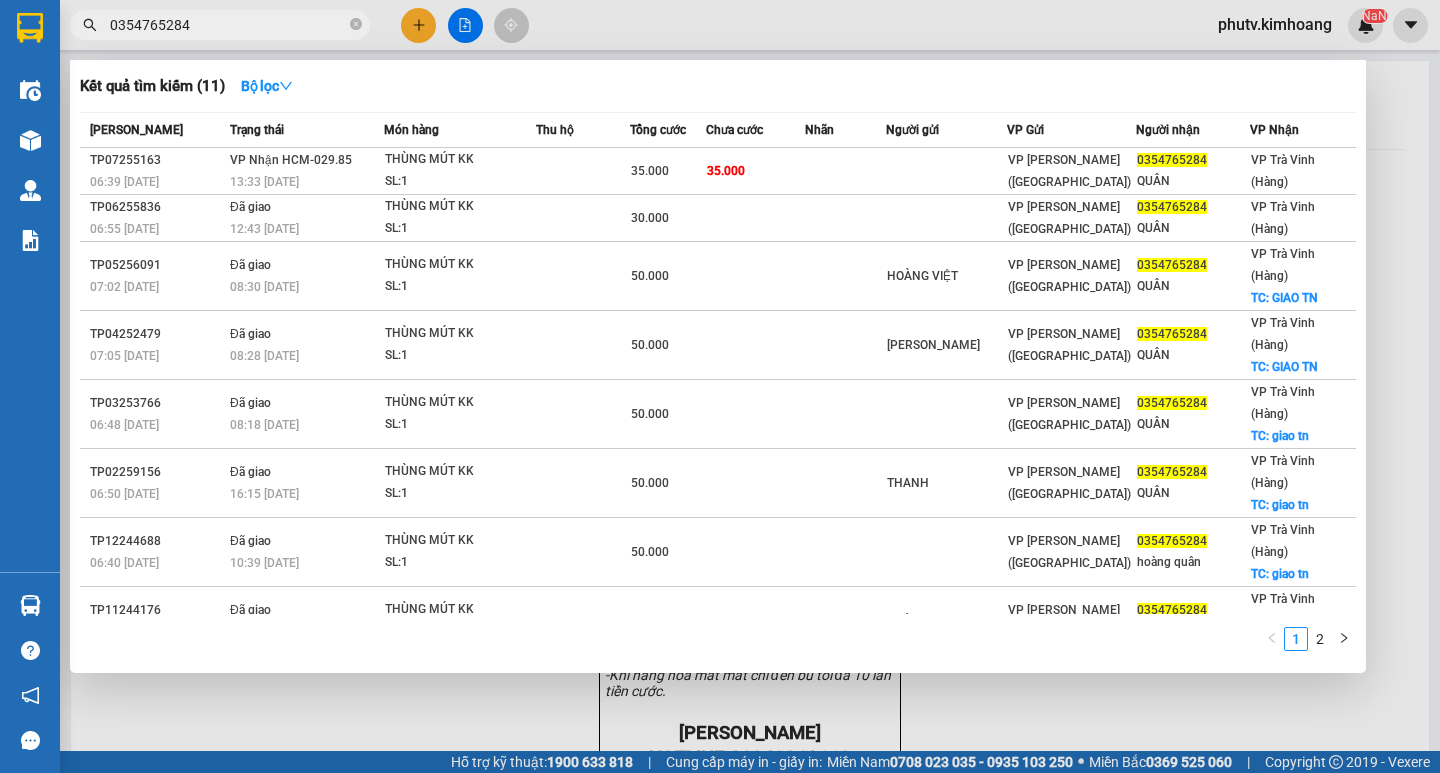 drag, startPoint x: 269, startPoint y: 33, endPoint x: 0, endPoint y: -75, distance: 289.87067 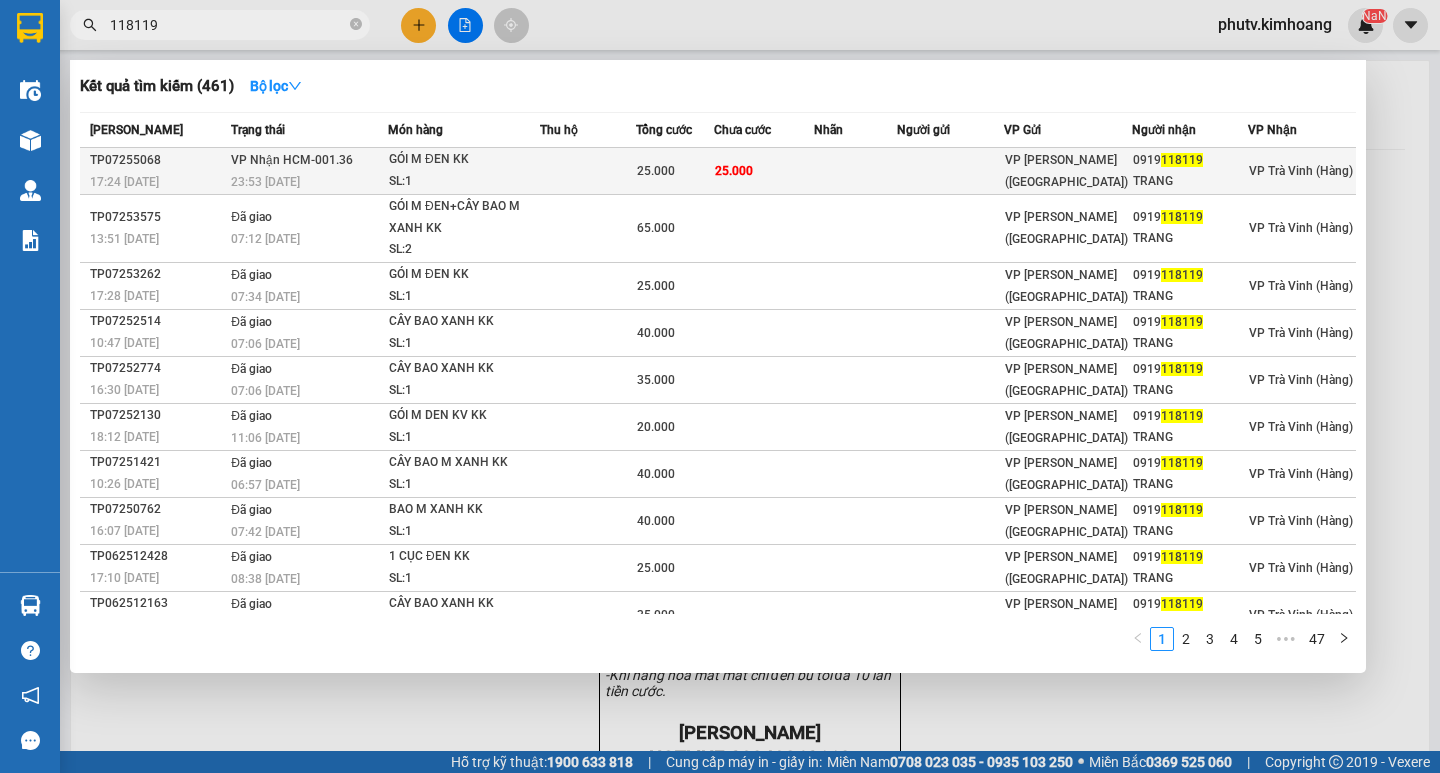 type on "118119" 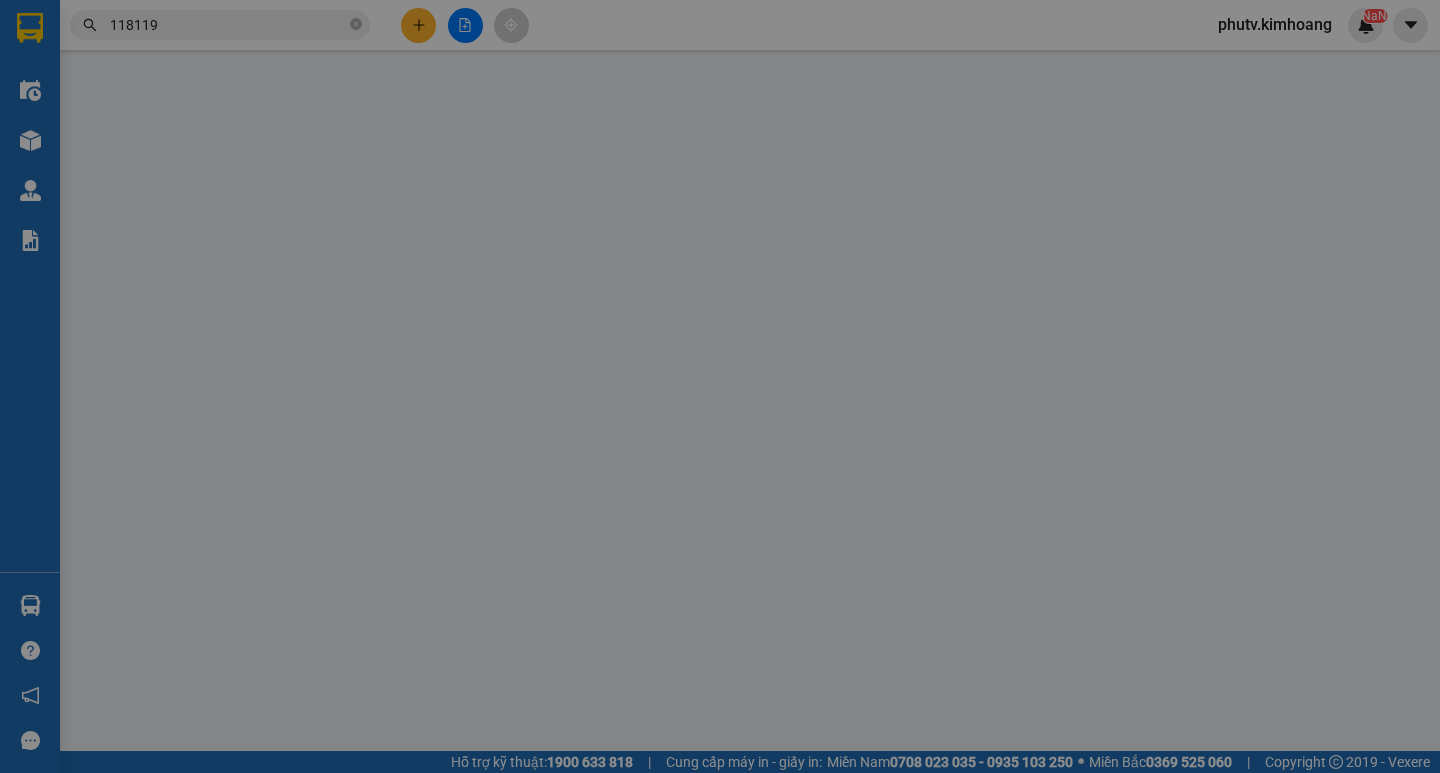 type on "0919118119" 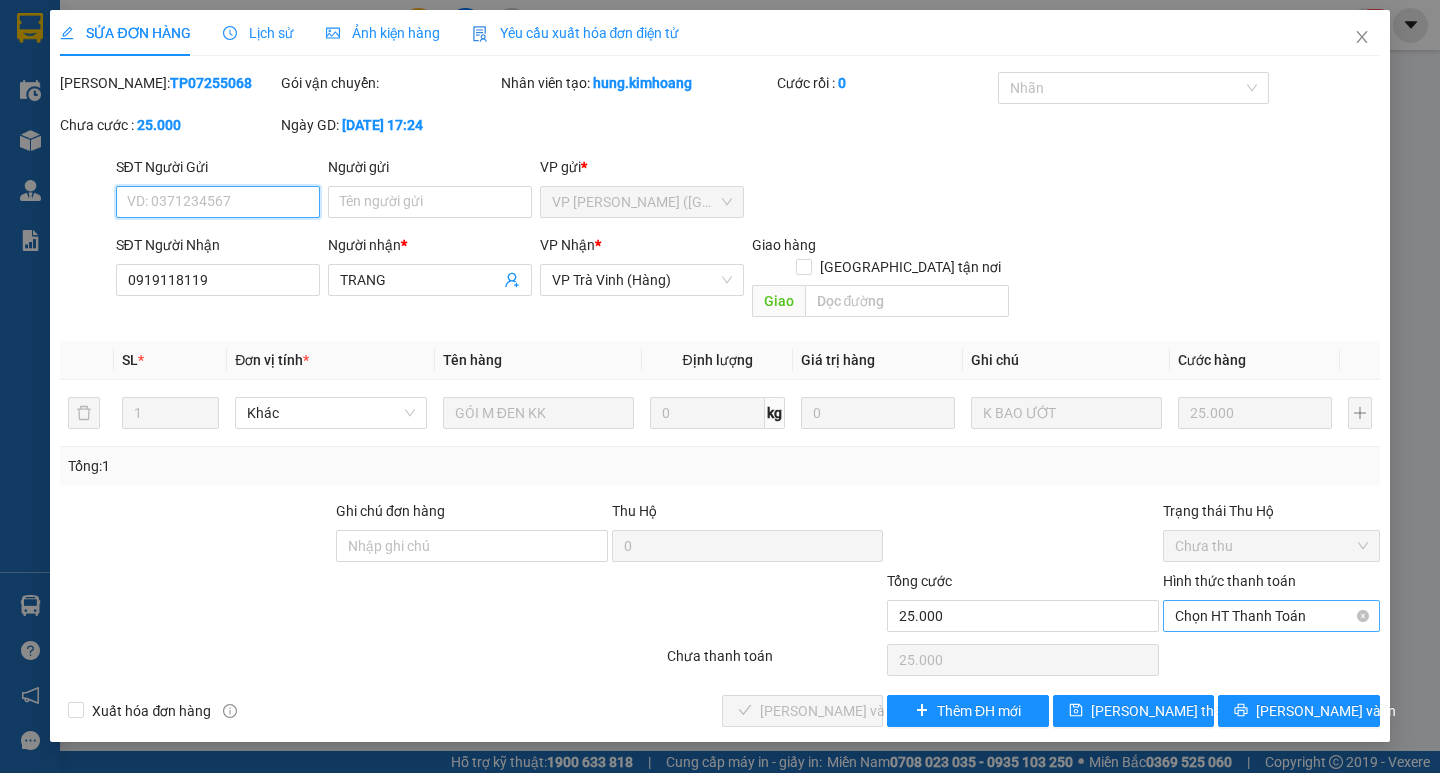 click on "Chọn HT Thanh Toán" at bounding box center [1271, 616] 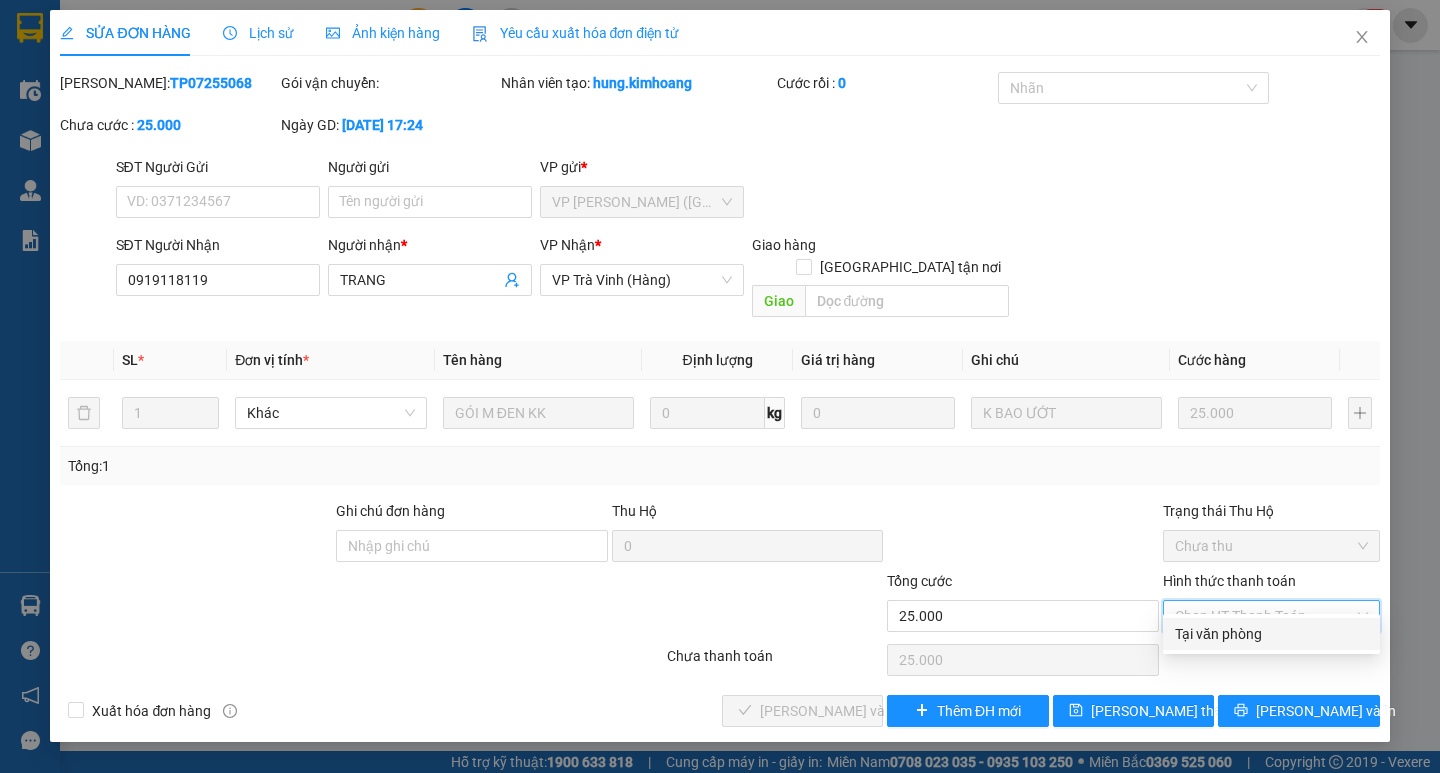 click on "Tại văn phòng" at bounding box center [1271, 634] 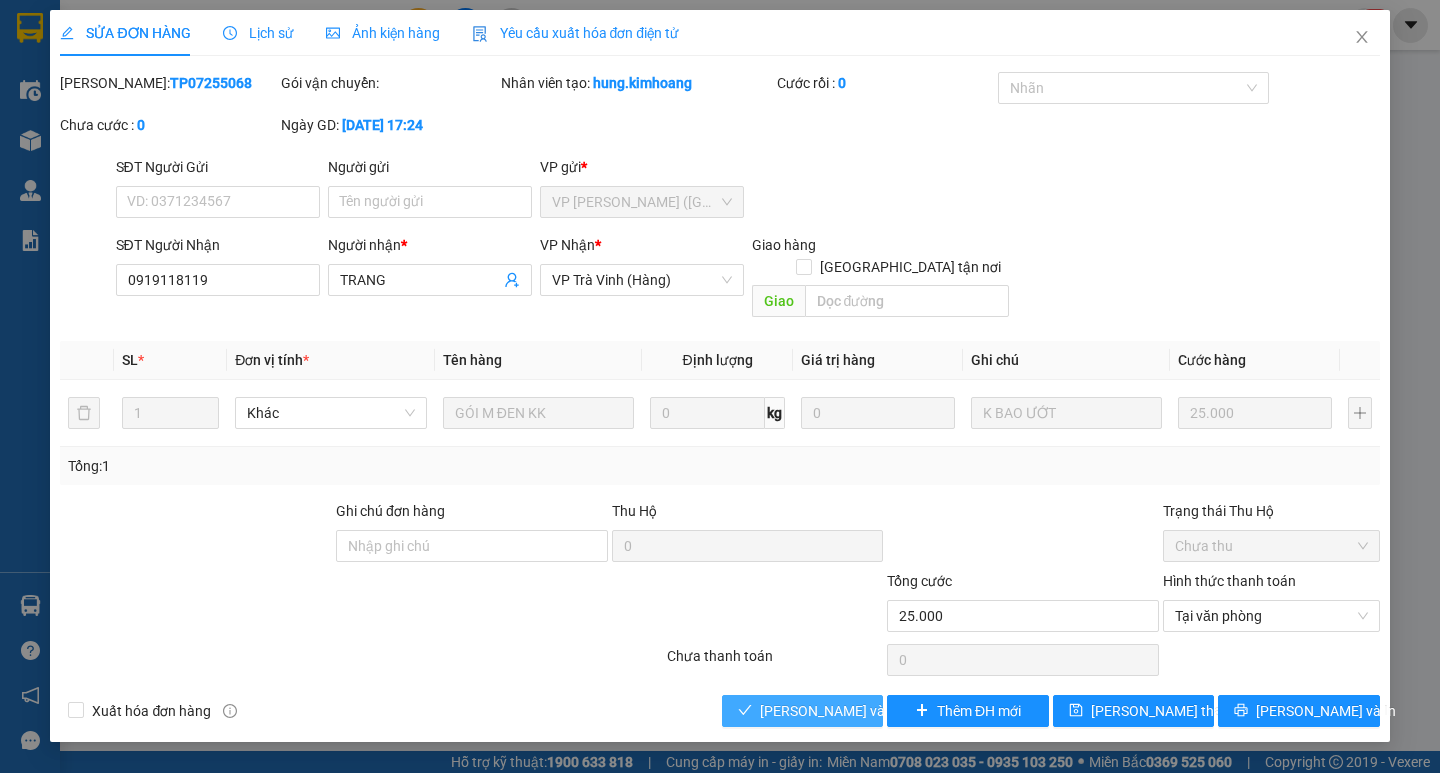 click on "[PERSON_NAME] và Giao hàng" at bounding box center [856, 711] 